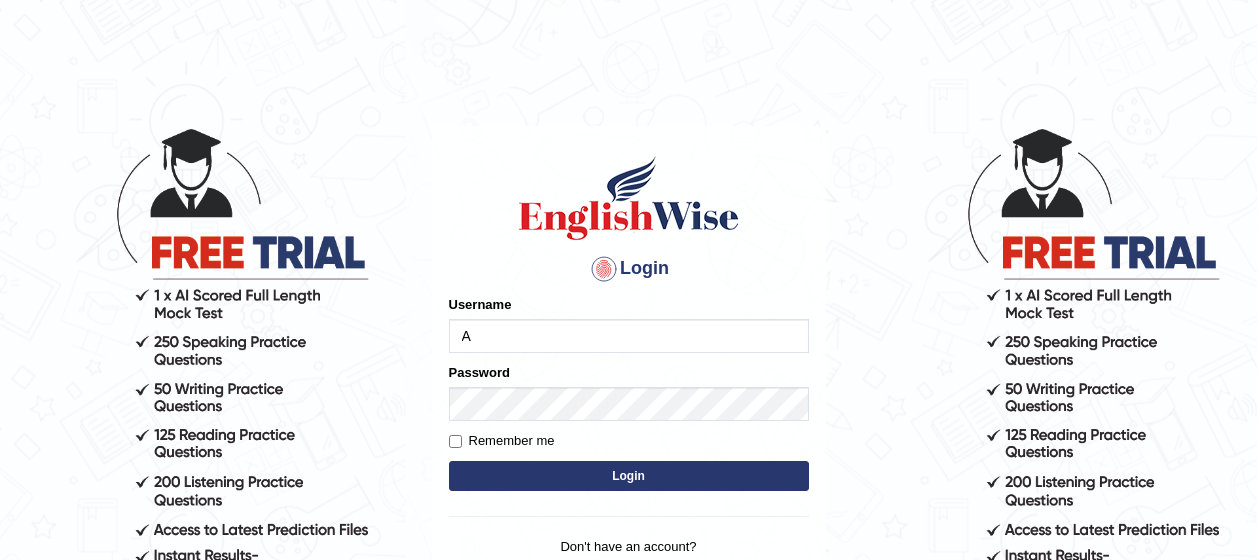 scroll, scrollTop: 0, scrollLeft: 0, axis: both 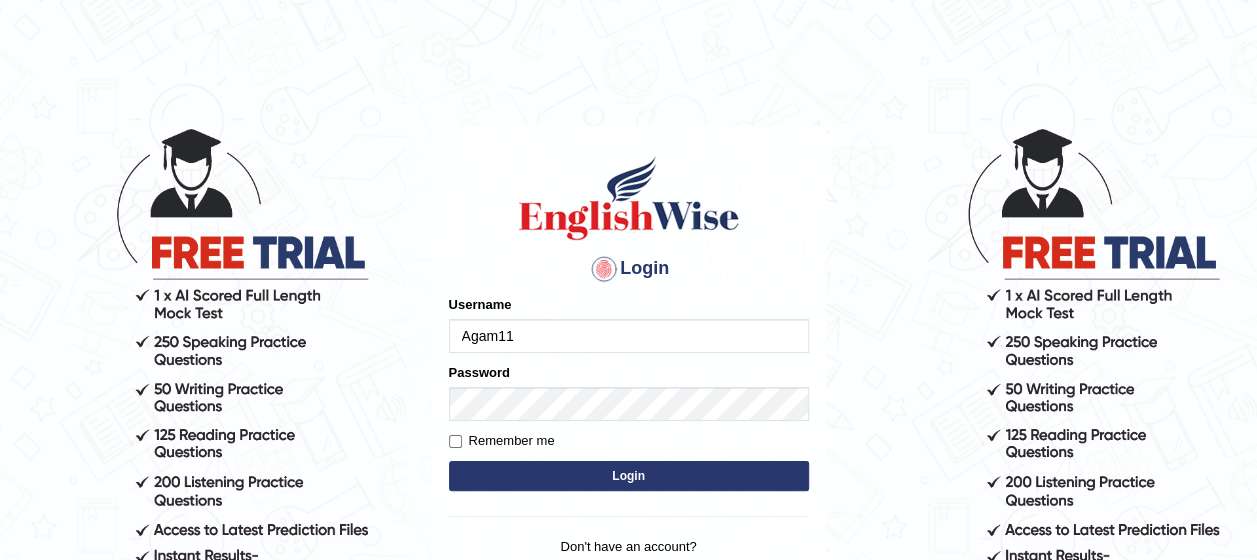 type on "Agam11" 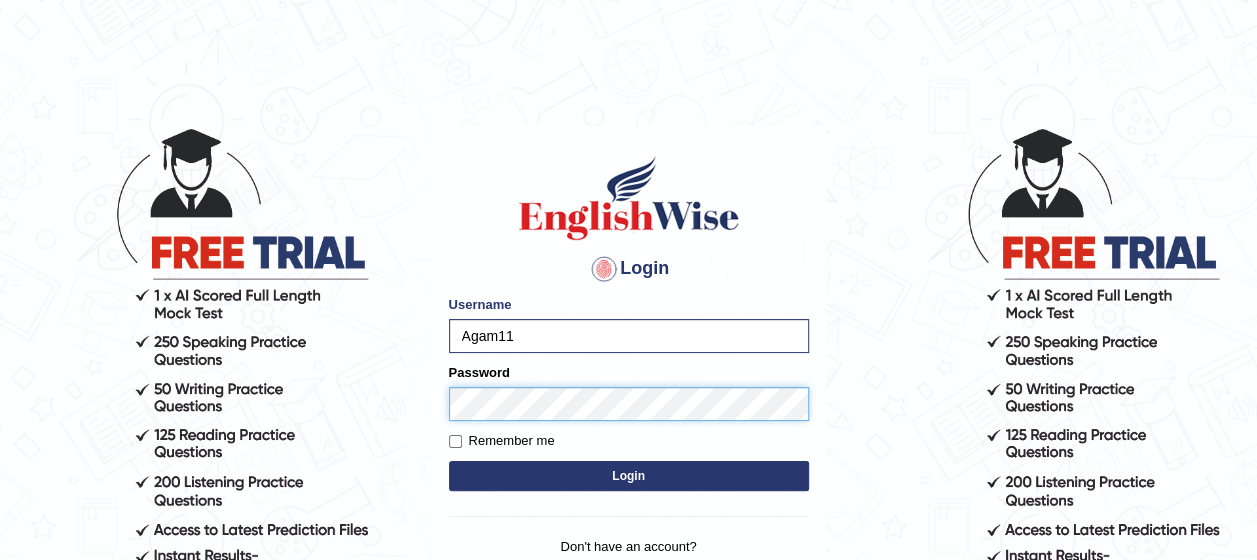 click on "Login" at bounding box center (629, 476) 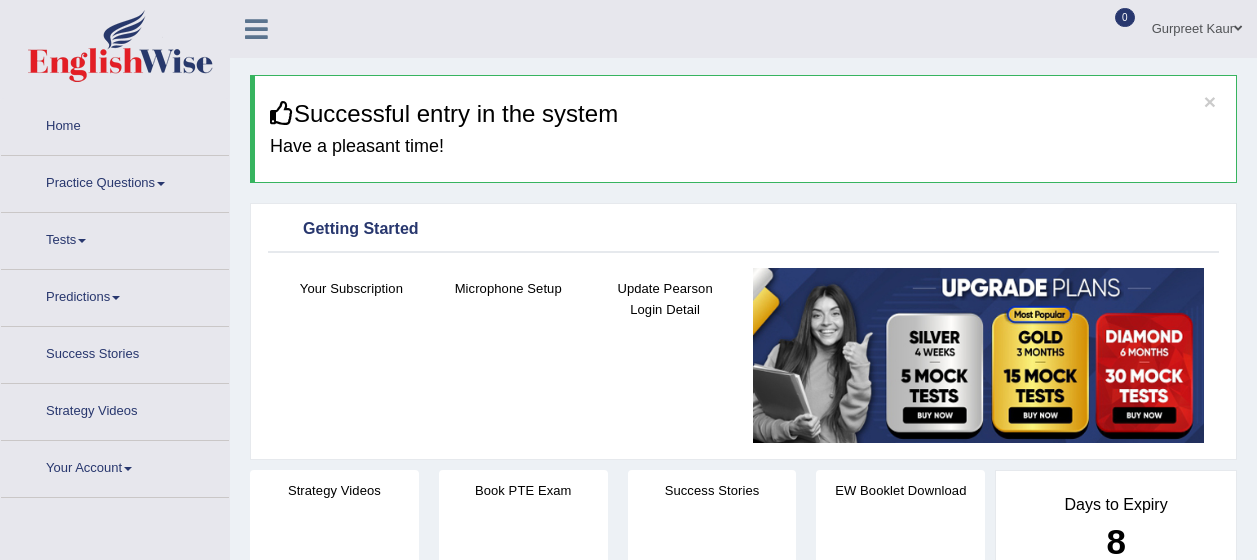 scroll, scrollTop: 0, scrollLeft: 0, axis: both 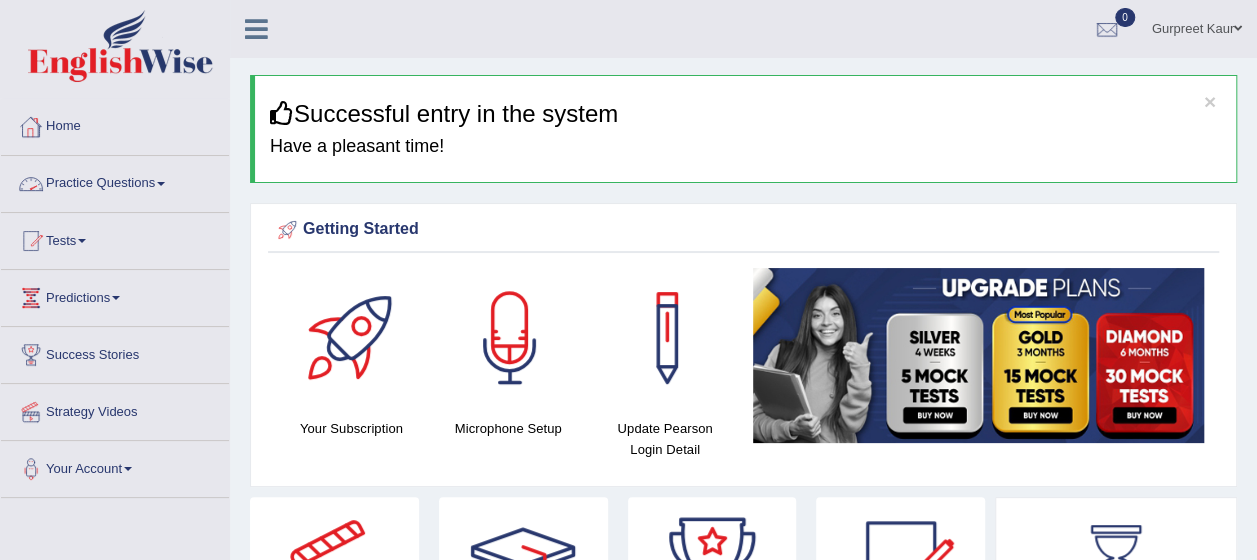 click on "Practice Questions" at bounding box center [115, 181] 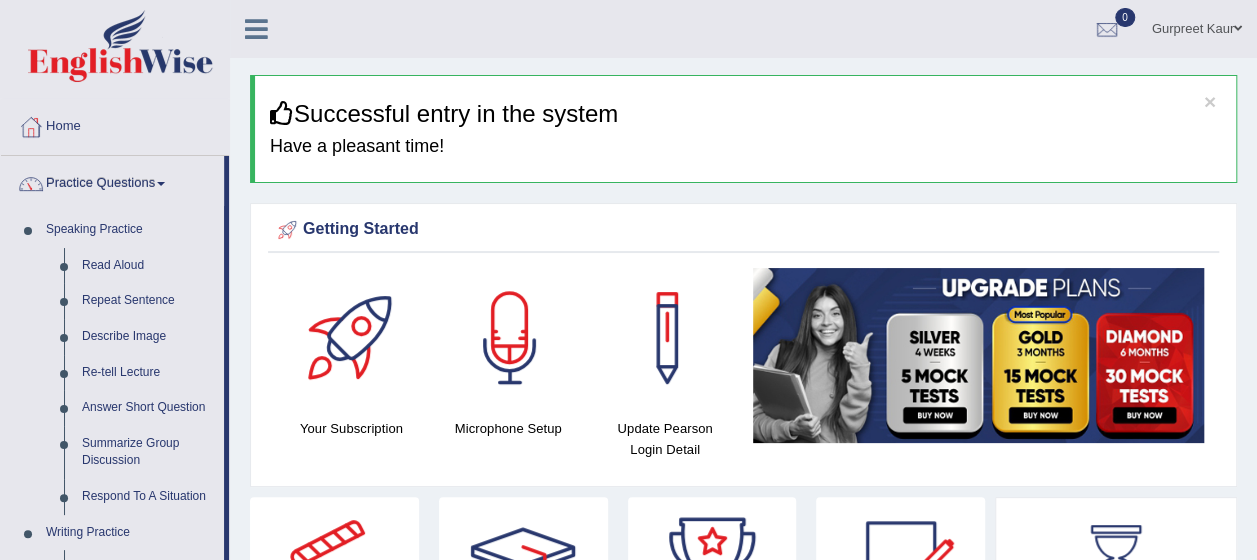 click on "×
Successful entry in the system Have a pleasant time!
Please login from Desktop. If you think this is an error (or logged in from desktop),  please click here to contact us
Getting Started
Your Subscription
Microphone Setup
Update Pearson Login Detail
×" at bounding box center (743, 1458) 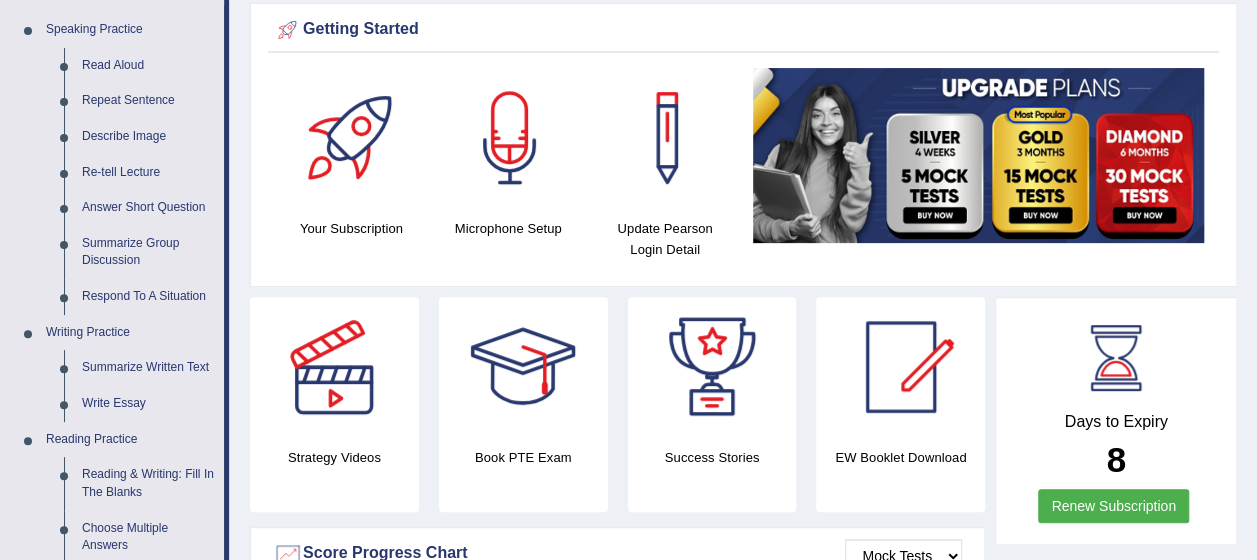 scroll, scrollTop: 320, scrollLeft: 0, axis: vertical 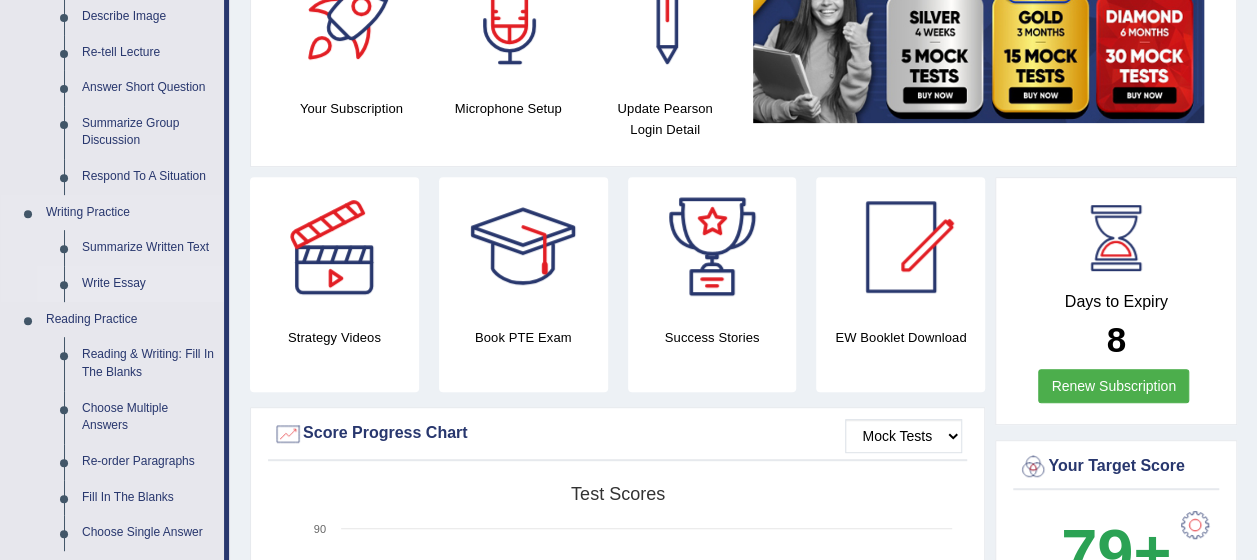 click on "Write Essay" at bounding box center [148, 284] 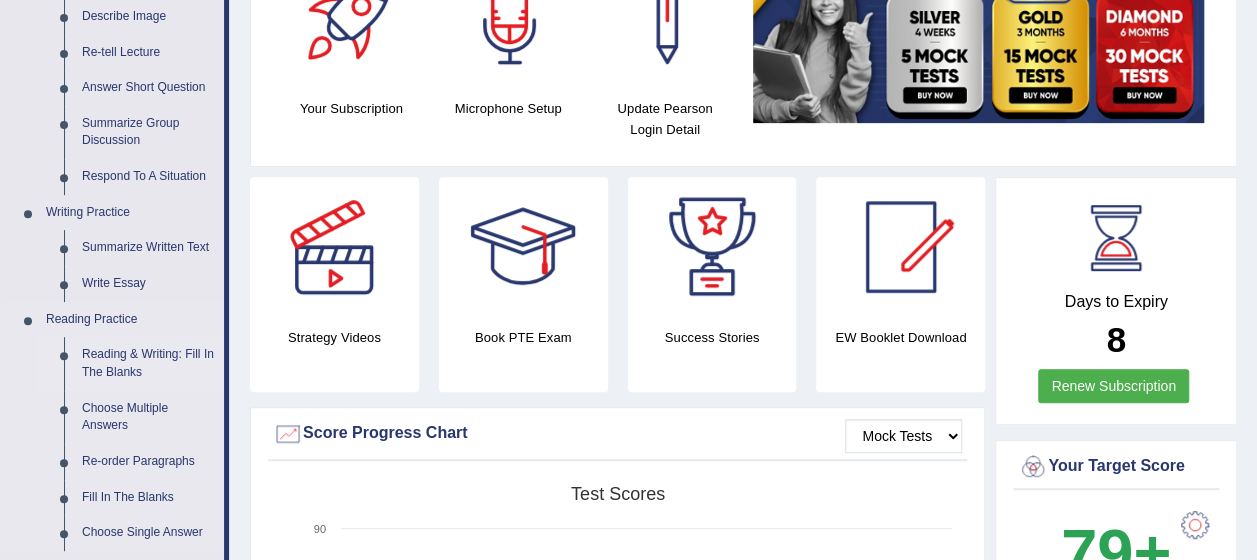 click on "Speaking Practice Read Aloud
Repeat Sentence
Describe Image
Re-tell Lecture
Answer Short Question
Summarize Group Discussion
Respond To A Situation
Writing Practice  Summarize Written Text
Write Essay
Reading Practice  Reading & Writing: Fill In The Blanks
Choose Multiple Answers
Re-order Paragraphs
Fill In The Blanks
Choose Single Answer
Listening Practice  Summarize Spoken Text
Highlight Incorrect Words
Highlight Correct Summary
Select Missing Word
Choose Single Answer
Choose Multiple Answers
Fill In The Blanks
Write From Dictation
Pronunciation" at bounding box center [112, 426] 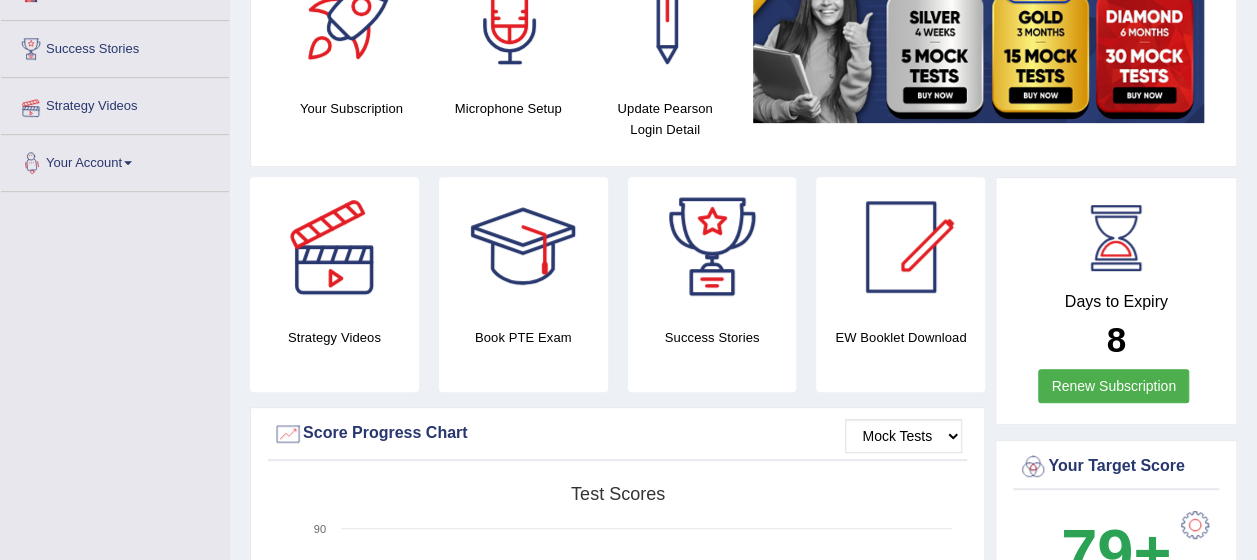 scroll, scrollTop: 361, scrollLeft: 0, axis: vertical 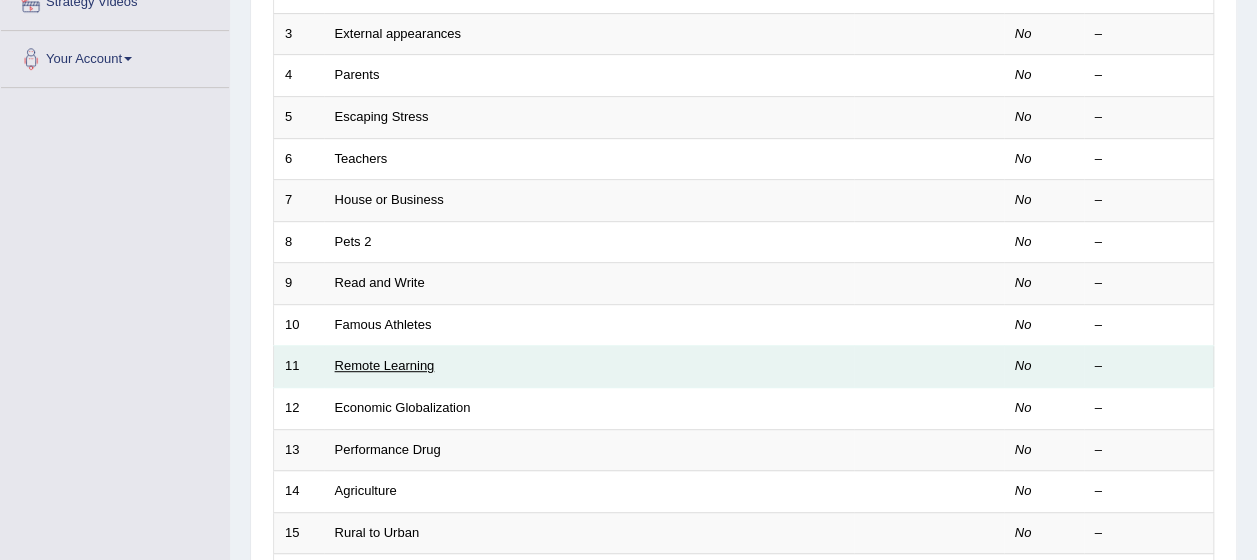 click on "Remote Learning" at bounding box center [385, 365] 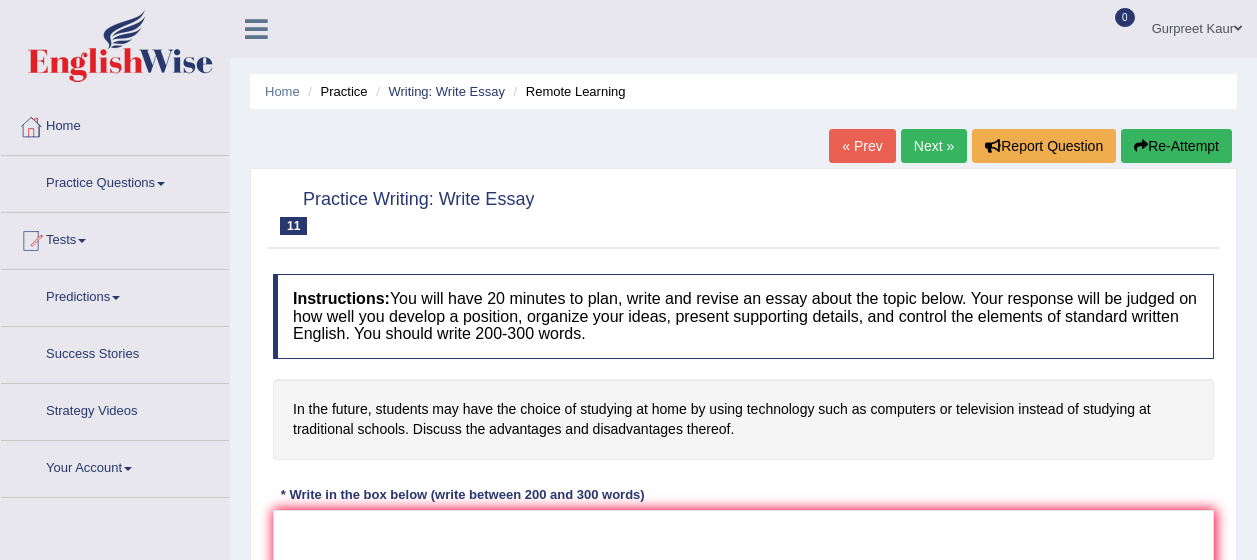 scroll, scrollTop: 0, scrollLeft: 0, axis: both 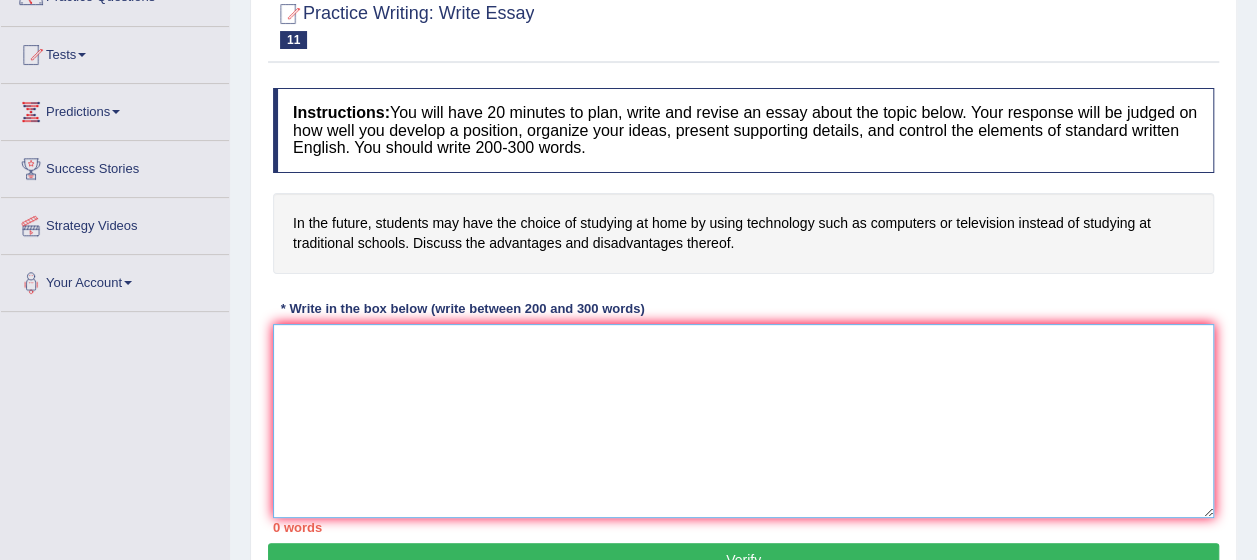 click at bounding box center [743, 421] 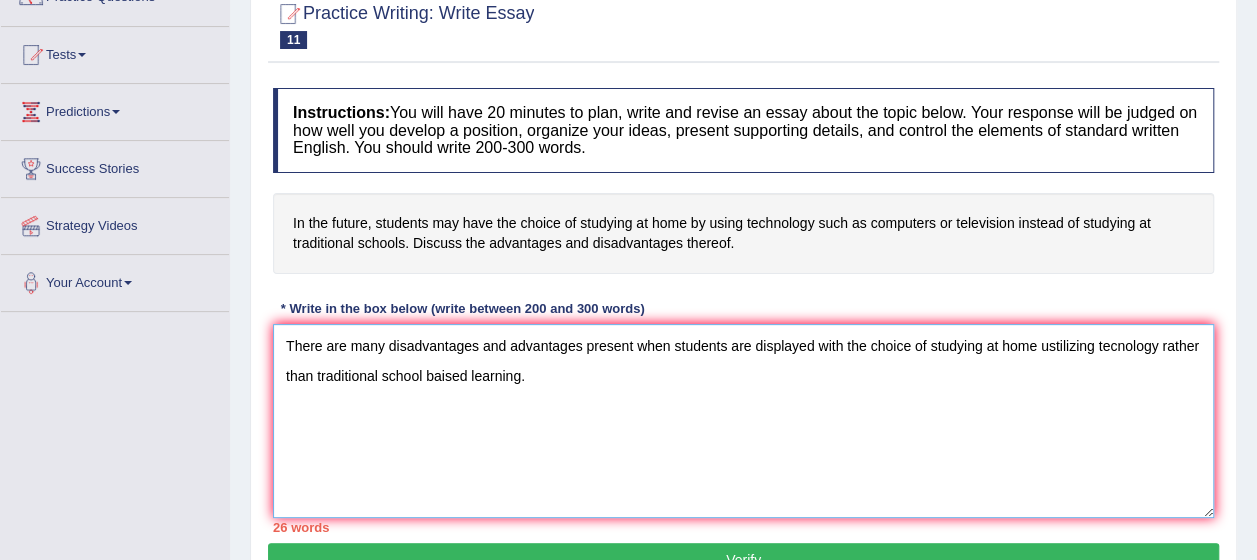 click on "There are many disadvantages and advantages present when students are displayed with the choice of studying at home ustilizing tecnology rather than traditional school baised learning." at bounding box center [743, 421] 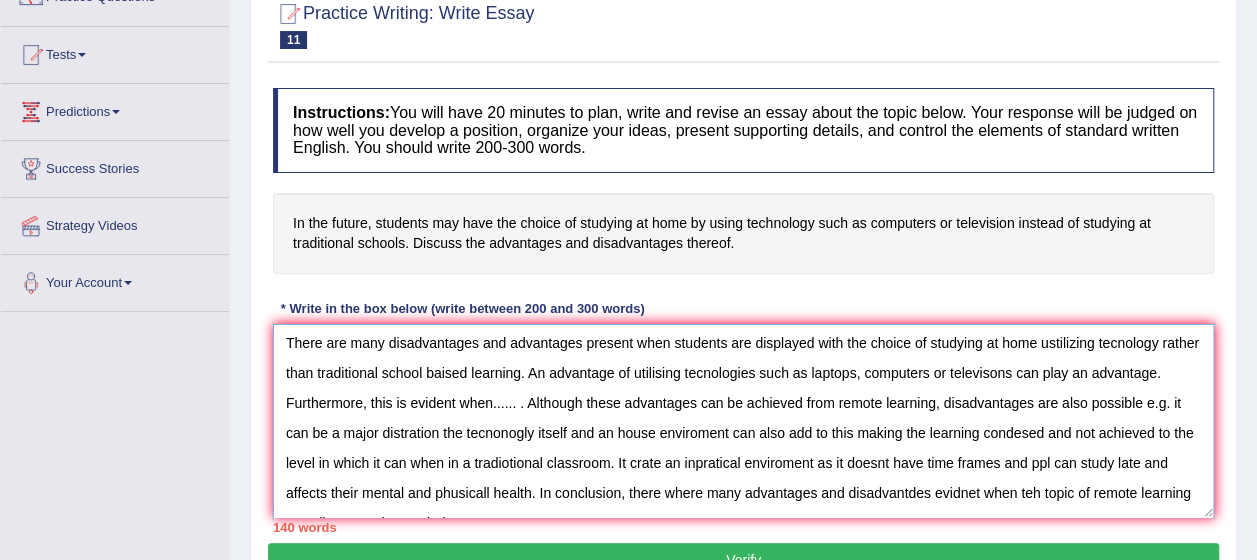 scroll, scrollTop: 0, scrollLeft: 0, axis: both 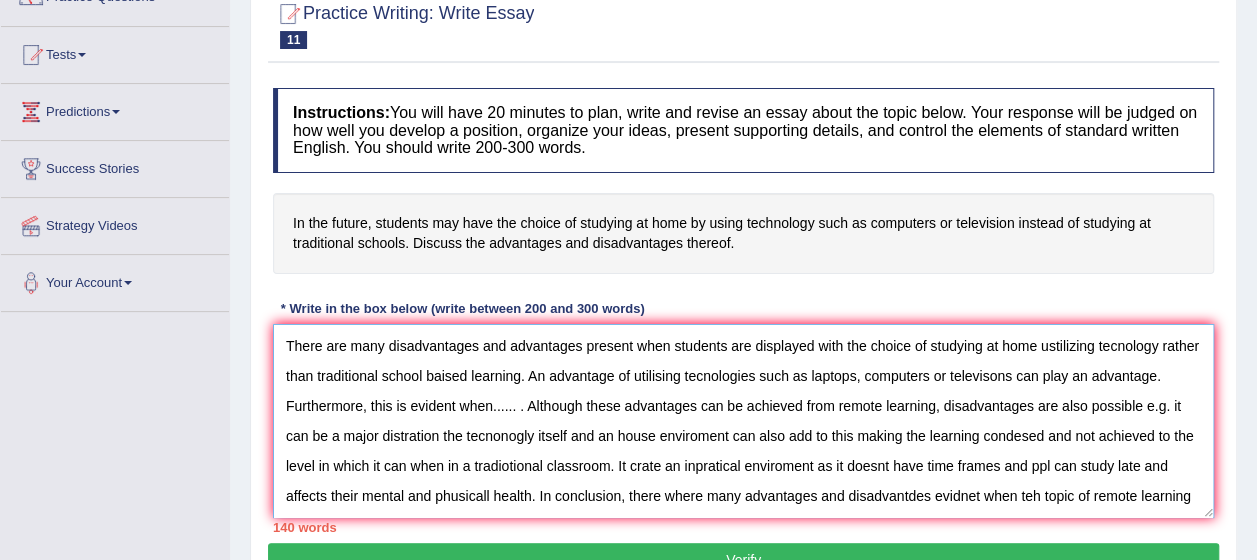 click on "There are many disadvantages and advantages present when students are displayed with the choice of studying at home ustilizing tecnology rather than traditional school baised learning. An advantage of utilising tecnologies such as laptops, computers or televisons can play an advantage. Furthermore, this is evident when...... . Although these advantages can be achieved from remote learning, disadvantages are also possible e.g. it can be a major distration the tecnonogly itself and an house enviroment can also add to this making the learning condesed and not achieved to the level in which it can when in a tradiotional classroom. It crate an inpratical enviroment as it doesnt have time frames and ppl can study late and affects their mental and phusicall health. In conclusion, there where many advantages and disadvantdes evidnet when teh topic of remote learning was disscuesed some being ..... ." at bounding box center (743, 421) 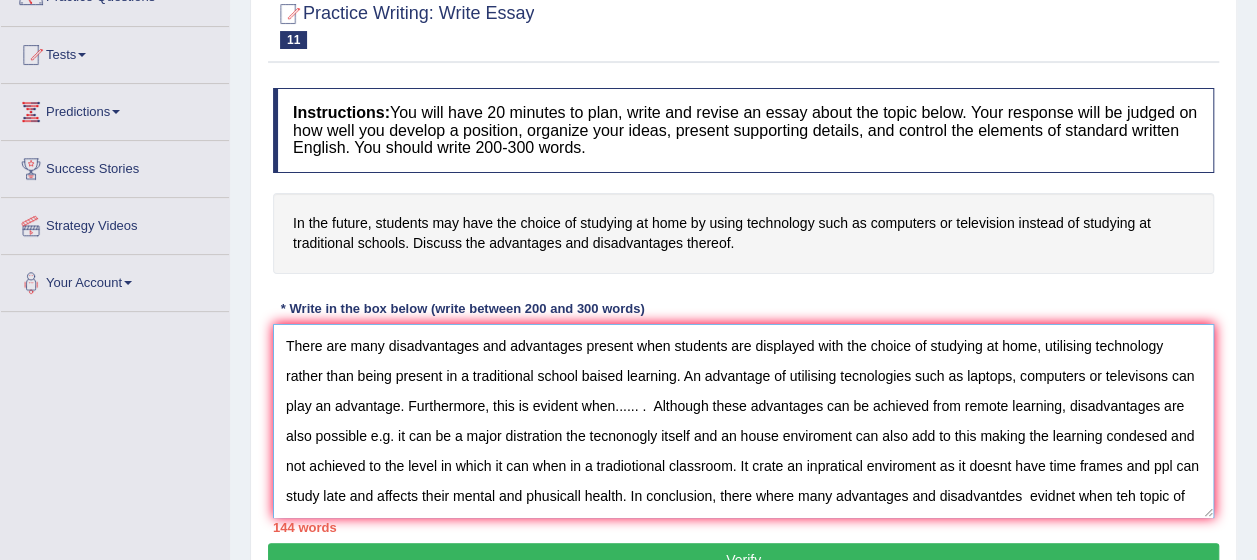 drag, startPoint x: 446, startPoint y: 376, endPoint x: 353, endPoint y: 372, distance: 93.08598 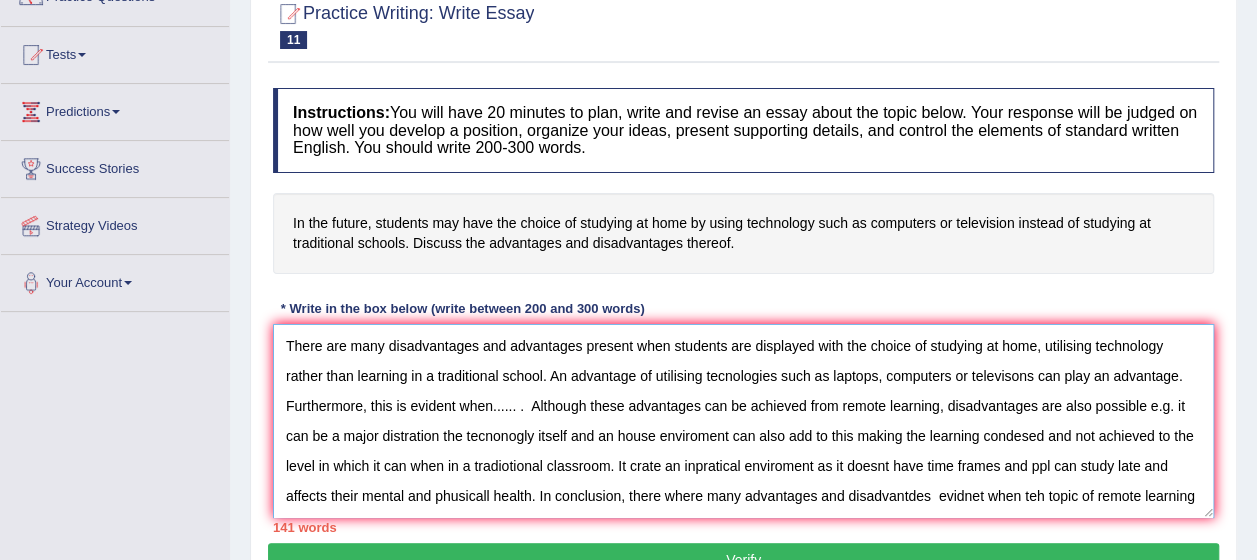 scroll, scrollTop: 30, scrollLeft: 0, axis: vertical 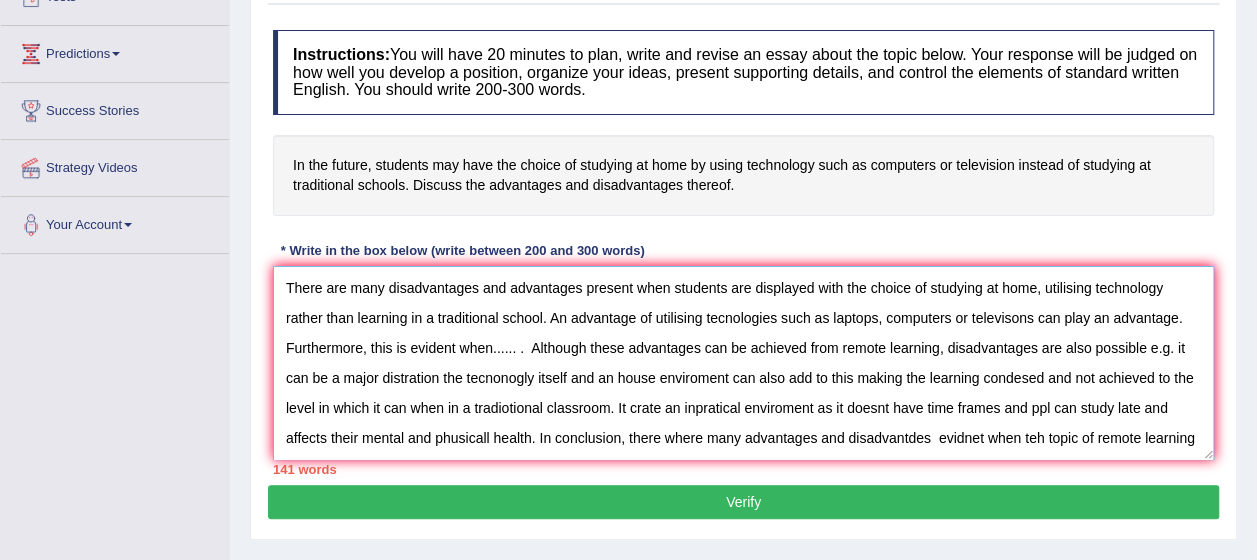 click on "There are many disadvantages and advantages present when students are displayed with the choice of studying at home, utilising technology rather than learning in a traditional school. An advantage of utilising tecnologies such as laptops, computers or televisons can play an advantage. Furthermore, this is evident when...... .  Although these advantages can be achieved from remote learning, disadvantages are also possible e.g. it can be a major distration the tecnonogly itself and an house enviroment can also add to this making the learning condesed and not achieved to the level in which it can when in a tradiotional classroom. It crate an inpratical enviroment as it doesnt have time frames and ppl can study late and affects their mental and phusicall health. In conclusion, there where many advantages and disadvantdes  evidnet when teh topic of remote learning was disscuesed some being ..... ." at bounding box center (743, 363) 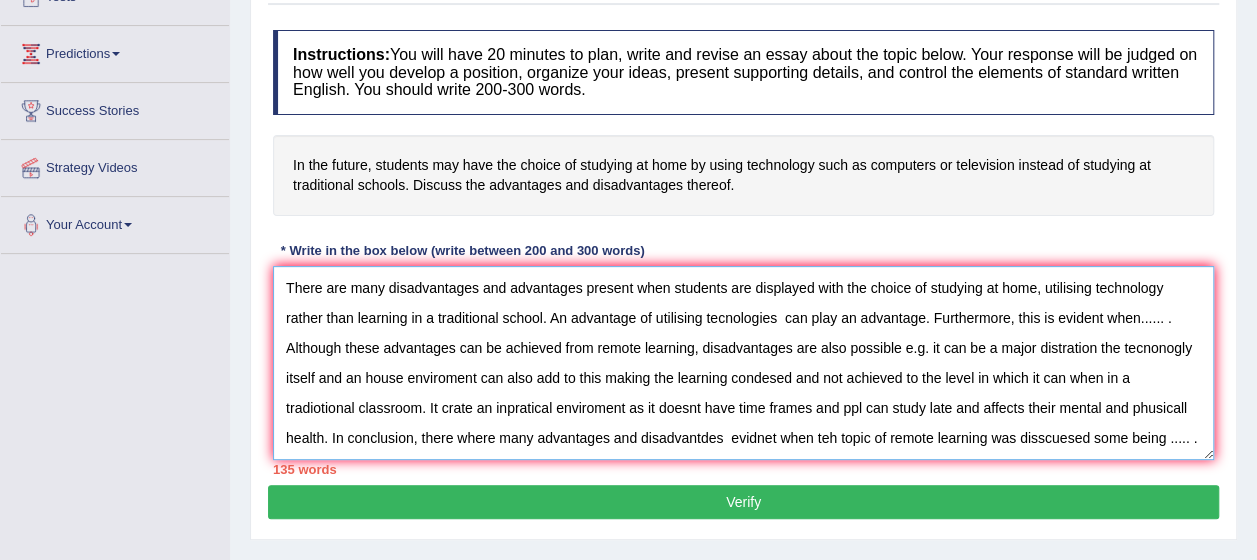 click on "There are many disadvantages and advantages present when students are displayed with the choice of studying at home, utilising technology rather than learning in a traditional school. An advantage of utilising tecnologies  can play an advantage. Furthermore, this is evident when...... .  Although these advantages can be achieved from remote learning, disadvantages are also possible e.g. it can be a major distration the tecnonogly itself and an house enviroment can also add to this making the learning condesed and not achieved to the level in which it can when in a tradiotional classroom. It crate an inpratical enviroment as it doesnt have time frames and ppl can study late and affects their mental and phusicall health. In conclusion, there where many advantages and disadvantdes  evidnet when teh topic of remote learning was disscuesed some being ..... ." at bounding box center [743, 363] 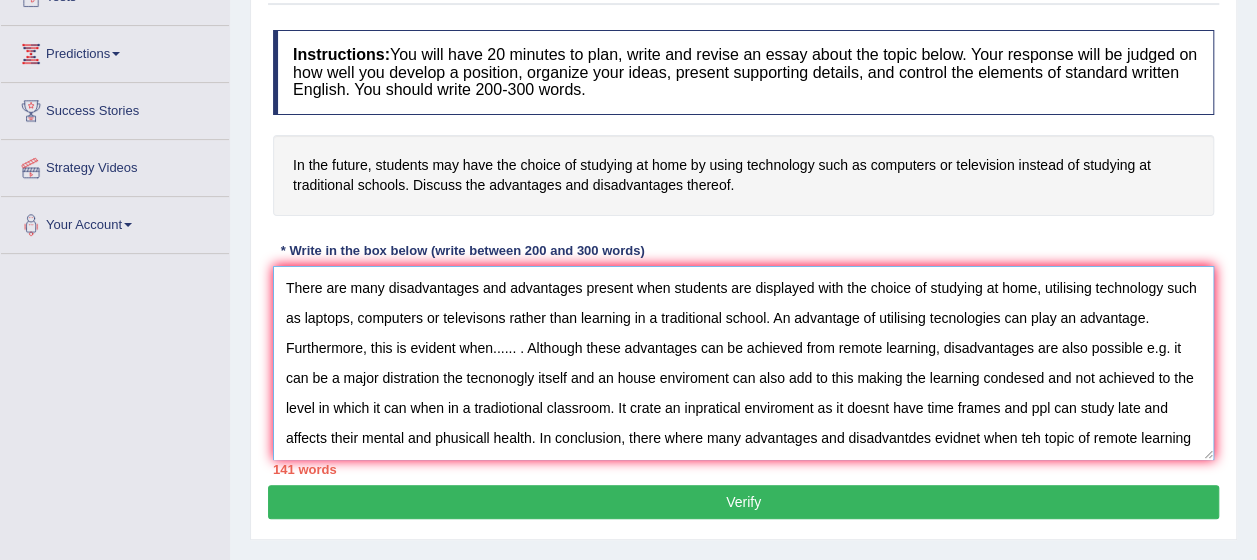 drag, startPoint x: 1043, startPoint y: 318, endPoint x: 1096, endPoint y: 321, distance: 53.08484 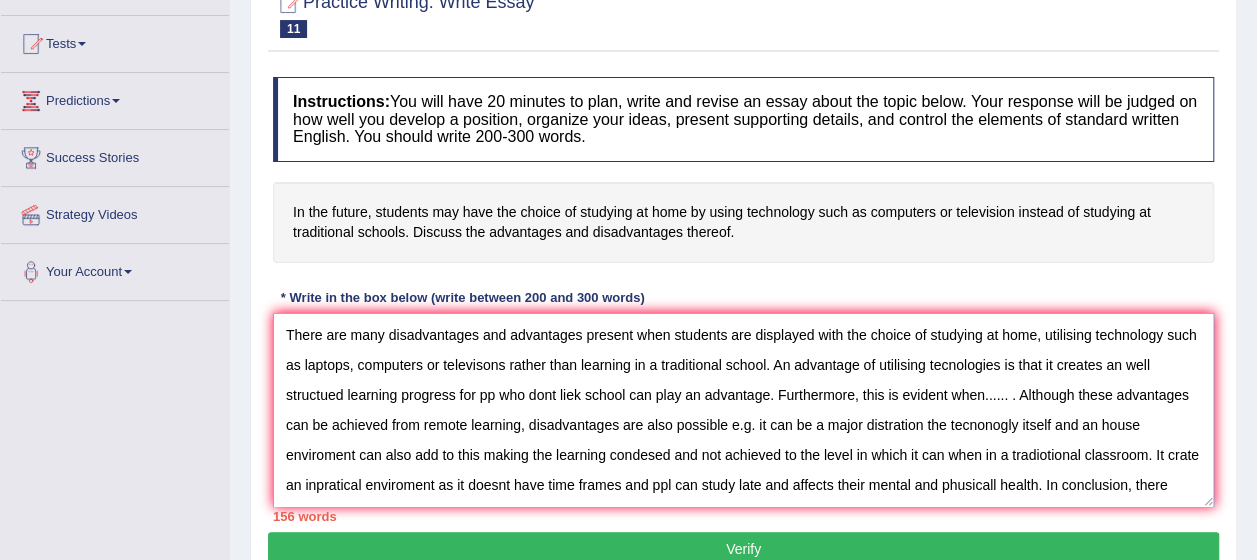scroll, scrollTop: 196, scrollLeft: 0, axis: vertical 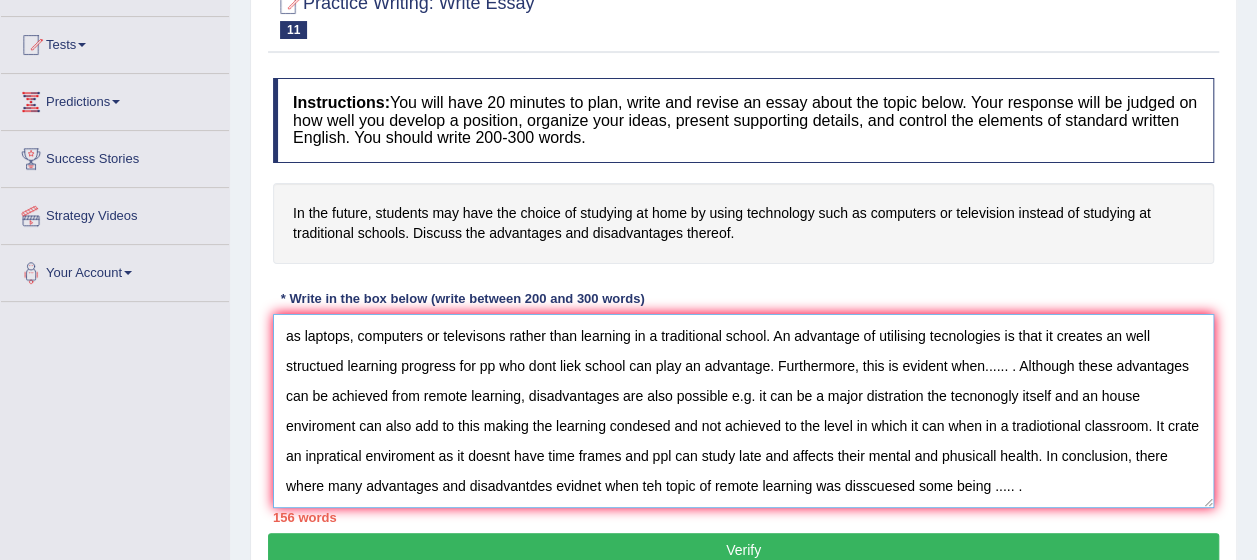 click on "There are many disadvantages and advantages present when students are displayed with the choice of studying at home, utilising technology such as laptops, computers or televisons rather than learning in a traditional school. An advantage of utilising tecnologies is that it creates an well structued learning progress for pp who dont liek school can play an advantage. Furthermore, this is evident when...... .  Although these advantages can be achieved from remote learning, disadvantages are also possible e.g. it can be a major distration the tecnonogly itself and an house enviroment can also add to this making the learning condesed and not achieved to the level in which it can when in a tradiotional classroom. It crate an inpratical enviroment as it doesnt have time frames and ppl can study late and affects their mental and phusicall health. In conclusion, there where many advantages and disadvantdes  evidnet when teh topic of remote learning was disscuesed some being ..... ." at bounding box center [743, 411] 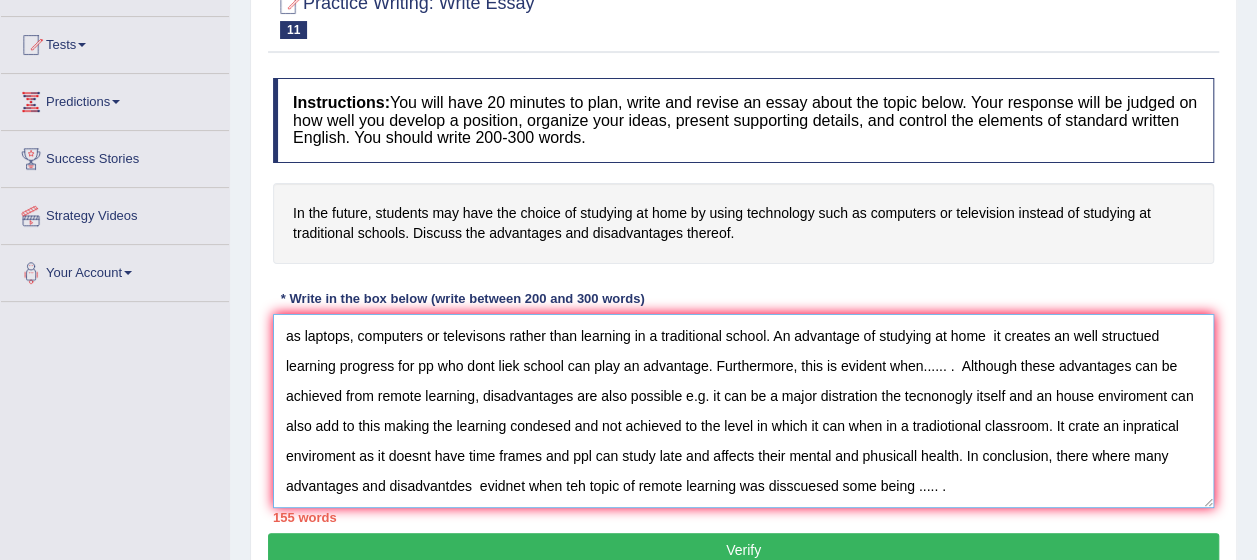 click on "There are many disadvantages and advantages present when students are displayed with the choice of studying at home, utilising technology such as laptops, computers or televisons rather than learning in a traditional school. An advantage of studying at home  it creates an well structued learning progress for pp who dont liek school can play an advantage. Furthermore, this is evident when...... .  Although these advantages can be achieved from remote learning, disadvantages are also possible e.g. it can be a major distration the tecnonogly itself and an house enviroment can also add to this making the learning condesed and not achieved to the level in which it can when in a tradiotional classroom. It crate an inpratical enviroment as it doesnt have time frames and ppl can study late and affects their mental and phusicall health. In conclusion, there where many advantages and disadvantdes  evidnet when teh topic of remote learning was disscuesed some being ..... ." at bounding box center [743, 411] 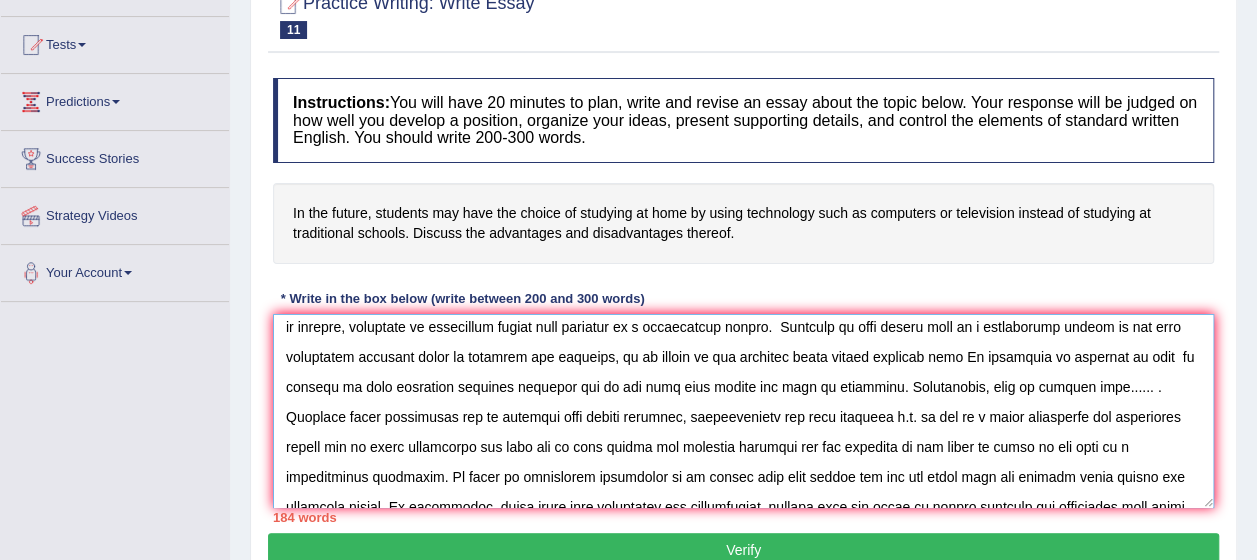 scroll, scrollTop: 40, scrollLeft: 0, axis: vertical 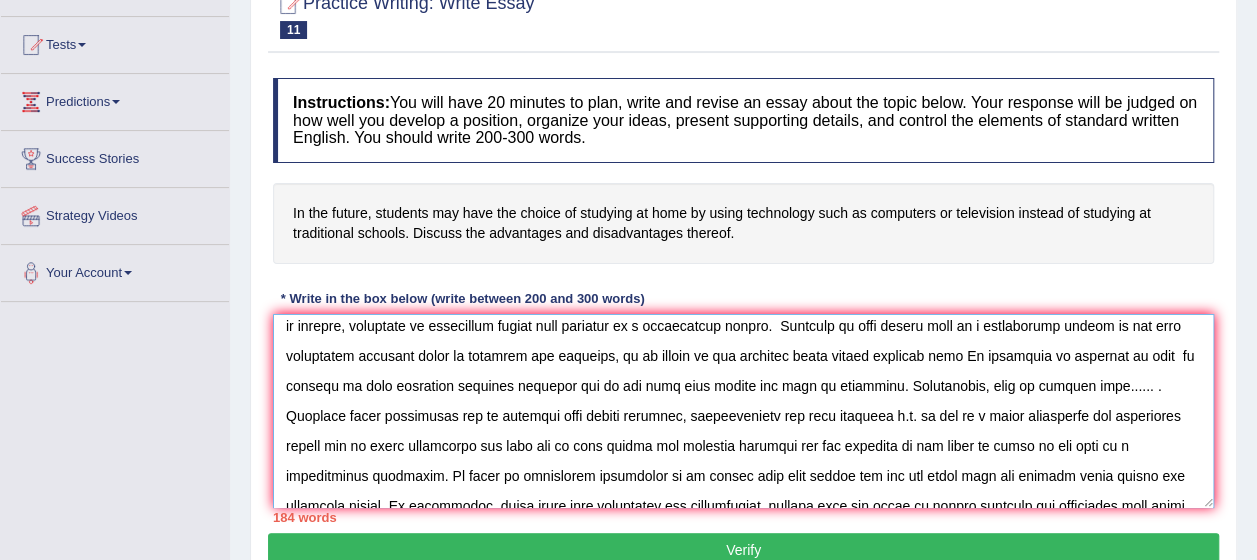 drag, startPoint x: 968, startPoint y: 352, endPoint x: 880, endPoint y: 379, distance: 92.0489 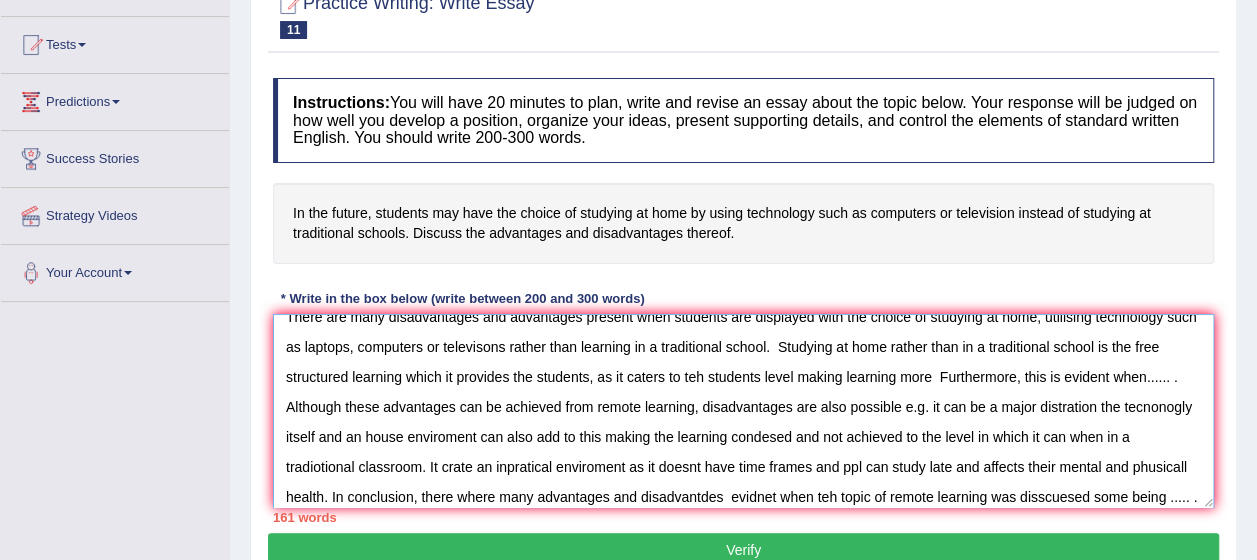 scroll, scrollTop: 20, scrollLeft: 0, axis: vertical 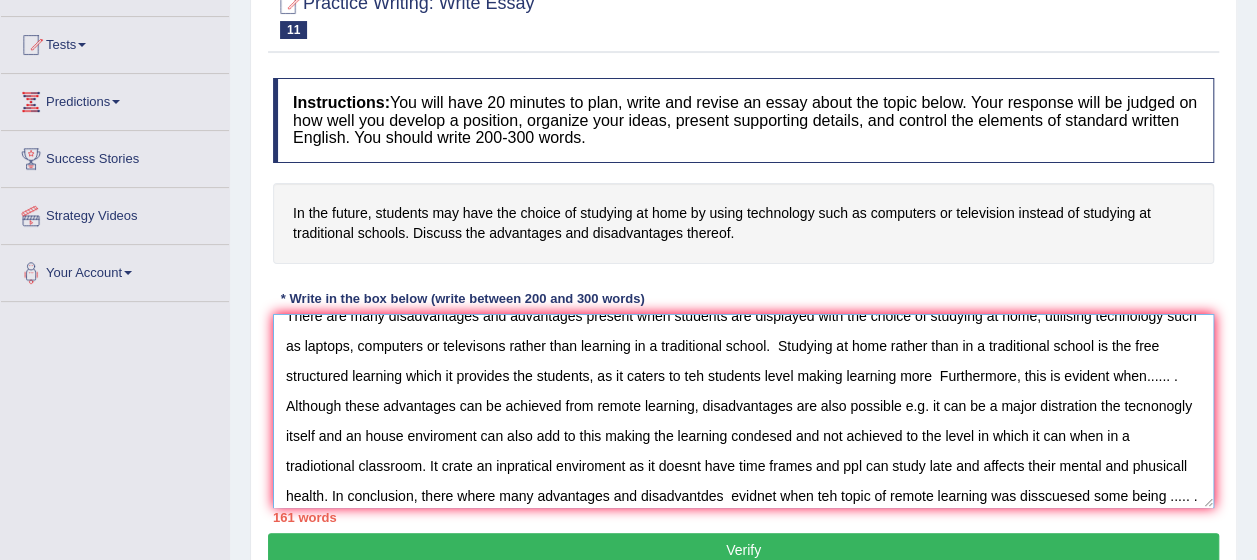 click on "There are many disadvantages and advantages present when students are displayed with the choice of studying at home, utilising technology such as laptops, computers or televisons rather than learning in a traditional school.  Studying at home rather than in a traditional school is the free structured learning which it provides the students, as it caters to teh students level making learning more  Furthermore, this is evident when...... .  Although these advantages can be achieved from remote learning, disadvantages are also possible e.g. it can be a major distration the tecnonogly itself and an house enviroment can also add to this making the learning condesed and not achieved to the level in which it can when in a tradiotional classroom. It crate an inpratical enviroment as it doesnt have time frames and ppl can study late and affects their mental and phusicall health. In conclusion, there where many advantages and disadvantdes  evidnet when teh topic of remote learning was disscuesed some being ..... ." at bounding box center [743, 411] 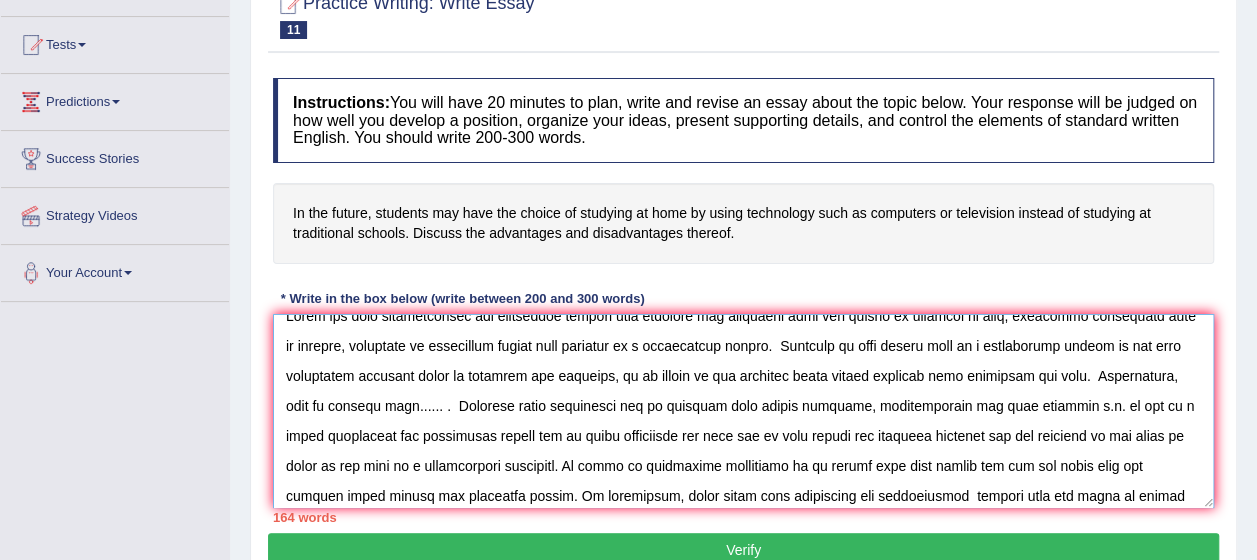 click at bounding box center [743, 411] 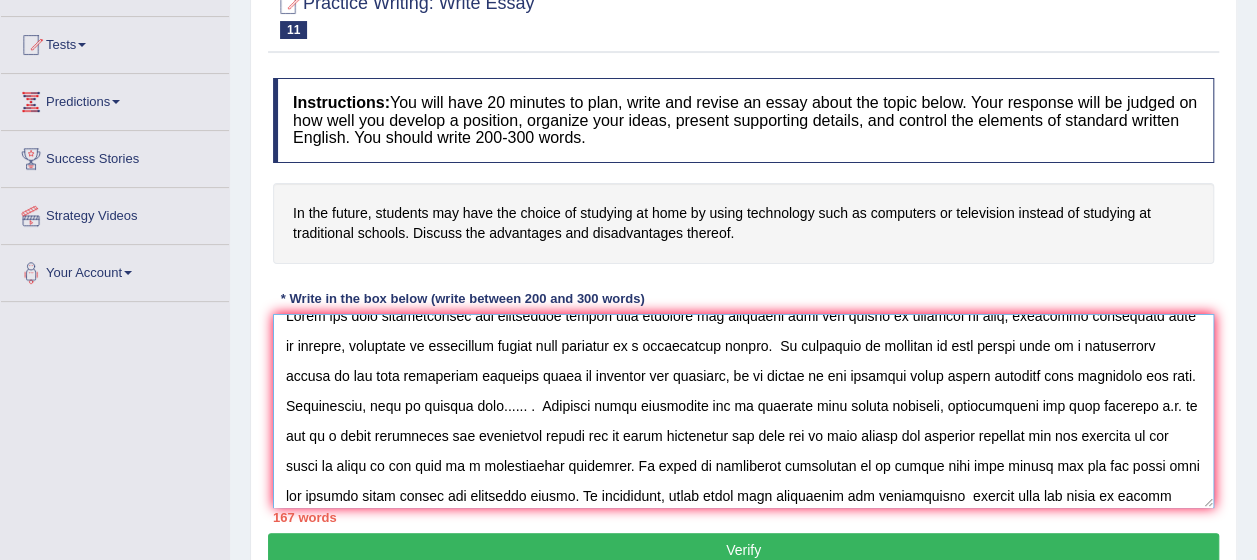 scroll, scrollTop: 48, scrollLeft: 0, axis: vertical 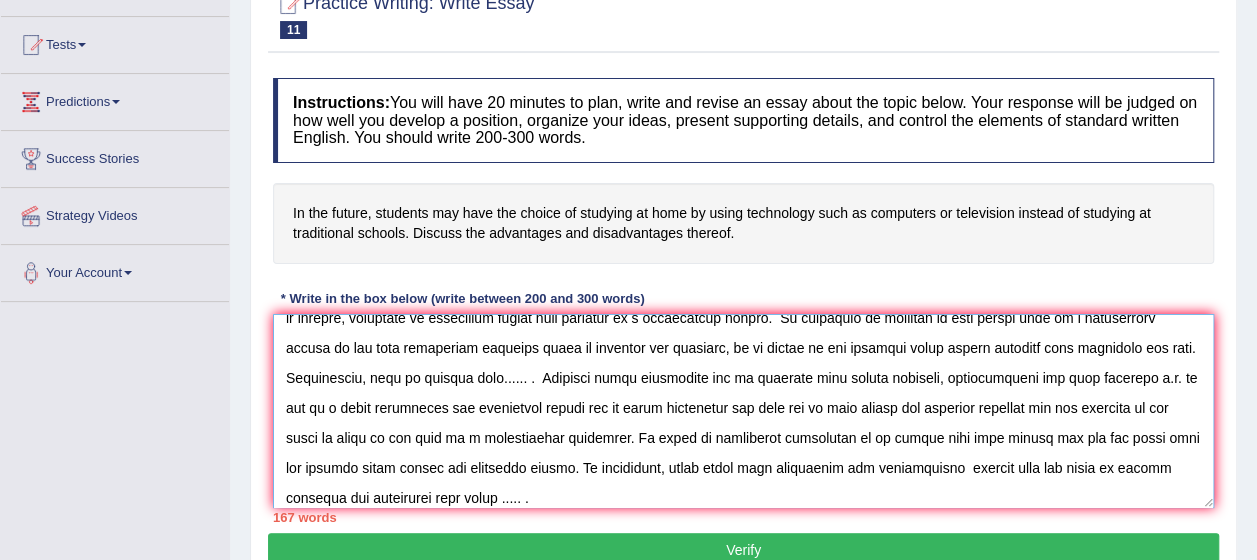 drag, startPoint x: 575, startPoint y: 377, endPoint x: 348, endPoint y: 376, distance: 227.0022 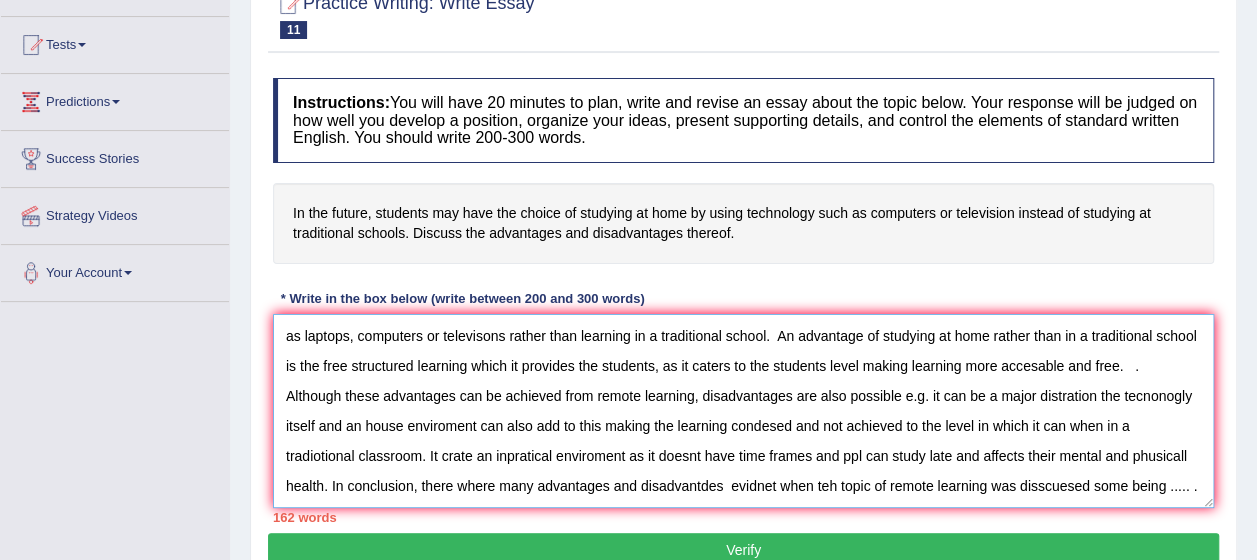 scroll, scrollTop: 23, scrollLeft: 0, axis: vertical 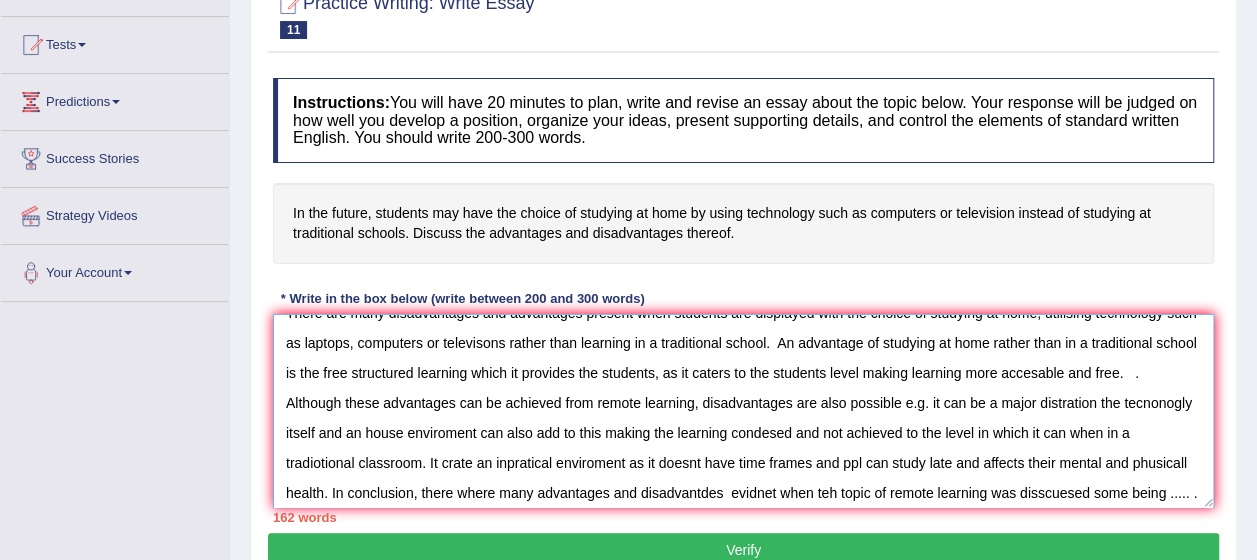 click on "There are many disadvantages and advantages present when students are displayed with the choice of studying at home, utilising technology such as laptops, computers or televisons rather than learning in a traditional school.  An advantage of studying at home rather than in a traditional school is the free structured learning which it provides the students, as it caters to the students level making learning more accesable and free.   .  Although these advantages can be achieved from remote learning, disadvantages are also possible e.g. it can be a major distration the tecnonogly itself and an house enviroment can also add to this making the learning condesed and not achieved to the level in which it can when in a tradiotional classroom. It crate an inpratical enviroment as it doesnt have time frames and ppl can study late and affects their mental and phusicall health. In conclusion, there where many advantages and disadvantdes  evidnet when teh topic of remote learning was disscuesed some being ..... ." at bounding box center (743, 411) 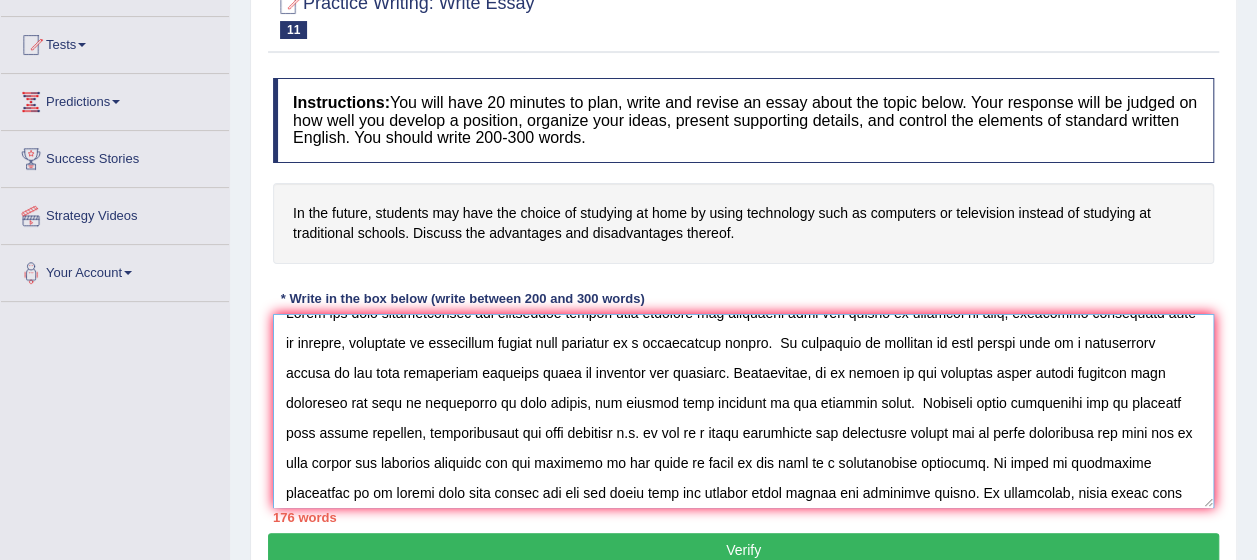 click at bounding box center [743, 411] 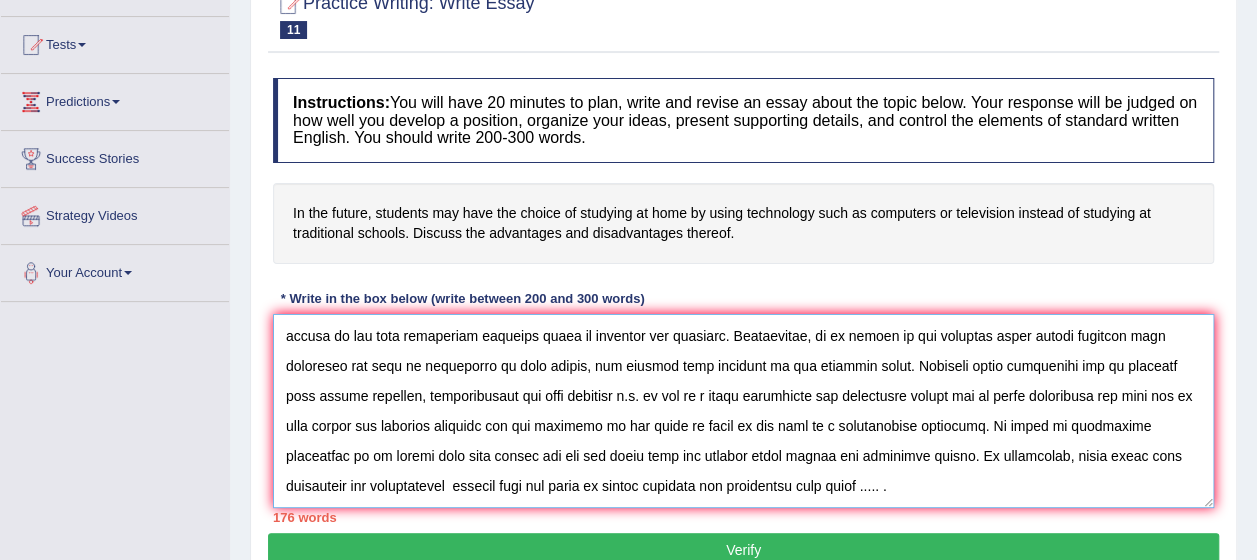 scroll, scrollTop: 60, scrollLeft: 0, axis: vertical 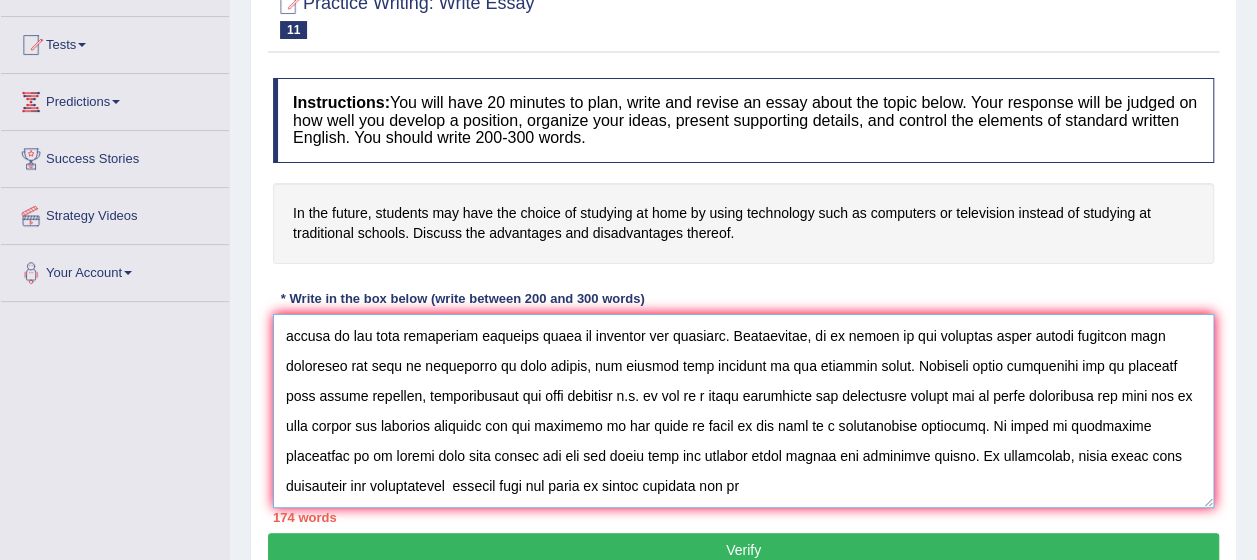 click at bounding box center [743, 411] 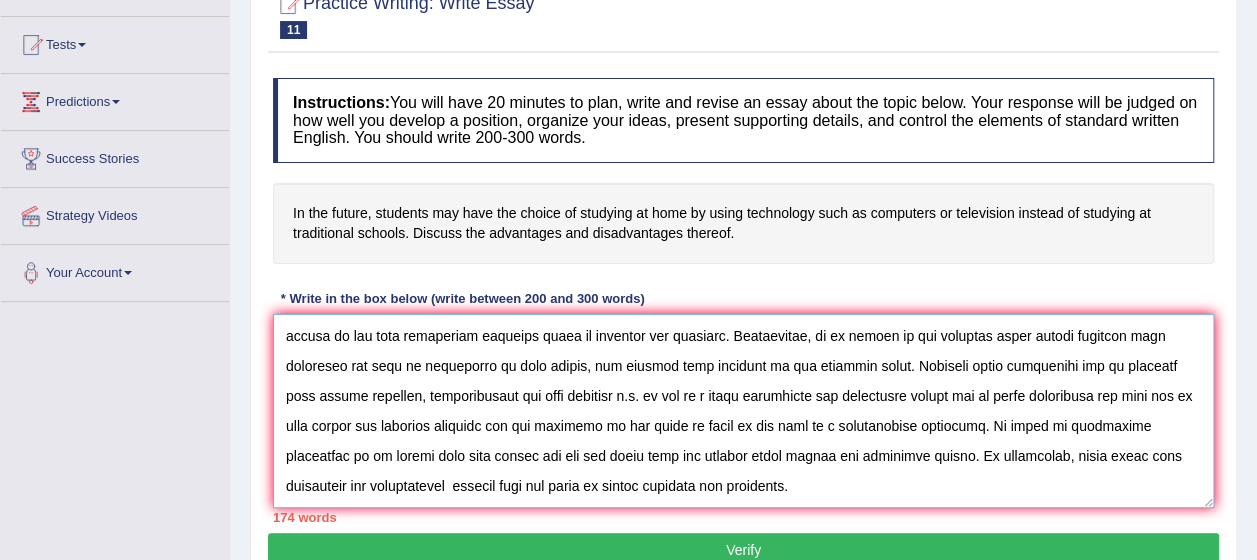 click at bounding box center (743, 411) 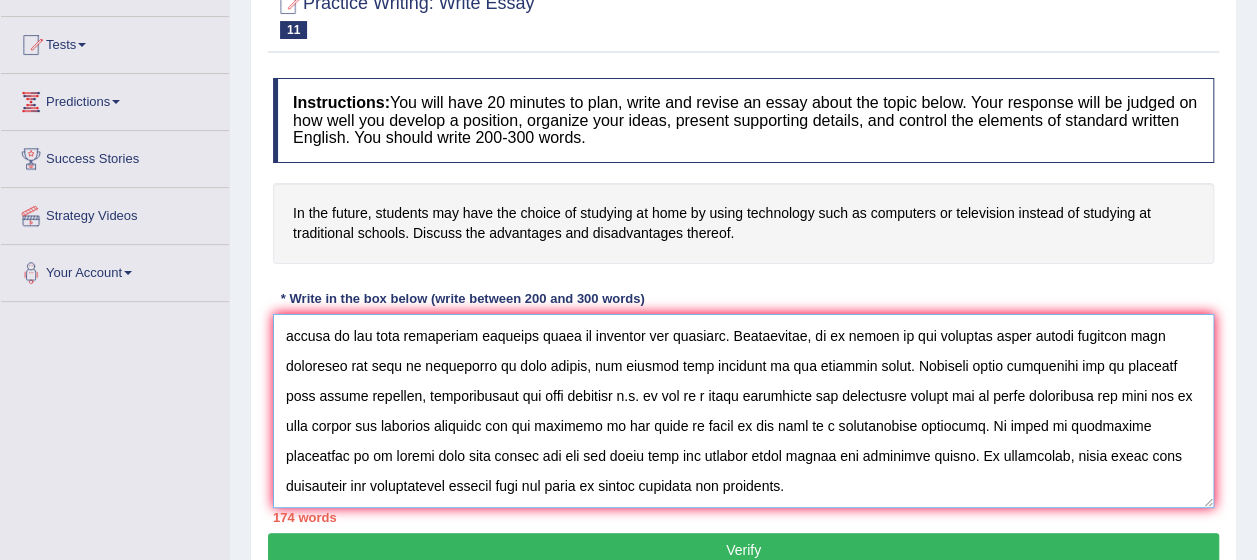 click at bounding box center [743, 411] 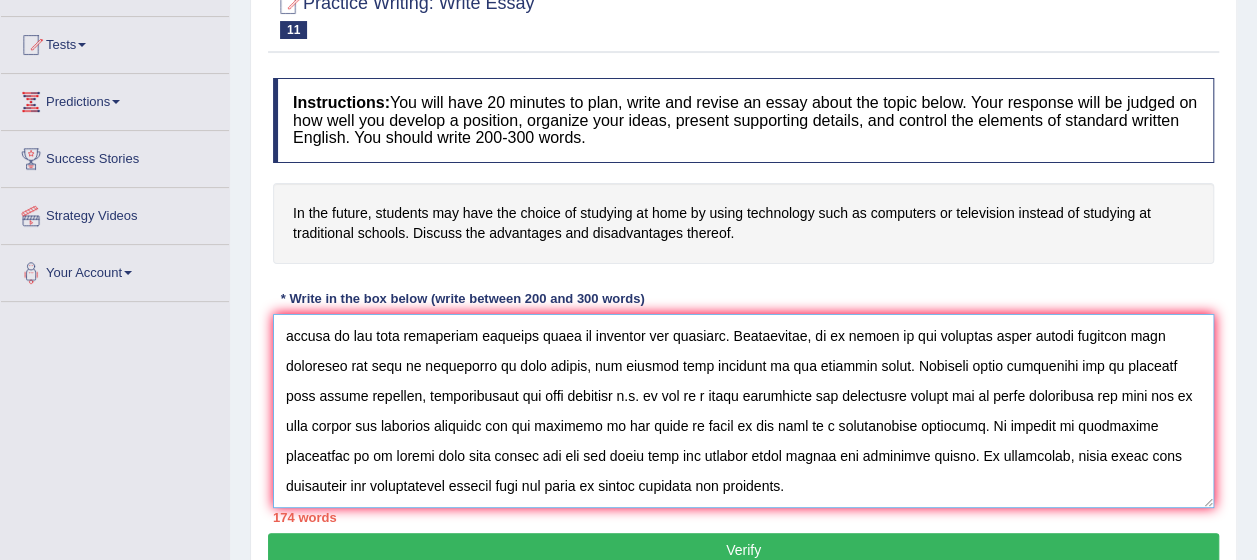 type on "There are many disadvantages and advantages present when students are displayed with the choice of studying at home, utilising technology such as laptops, computers or televisons rather than learning in a traditional school.  An advantage of studying at home rather than in a traditional school is the free structured learning which it provides the students. Furthermore, as it caters to the students level making learning more accesable and free to understand to many grades, and overall more convient to the students needs. Although these advantages can be achieved from remote learning, disadvantages are also possible e.g. it can be a major distration the tecnonogly itself and an house enviroment can also add to this making the learning condesed and not achieved to the level in which it can when in a tradiotional classroom. It creates an inpratical enviroment as it doesnt have time frames and ppl can study late and affects their mental and phusicall health. In conclusion, there where many advantages and disadv..." 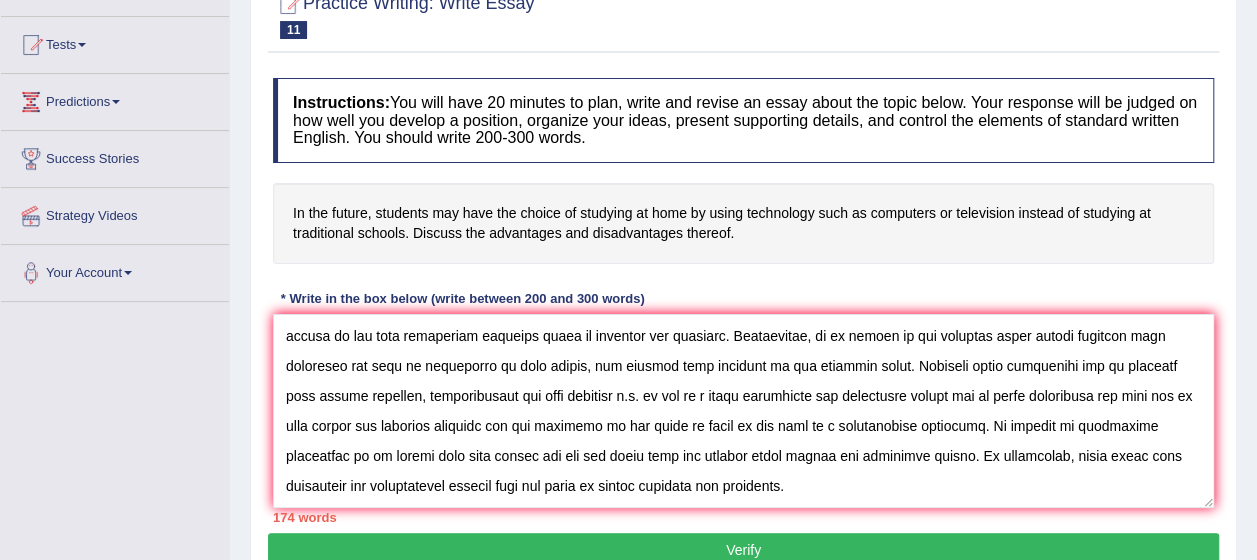 click on "Verify" at bounding box center [743, 550] 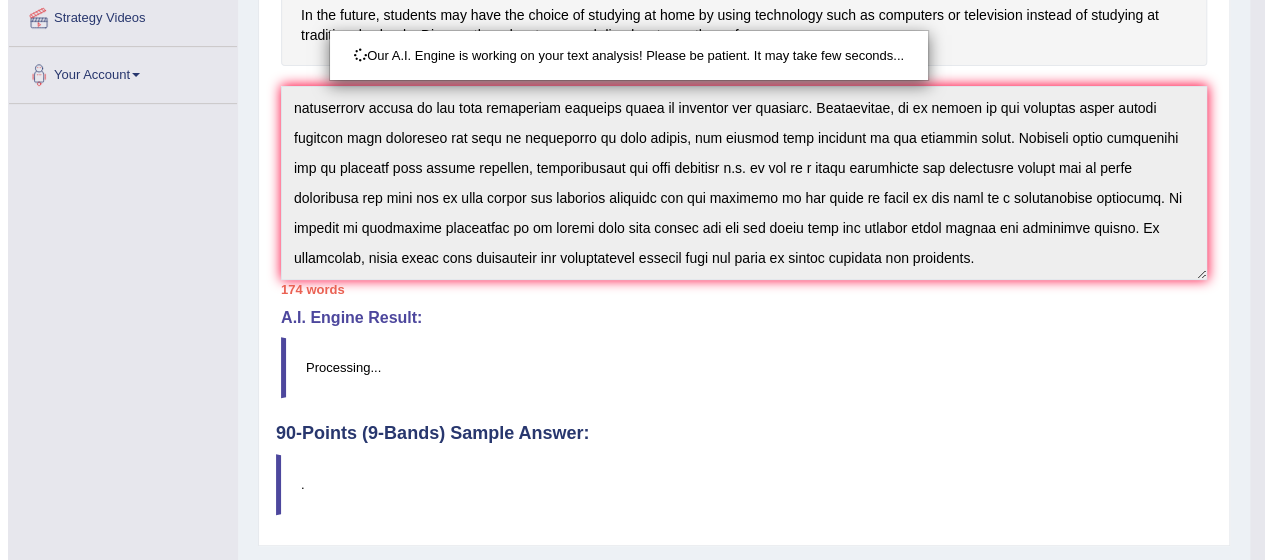 scroll, scrollTop: 490, scrollLeft: 0, axis: vertical 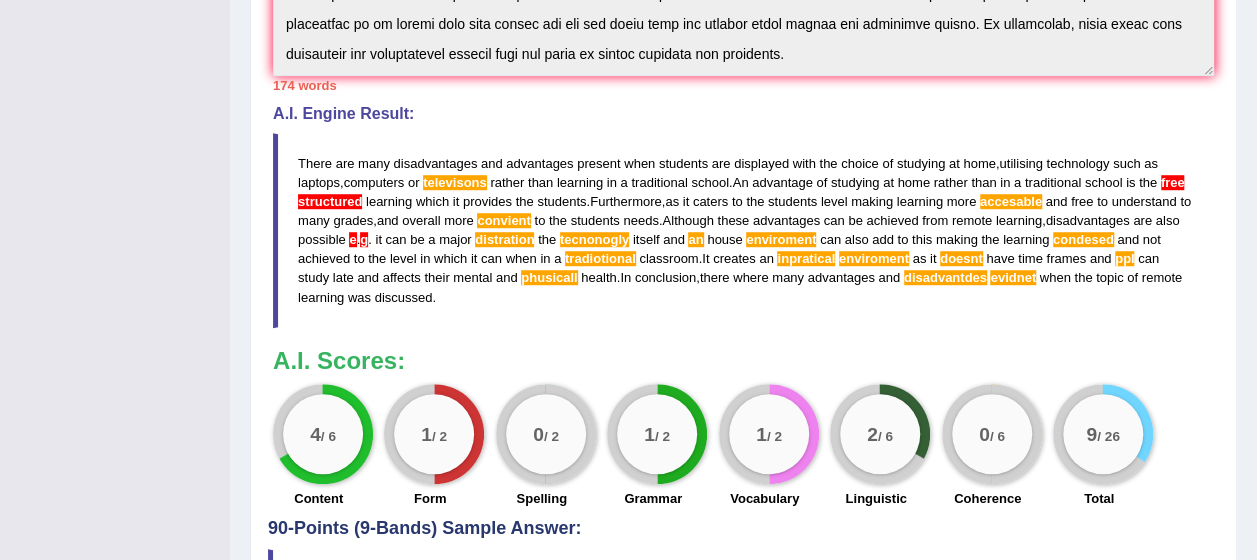 click on "conclusion" at bounding box center [665, 277] 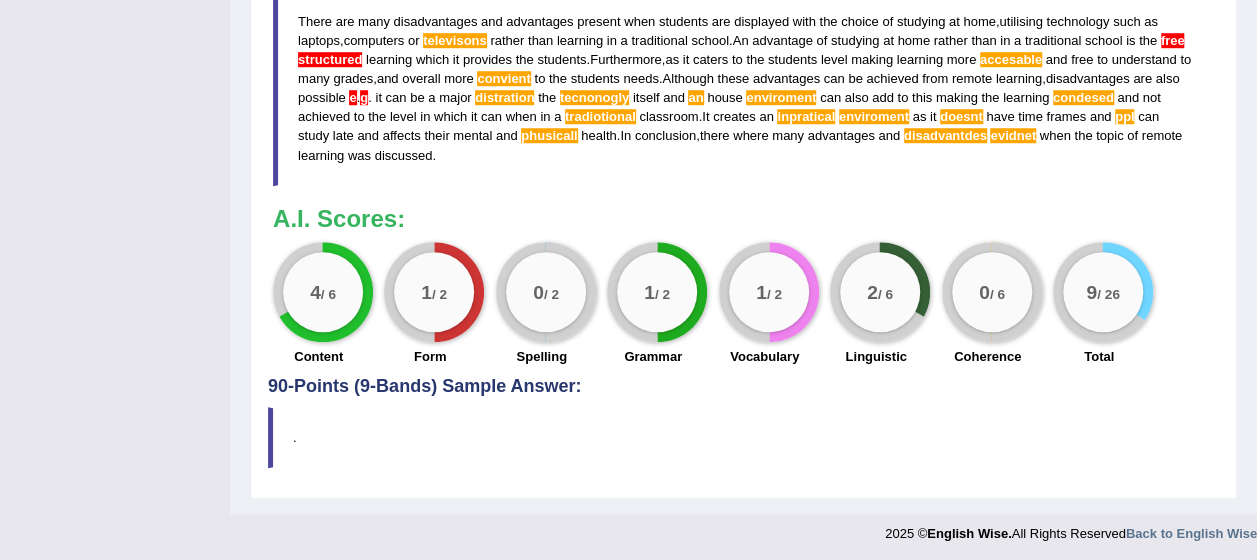 scroll, scrollTop: 740, scrollLeft: 0, axis: vertical 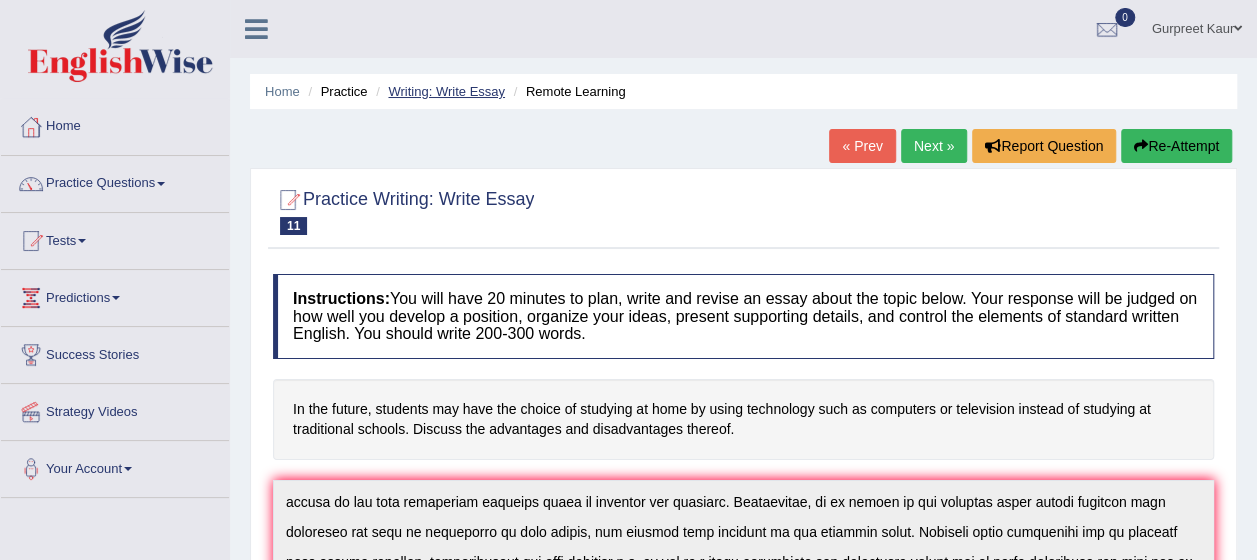 click on "Writing: Write Essay" at bounding box center (446, 91) 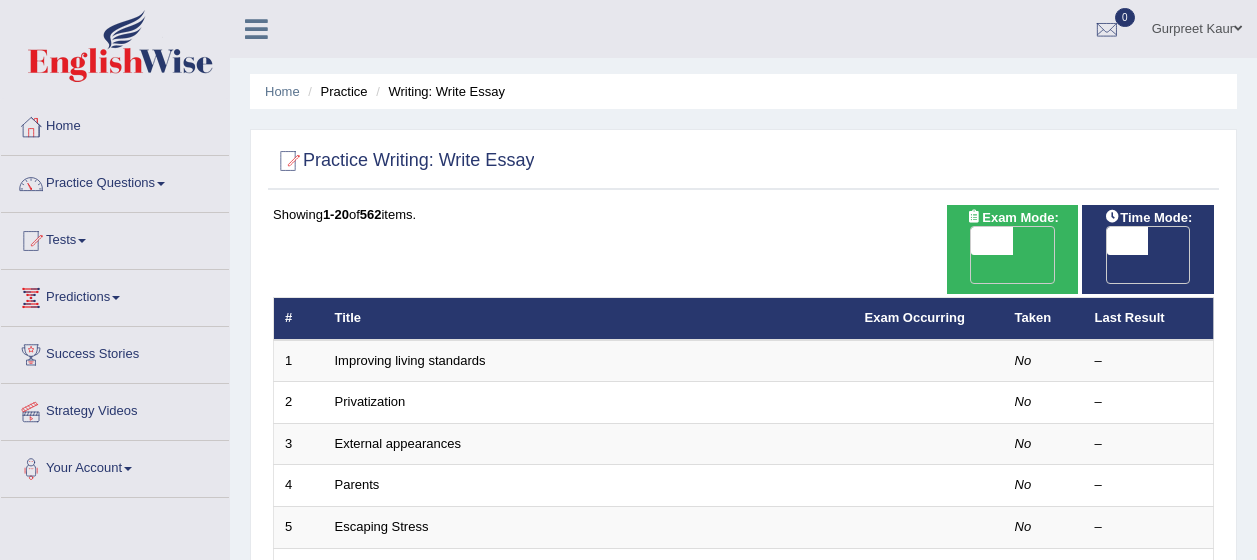 scroll, scrollTop: 0, scrollLeft: 0, axis: both 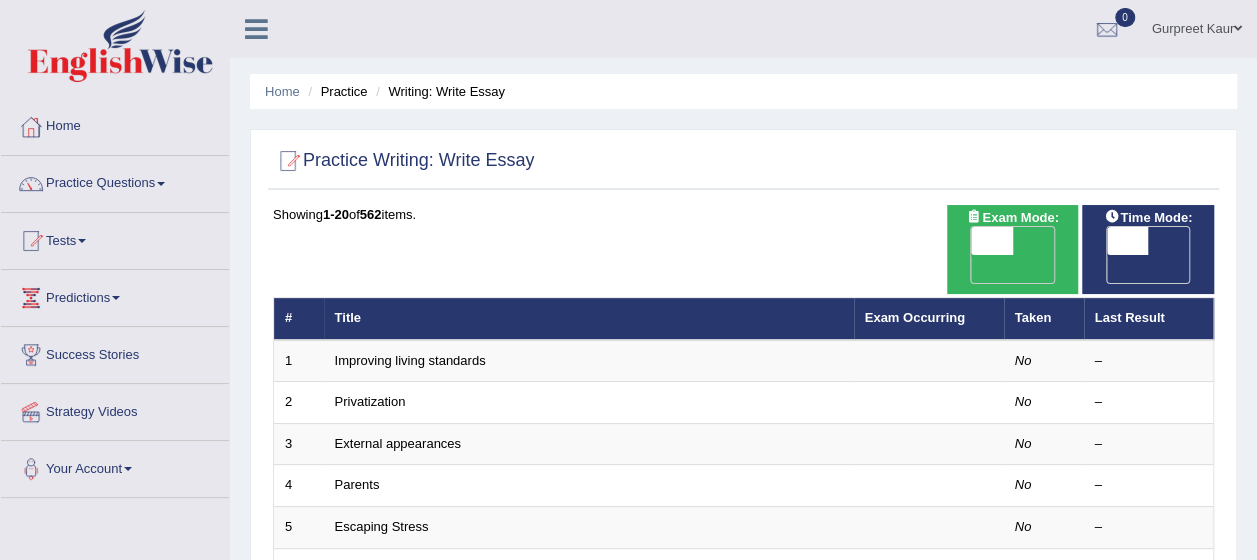 click on "OFF" at bounding box center (951, 269) 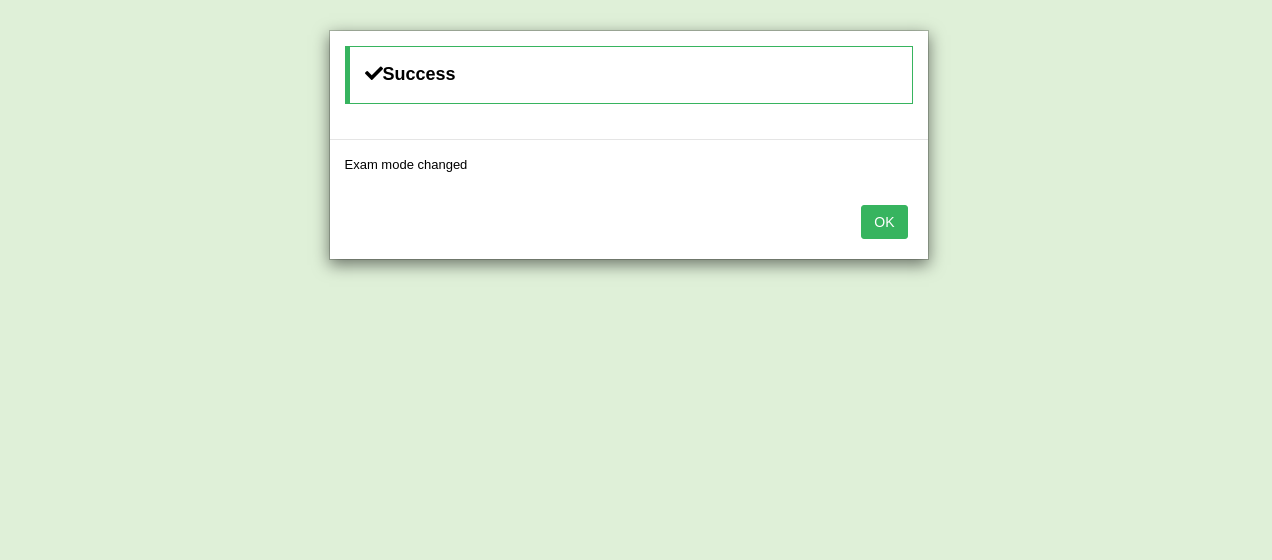 click on "OK" at bounding box center (884, 222) 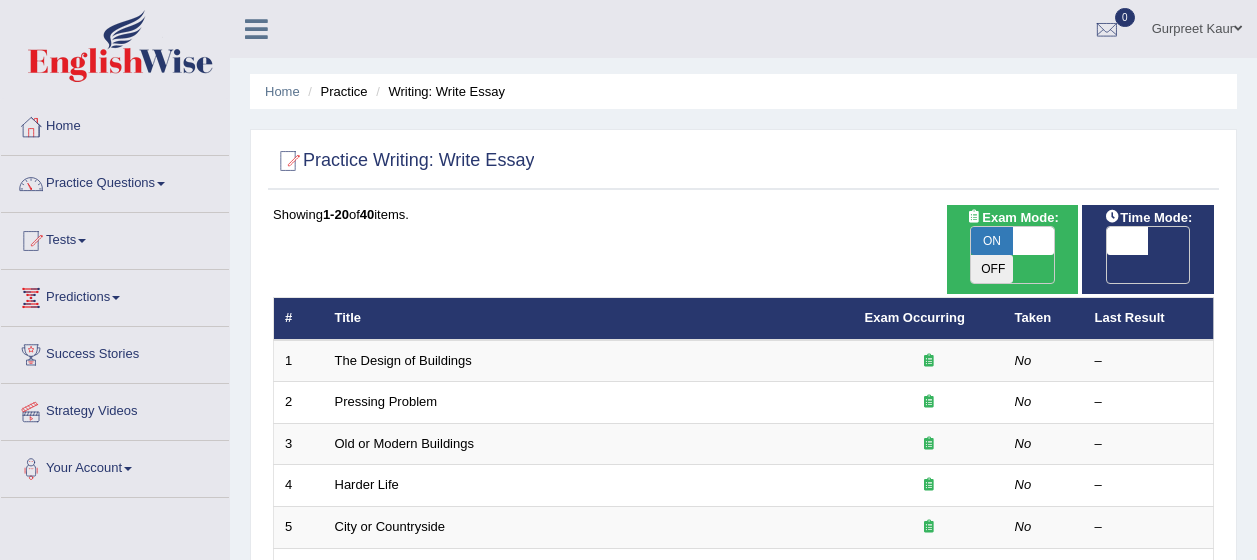 scroll, scrollTop: 0, scrollLeft: 0, axis: both 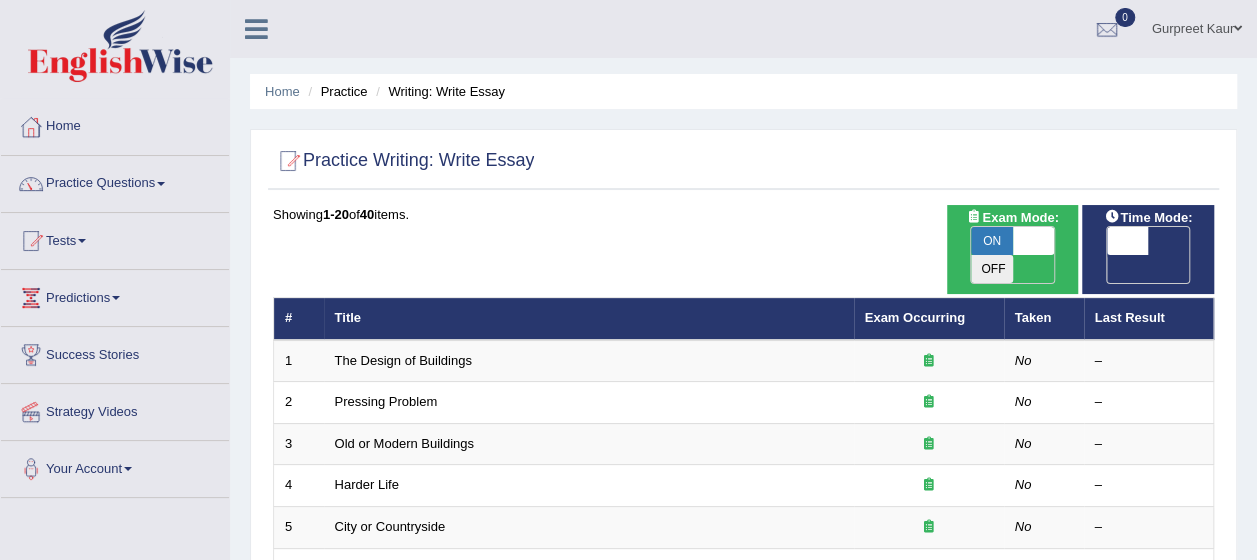 click on "OFF" at bounding box center (1086, 269) 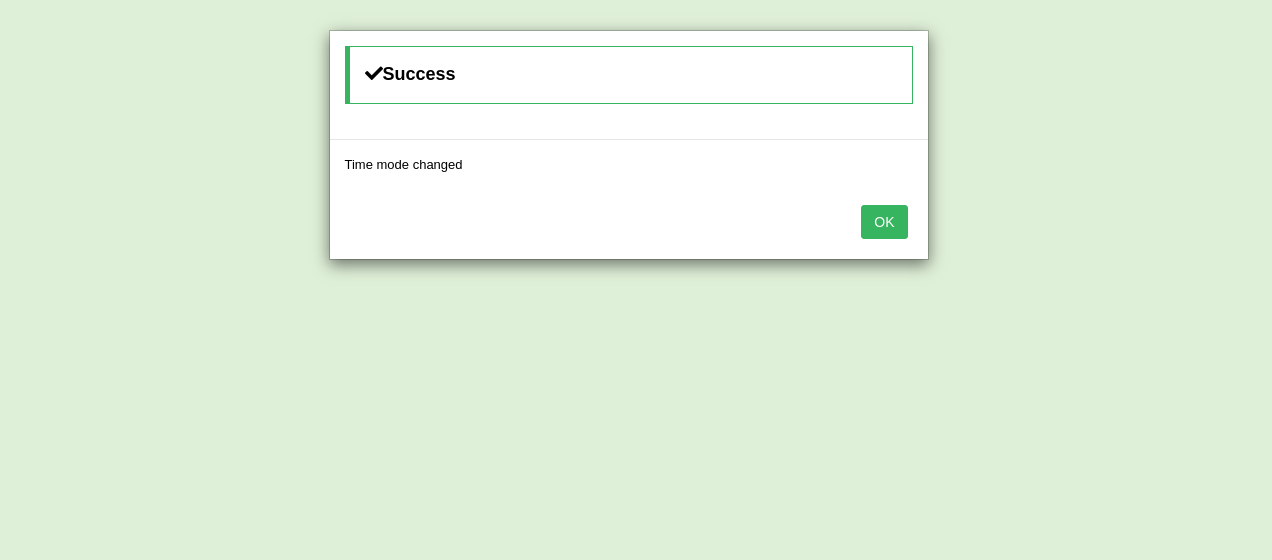 click on "OK" at bounding box center (884, 222) 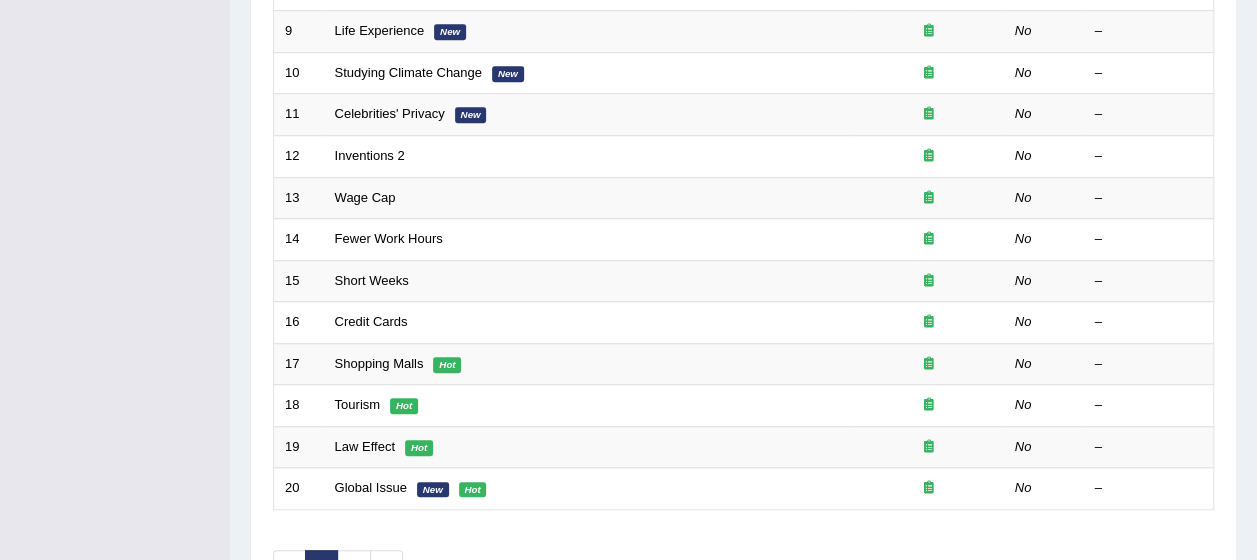scroll, scrollTop: 669, scrollLeft: 0, axis: vertical 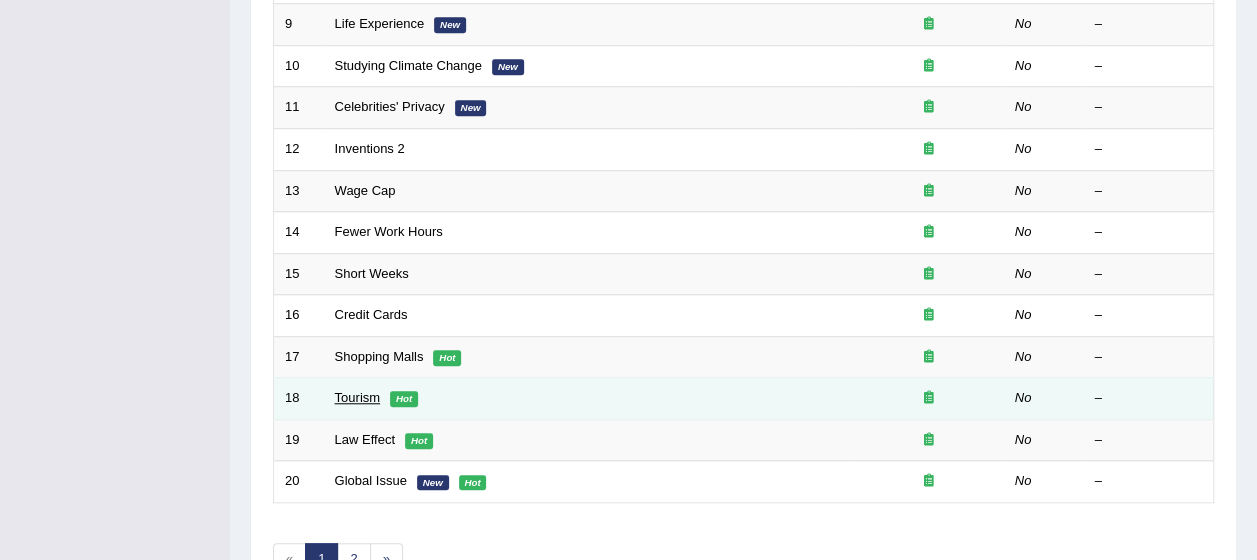 click on "Tourism" at bounding box center (358, 397) 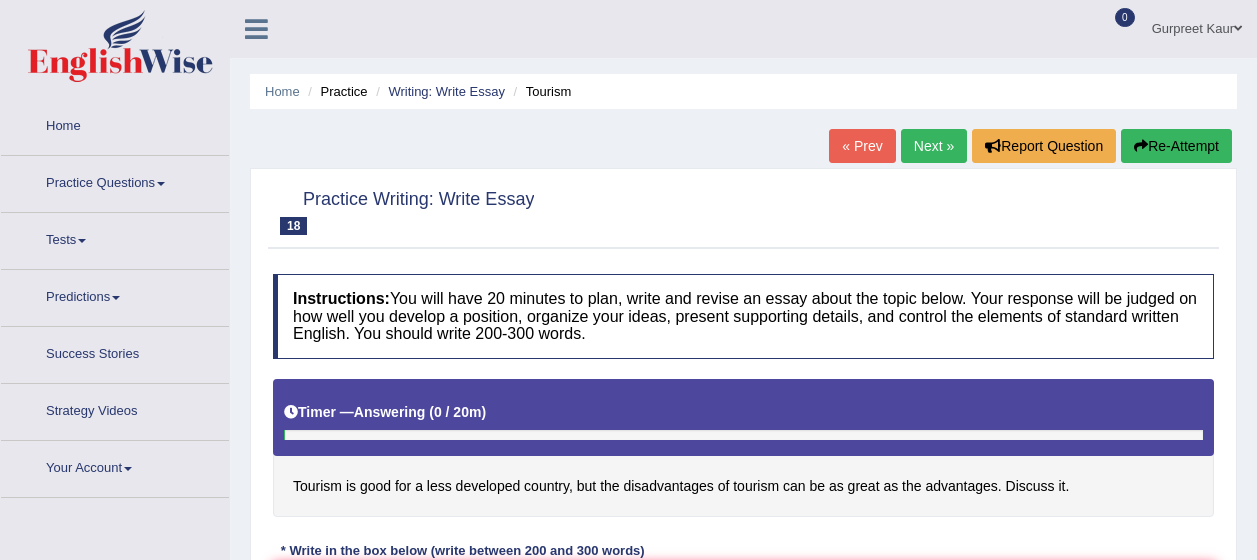 scroll, scrollTop: 0, scrollLeft: 0, axis: both 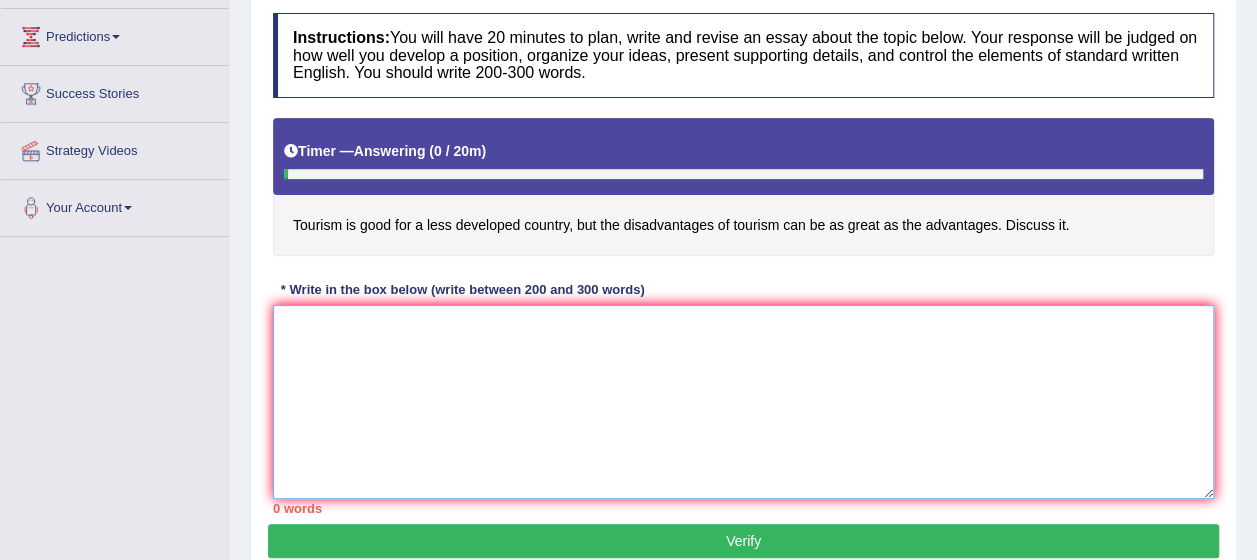 click at bounding box center [743, 402] 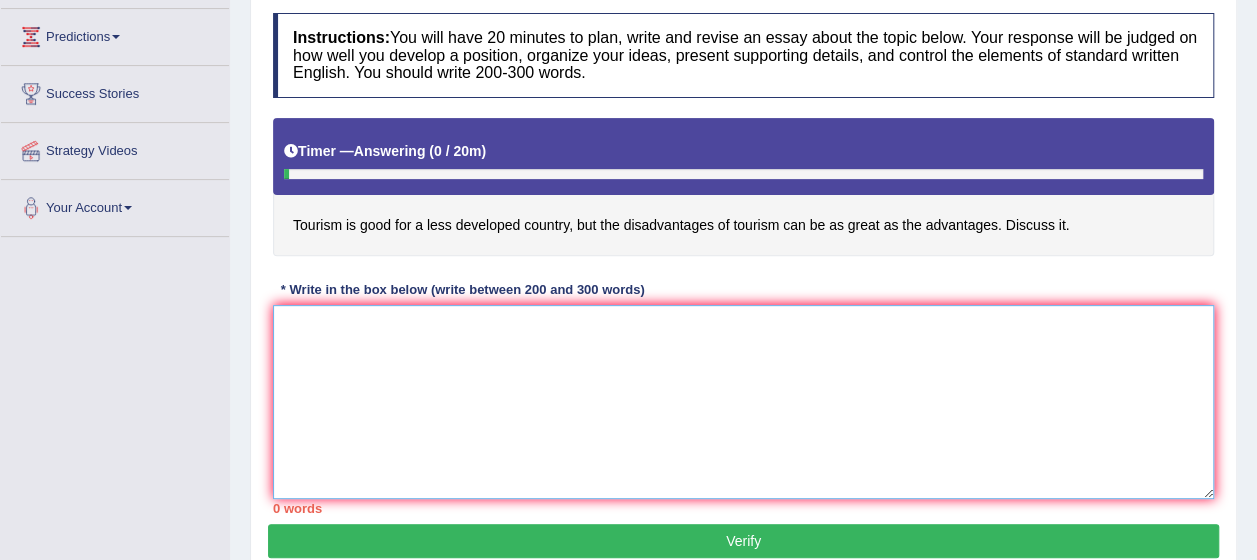type on "I" 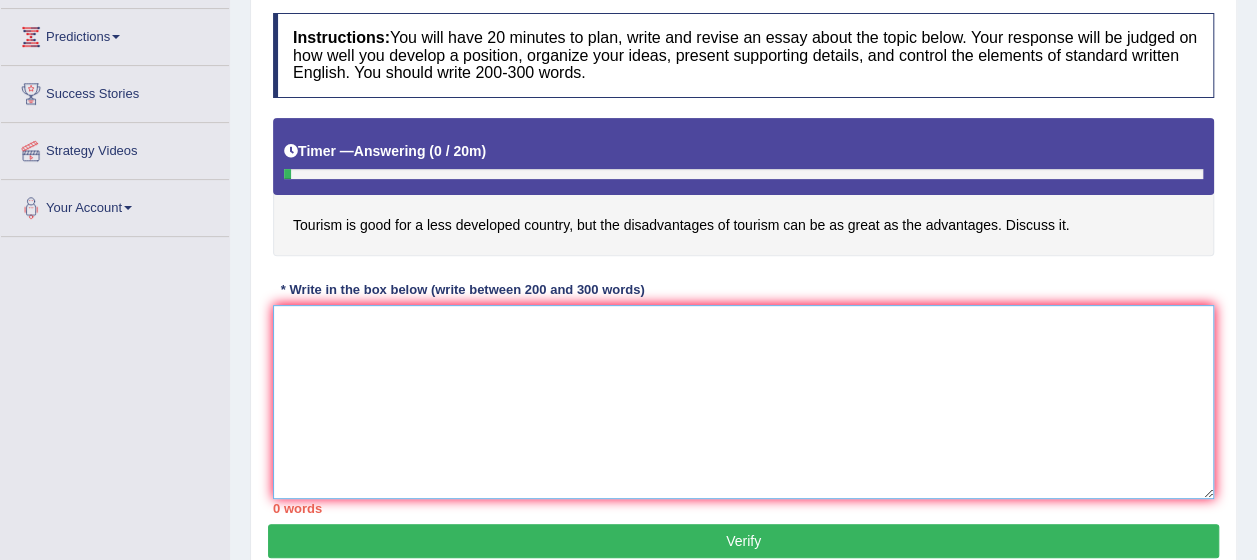 type on "T" 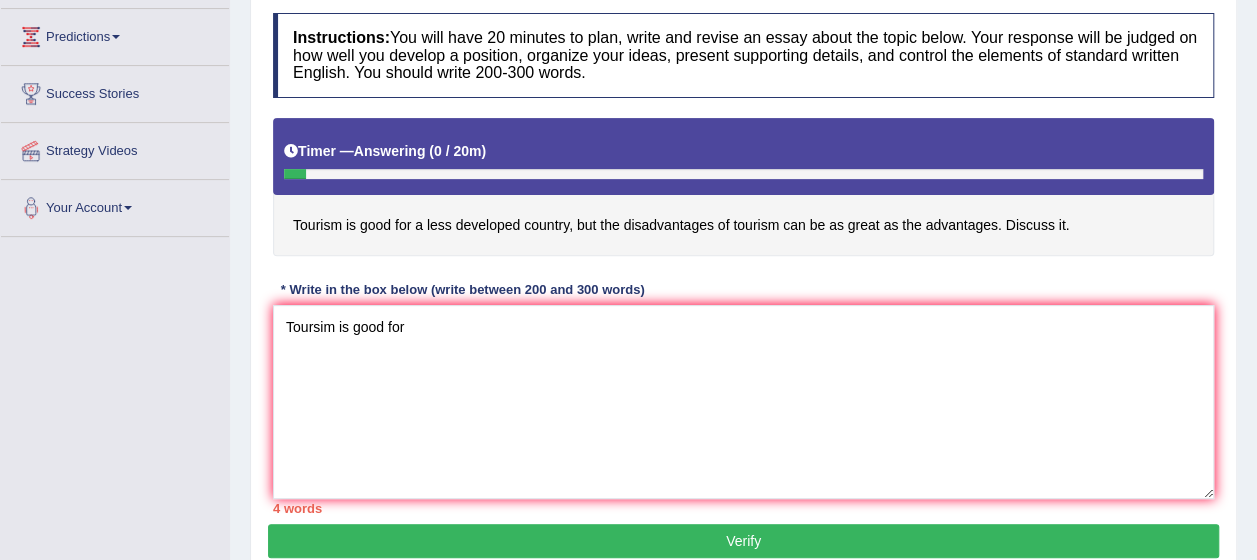 drag, startPoint x: 1098, startPoint y: 220, endPoint x: 103, endPoint y: 176, distance: 995.9724 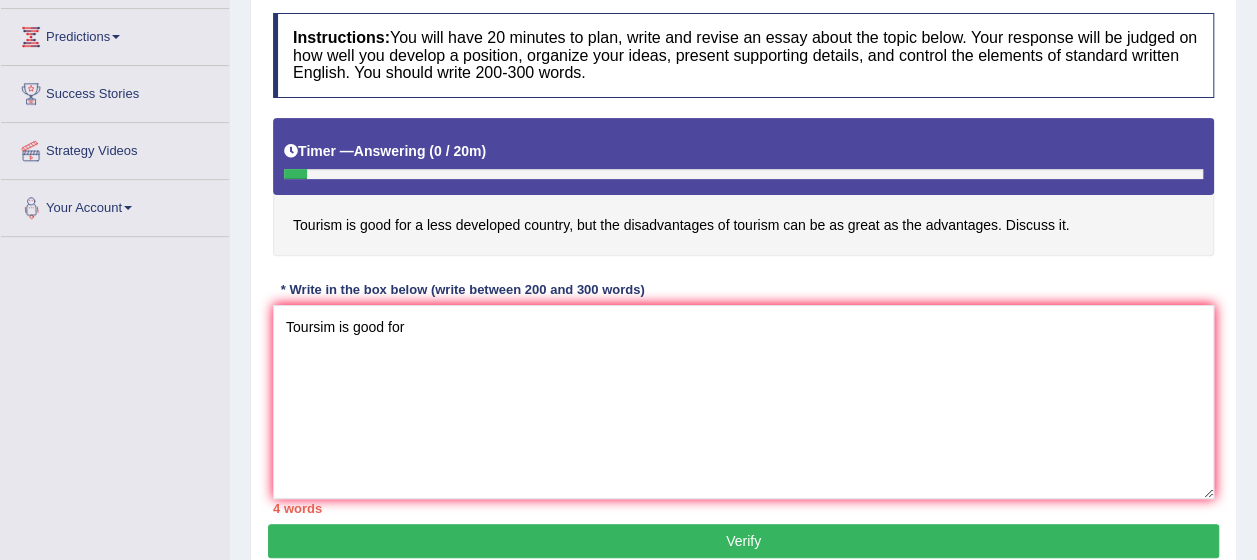 drag, startPoint x: 289, startPoint y: 221, endPoint x: 443, endPoint y: 218, distance: 154.02922 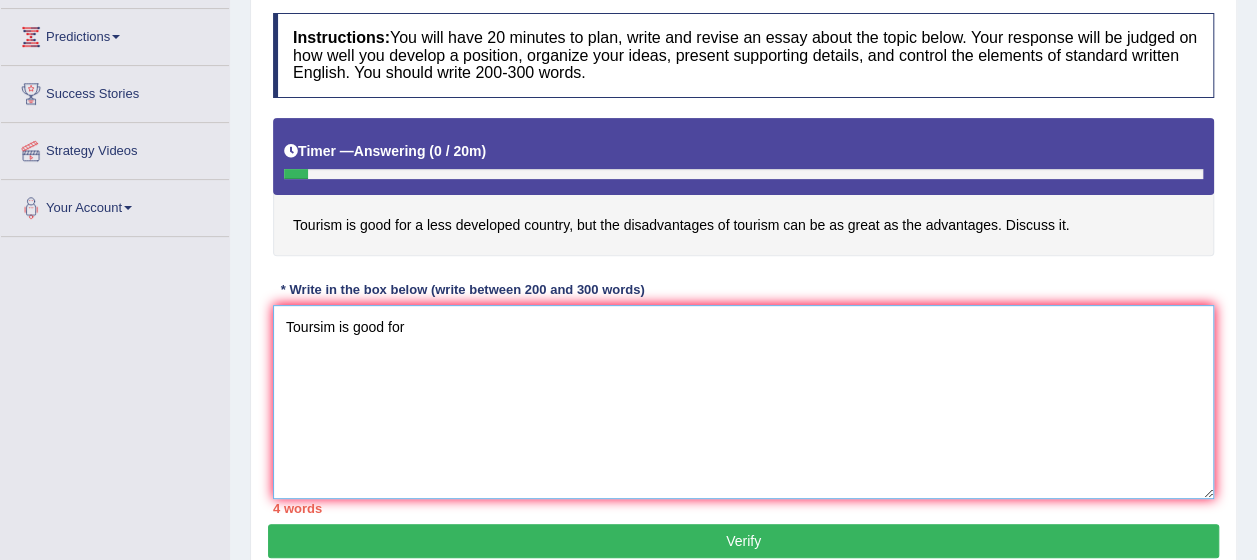 click on "Toursim is good for" at bounding box center (743, 402) 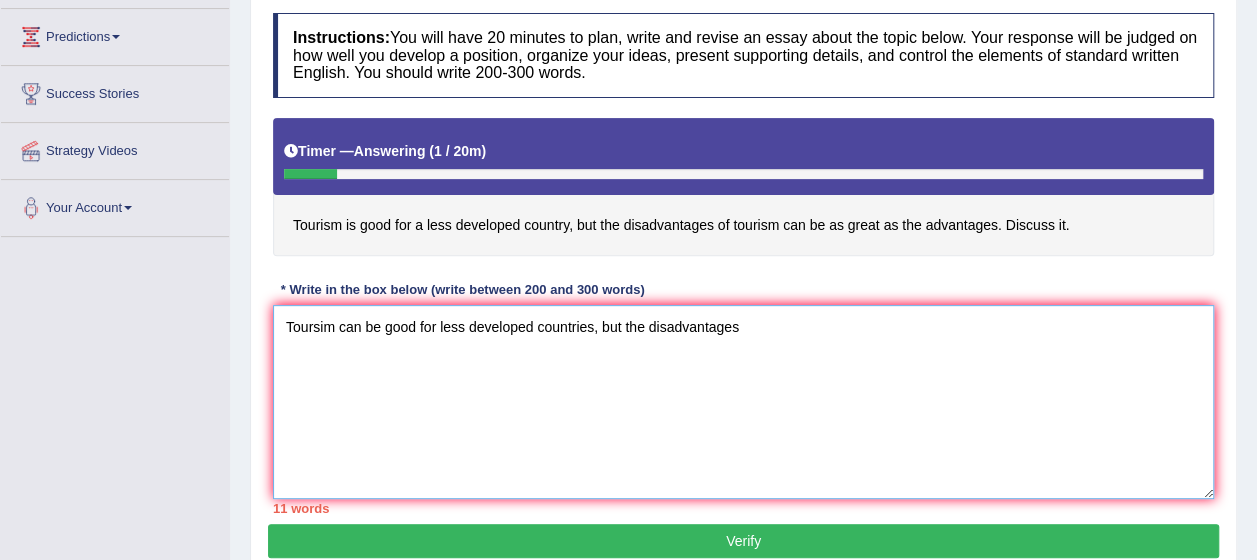 click on "Toursim can be good for less developed countries, but the disadvantages" at bounding box center (743, 402) 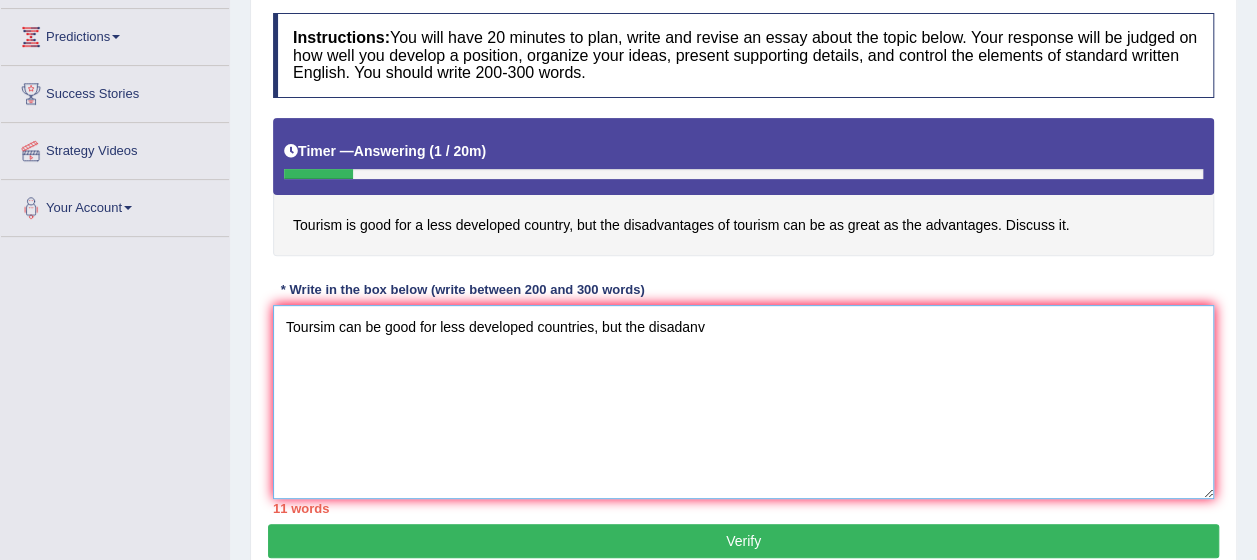 drag, startPoint x: 760, startPoint y: 314, endPoint x: 713, endPoint y: 328, distance: 49.0408 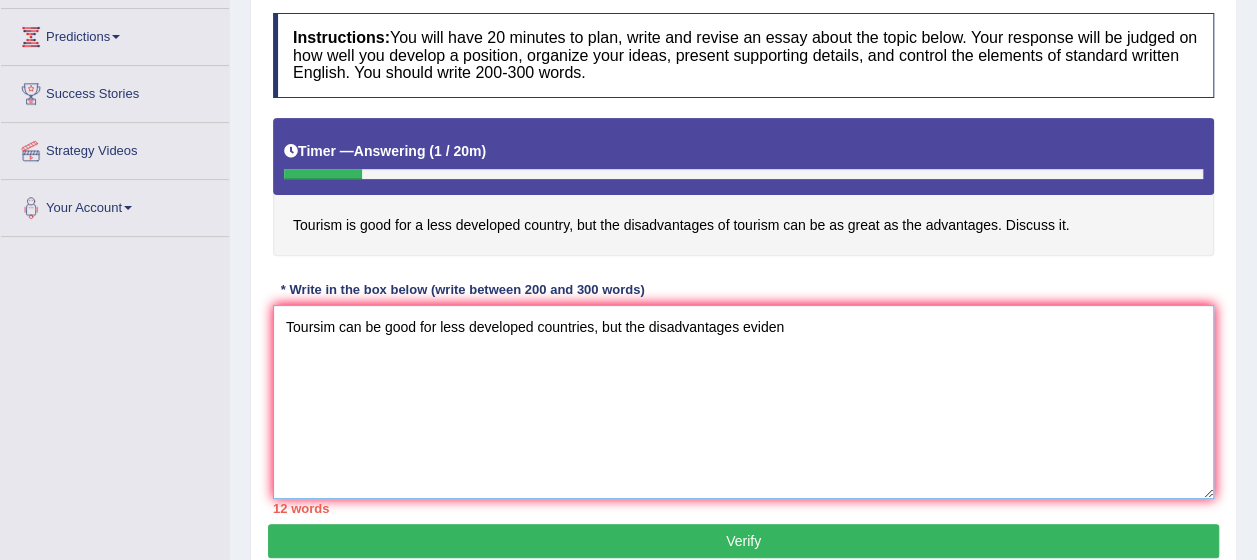 click on "Toursim can be good for less developed countries, but the disadvantages eviden" at bounding box center (743, 402) 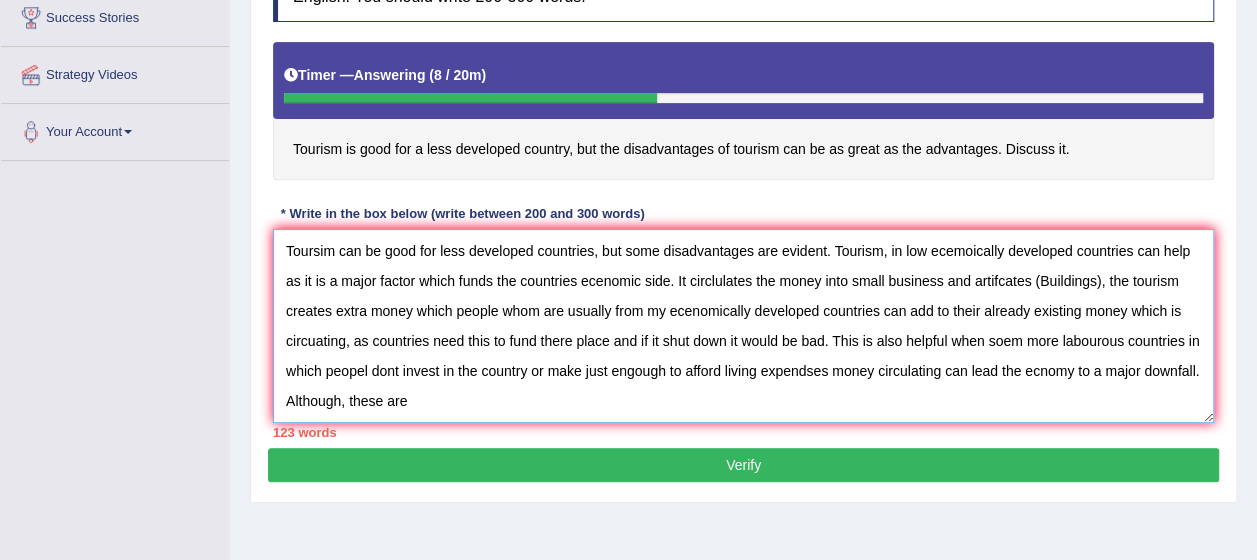 scroll, scrollTop: 339, scrollLeft: 0, axis: vertical 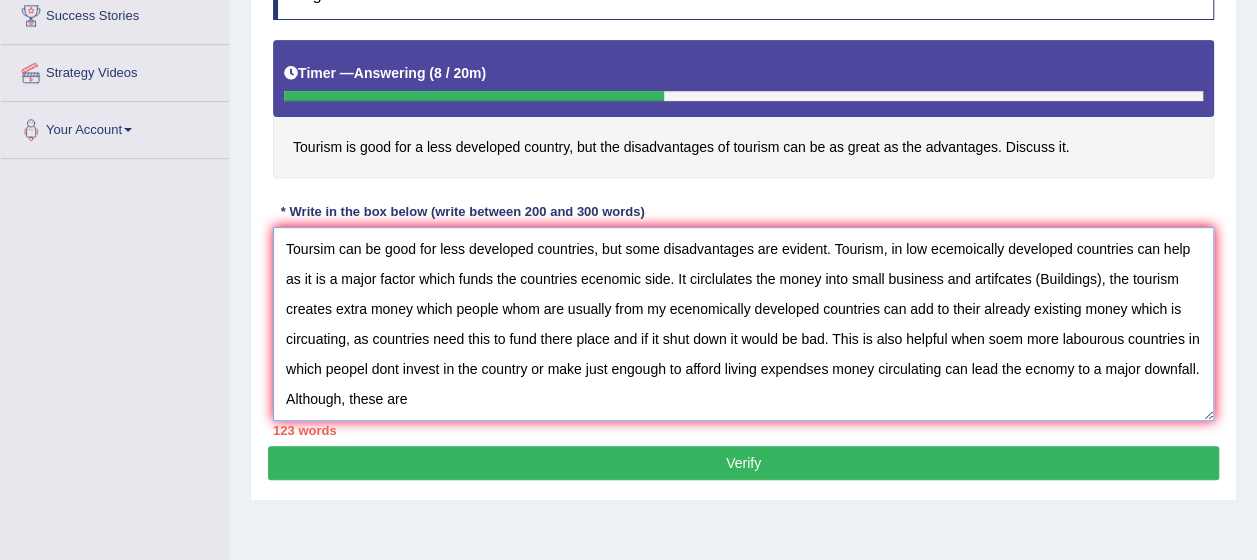 drag, startPoint x: 642, startPoint y: 274, endPoint x: 597, endPoint y: 275, distance: 45.01111 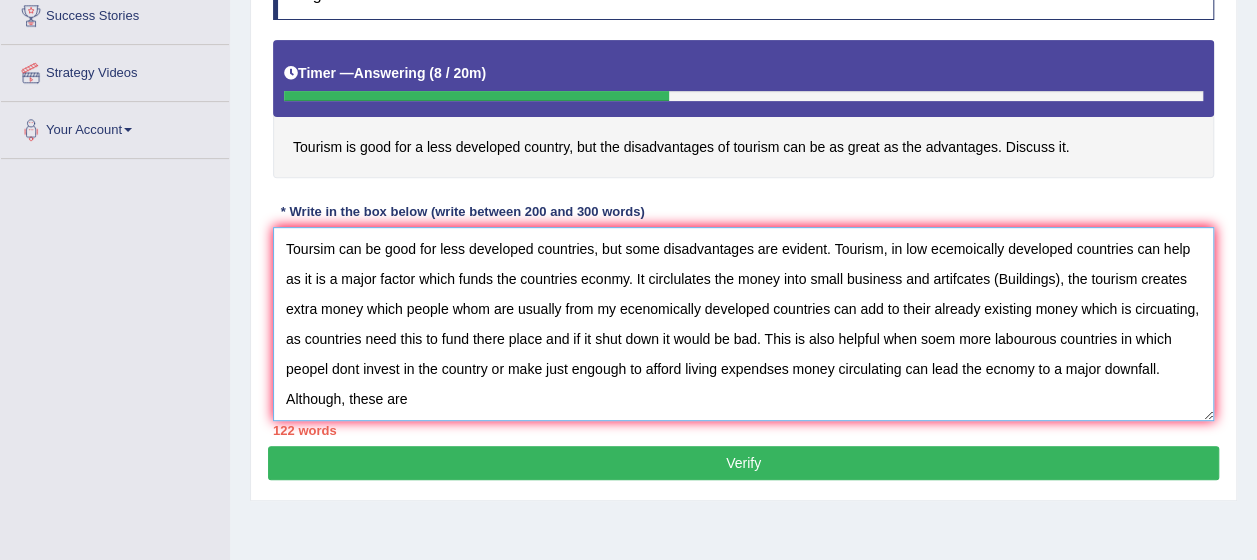 click on "Toursim can be good for less developed countries, but some disadvantages are evident. Tourism, in low ecemoically developed countries can help as it is a major factor which funds the countries econmy. It circlulates the money into small business and artifcates (Buildings), the tourism creates extra money which people whom are usually from my ecenomically developed countries can add to their already existing money which is circuating, as countries need this to fund there place and if it shut down it would be bad. This is also helpful when soem more labourous countries in which peopel dont invest in the country or make just engough to afford living expendses money circulating can lead the ecnomy to a major downfall. Although, these are" at bounding box center (743, 324) 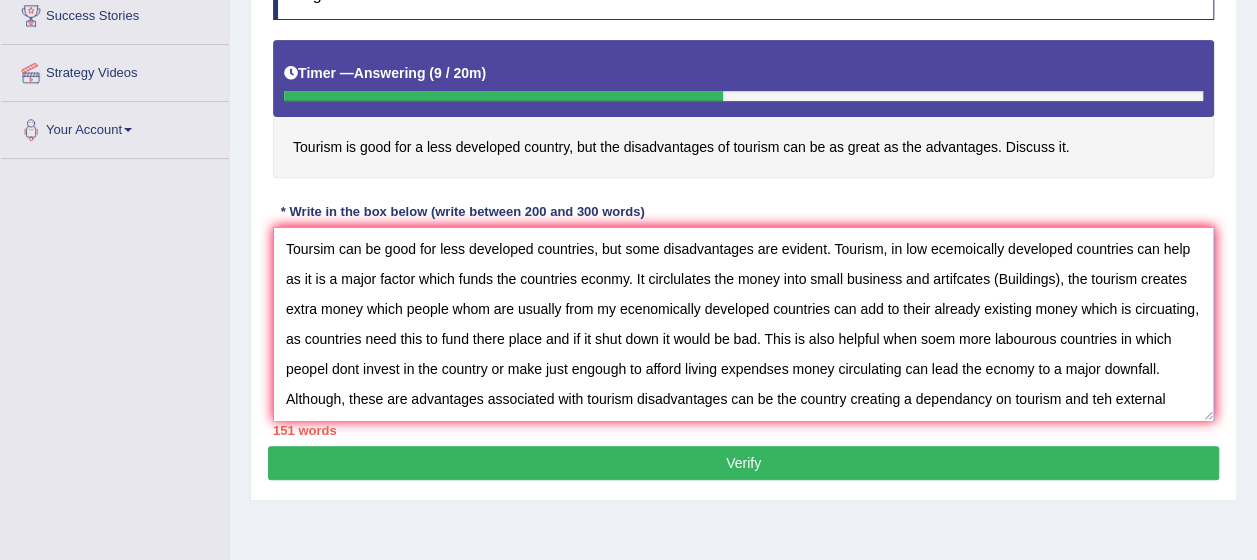 scroll, scrollTop: 30, scrollLeft: 0, axis: vertical 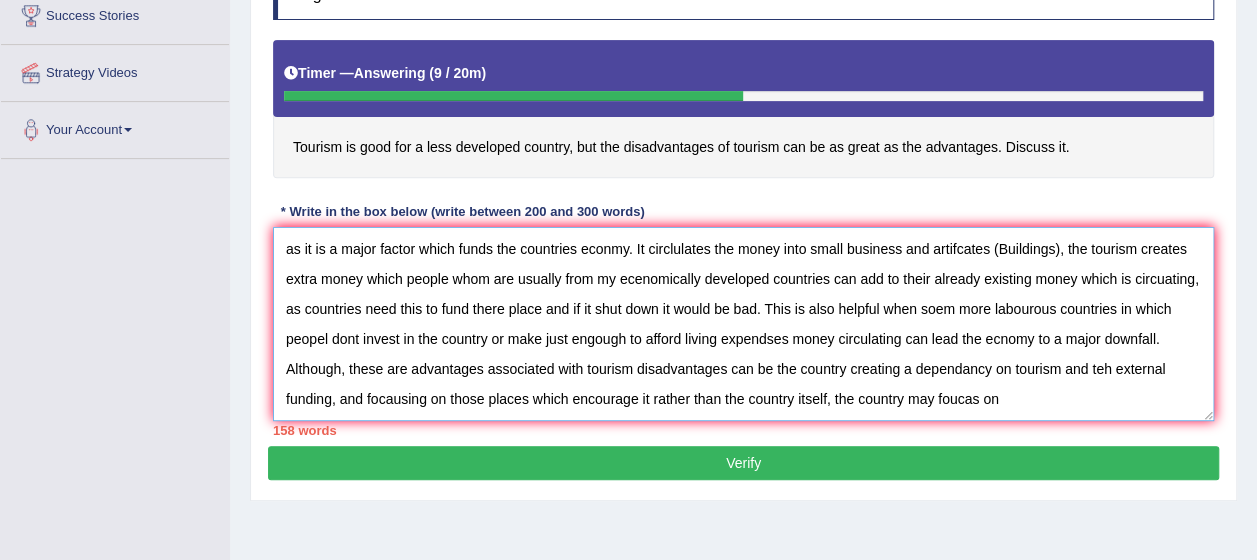 click on "Toursim can be good for less developed countries, but some disadvantages are evident. Tourism, in low ecemoically developed countries can help as it is a major factor which funds the countries econmy. It circlulates the money into small business and artifcates (Buildings), the tourism creates extra money which people whom are usually from my ecenomically developed countries can add to their already existing money which is circuating, as countries need this to fund there place and if it shut down it would be bad. This is also helpful when soem more labourous countries in which peopel dont invest in the country or make just engough to afford living expendses money circulating can lead the ecnomy to a major downfall. Although, these are advantages associated with tourism disadvantages can be the country creating a dependancy on tourism and teh external funding, and focausing on those places which encourage it rather than the country itself, the country may foucas on" at bounding box center [743, 324] 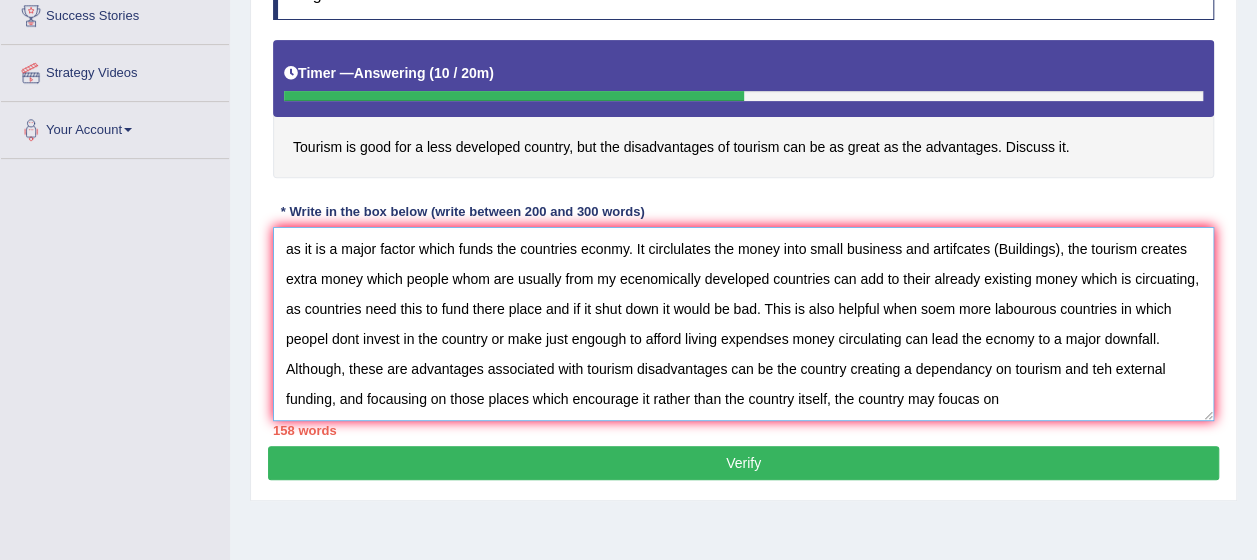 click on "Toursim can be good for less developed countries, but some disadvantages are evident. Tourism, in low ecemoically developed countries can help as it is a major factor which funds the countries econmy. It circlulates the money into small business and artifcates (Buildings), the tourism creates extra money which people whom are usually from my ecenomically developed countries can add to their already existing money which is circuating, as countries need this to fund there place and if it shut down it would be bad. This is also helpful when soem more labourous countries in which peopel dont invest in the country or make just engough to afford living expendses money circulating can lead the ecnomy to a major downfall. Although, these are advantages associated with tourism disadvantages can be the country creating a dependancy on tourism and teh external funding, and focausing on those places which encourage it rather than the country itself, the country may foucas on" at bounding box center [743, 324] 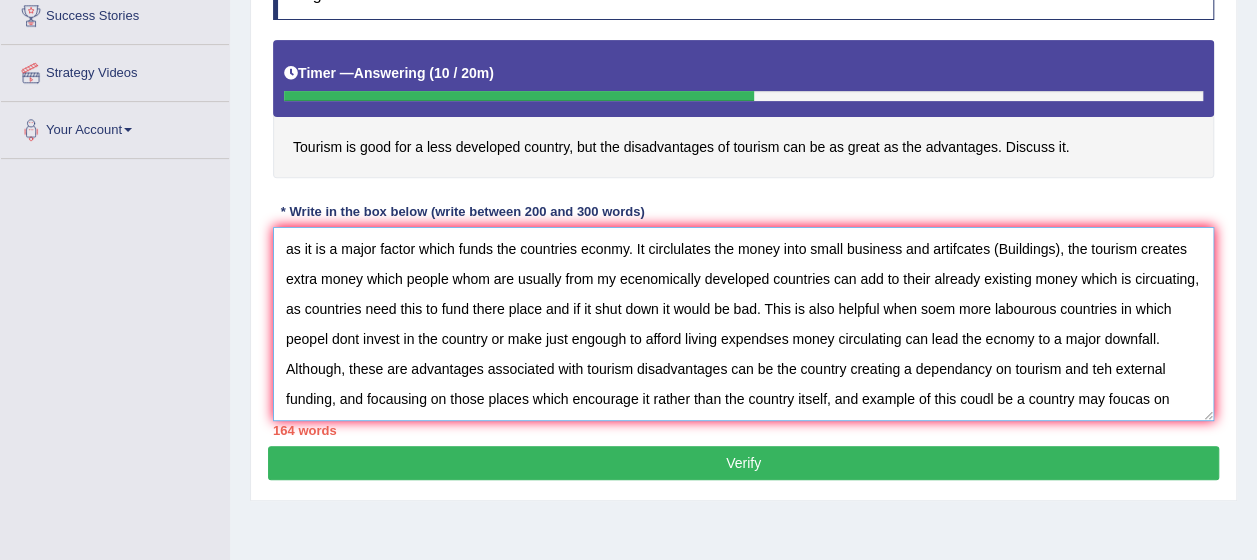 click on "Toursim can be good for less developed countries, but some disadvantages are evident. Tourism, in low ecemoically developed countries can help as it is a major factor which funds the countries econmy. It circlulates the money into small business and artifcates (Buildings), the tourism creates extra money which people whom are usually from my ecenomically developed countries can add to their already existing money which is circuating, as countries need this to fund there place and if it shut down it would be bad. This is also helpful when soem more labourous countries in which peopel dont invest in the country or make just engough to afford living expendses money circulating can lead the ecnomy to a major downfall. Although, these are advantages associated with tourism disadvantages can be the country creating a dependancy on tourism and teh external funding, and focausing on those places which encourage it rather than the country itself, and example of this coudl be a country may foucas on" at bounding box center [743, 324] 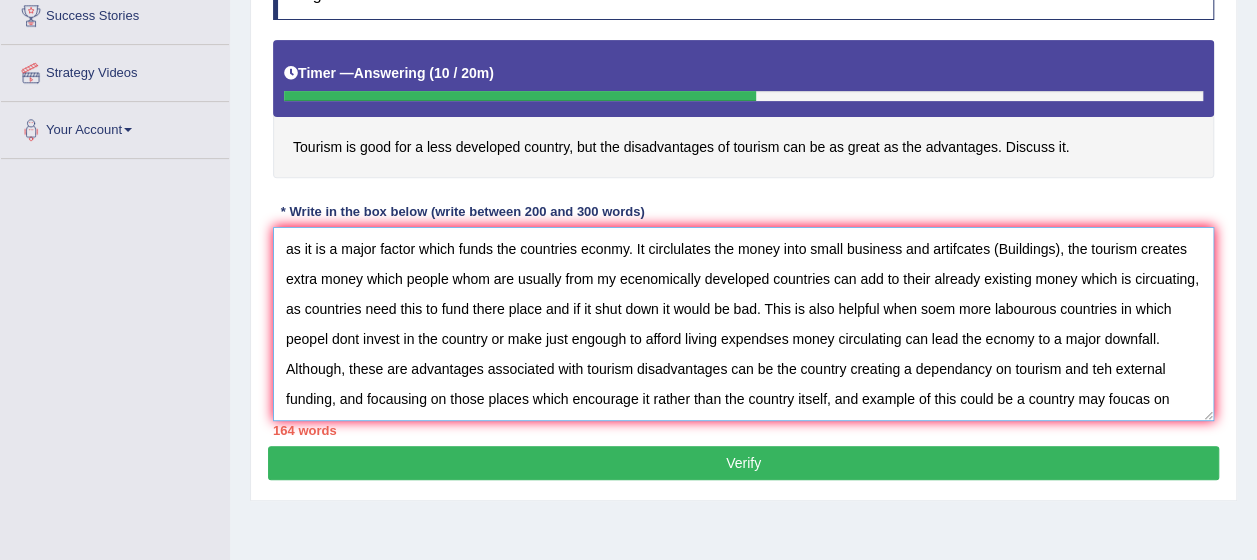 scroll, scrollTop: 48, scrollLeft: 0, axis: vertical 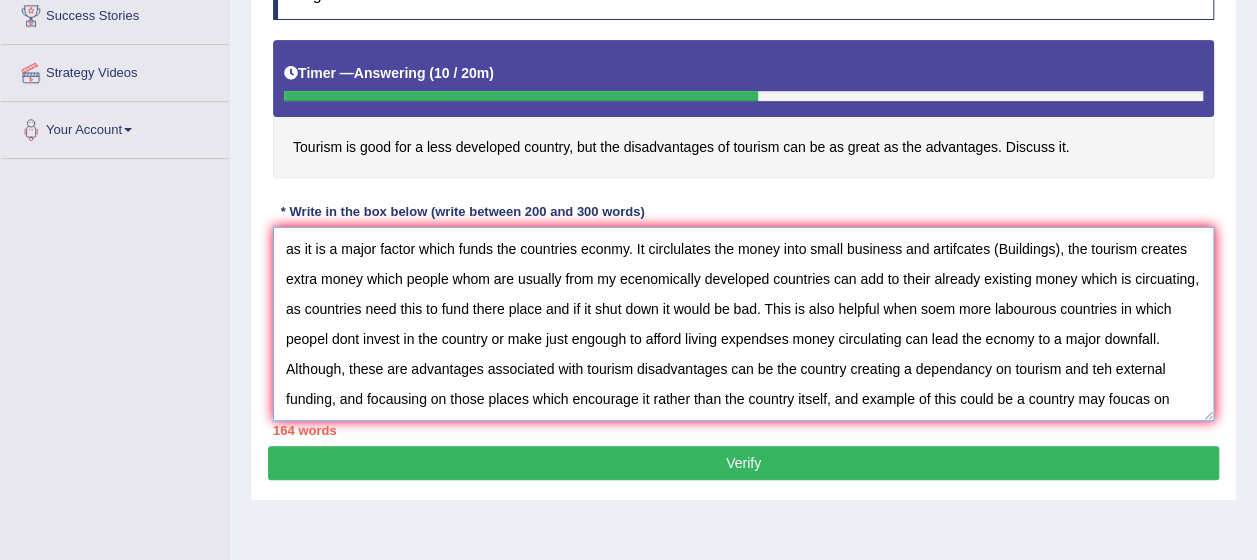click on "Toursim can be good for less developed countries, but some disadvantages are evident. Tourism, in low ecemoically developed countries can help as it is a major factor which funds the countries econmy. It circlulates the money into small business and artifcates (Buildings), the tourism creates extra money which people whom are usually from my ecenomically developed countries can add to their already existing money which is circuating, as countries need this to fund there place and if it shut down it would be bad. This is also helpful when soem more labourous countries in which peopel dont invest in the country or make just engough to afford living expendses money circulating can lead the ecnomy to a major downfall. Although, these are advantages associated with tourism disadvantages can be the country creating a dependancy on tourism and teh external funding, and focausing on those places which encourage it rather than the country itself, and example of this could be a country may foucas on" at bounding box center (743, 324) 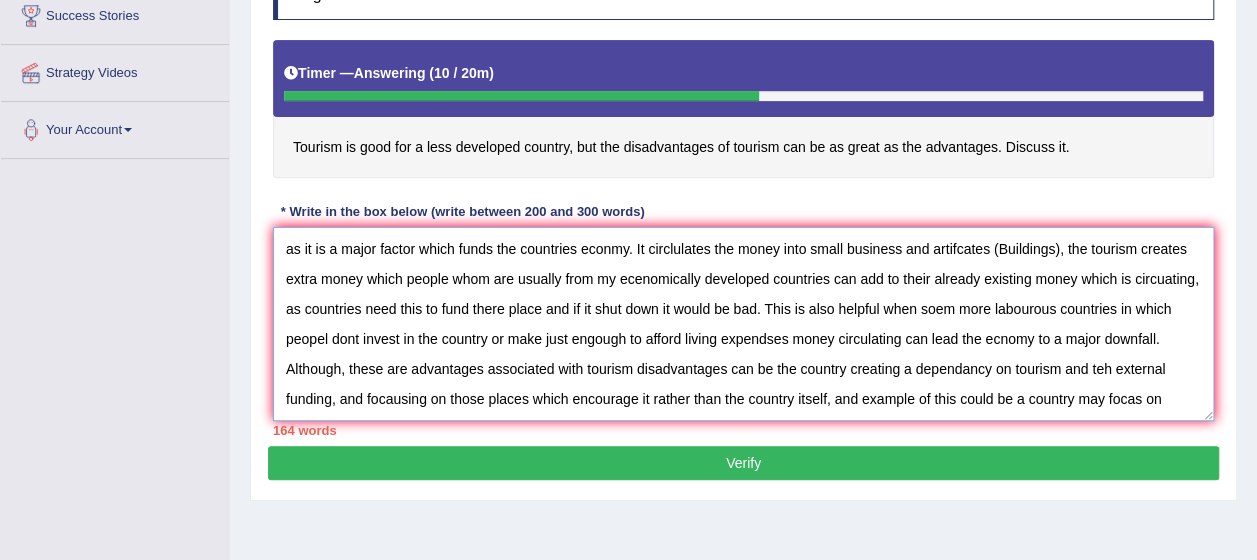 click on "Toursim can be good for less developed countries, but some disadvantages are evident. Tourism, in low ecemoically developed countries can help as it is a major factor which funds the countries econmy. It circlulates the money into small business and artifcates (Buildings), the tourism creates extra money which people whom are usually from my ecenomically developed countries can add to their already existing money which is circuating, as countries need this to fund there place and if it shut down it would be bad. This is also helpful when soem more labourous countries in which peopel dont invest in the country or make just engough to afford living expendses money circulating can lead the ecnomy to a major downfall. Although, these are advantages associated with tourism disadvantages can be the country creating a dependancy on tourism and teh external funding, and focausing on those places which encourage it rather than the country itself, and example of this could be a country may focas on" at bounding box center [743, 324] 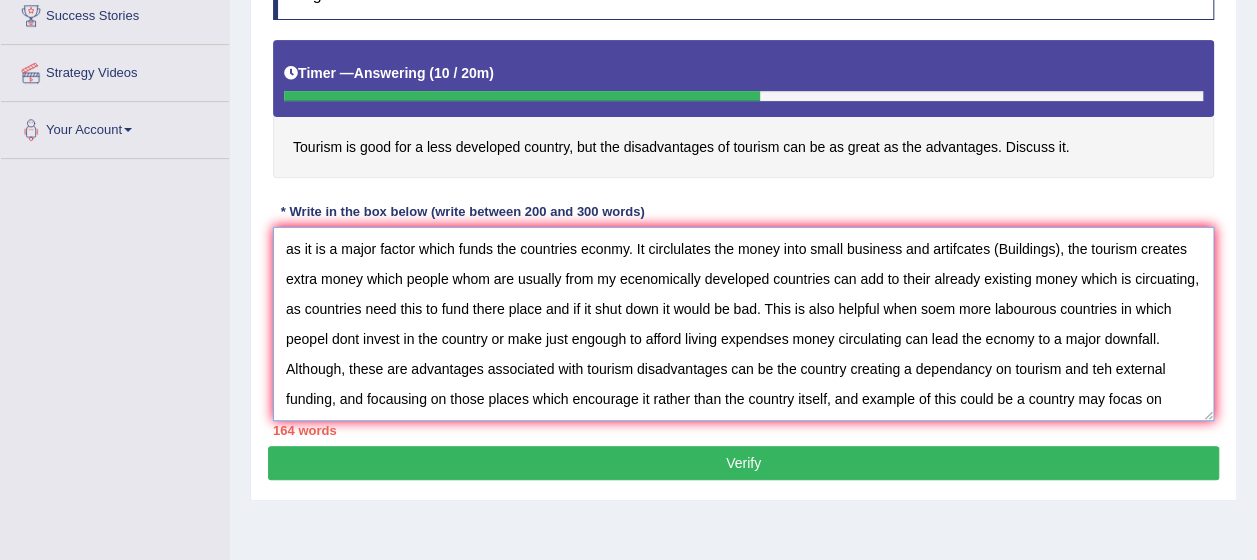 click on "Toursim can be good for less developed countries, but some disadvantages are evident. Tourism, in low ecemoically developed countries can help as it is a major factor which funds the countries econmy. It circlulates the money into small business and artifcates (Buildings), the tourism creates extra money which people whom are usually from my ecenomically developed countries can add to their already existing money which is circuating, as countries need this to fund there place and if it shut down it would be bad. This is also helpful when soem more labourous countries in which peopel dont invest in the country or make just engough to afford living expendses money circulating can lead the ecnomy to a major downfall. Although, these are advantages associated with tourism disadvantages can be the country creating a dependancy on tourism and teh external funding, and focausing on those places which encourage it rather than the country itself, and example of this could be a country may focas on" at bounding box center [743, 324] 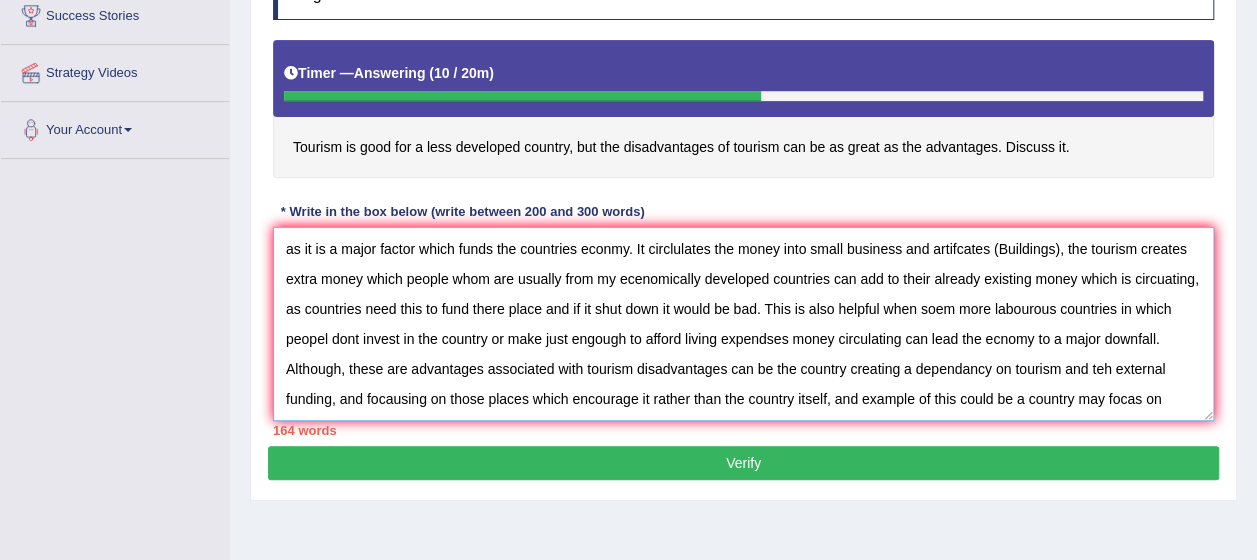 click on "Toursim can be good for less developed countries, but some disadvantages are evident. Tourism, in low ecemoically developed countries can help as it is a major factor which funds the countries econmy. It circlulates the money into small business and artifcates (Buildings), the tourism creates extra money which people whom are usually from my ecenomically developed countries can add to their already existing money which is circuating, as countries need this to fund there place and if it shut down it would be bad. This is also helpful when soem more labourous countries in which peopel dont invest in the country or make just engough to afford living expendses money circulating can lead the ecnomy to a major downfall. Although, these are advantages associated with tourism disadvantages can be the country creating a dependancy on tourism and teh external funding, and focausing on those places which encourage it rather than the country itself, and example of this could be a country may focas on" at bounding box center (743, 324) 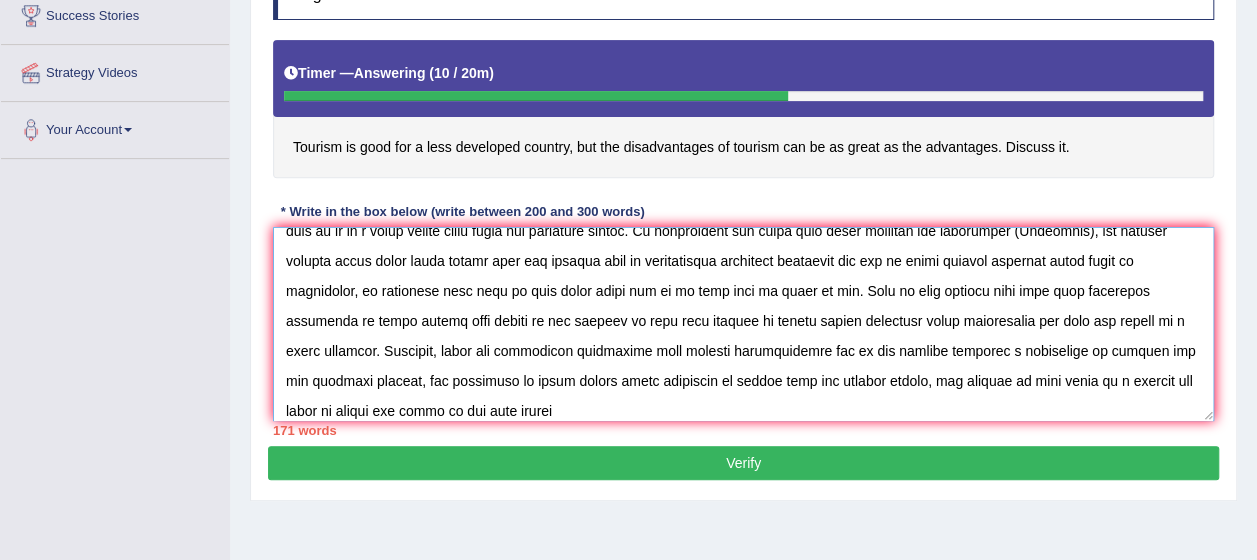 scroll, scrollTop: 60, scrollLeft: 0, axis: vertical 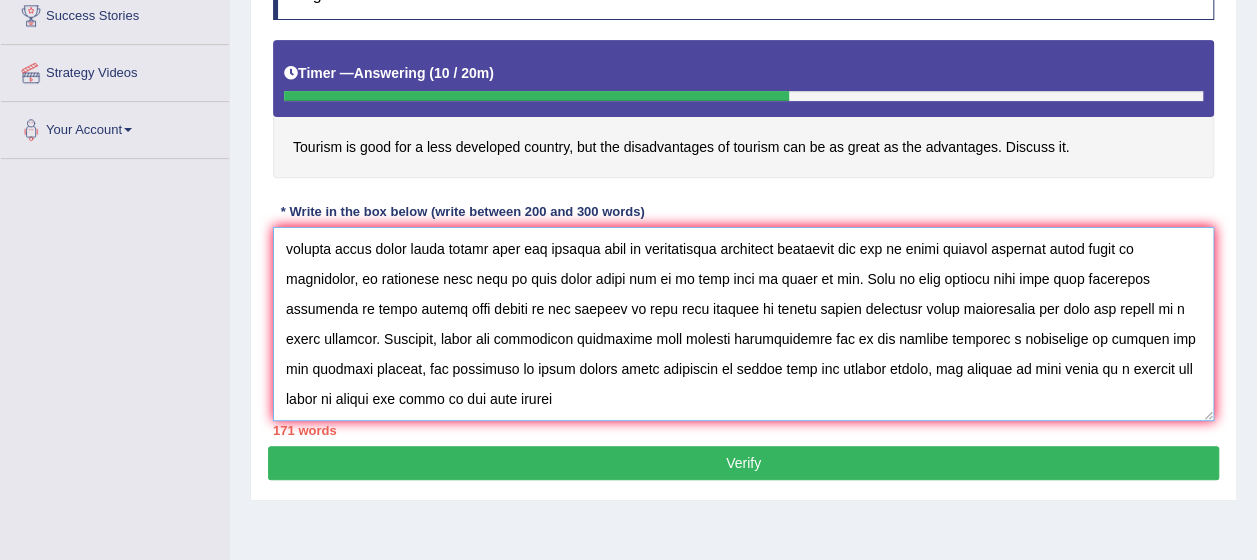 drag, startPoint x: 482, startPoint y: 411, endPoint x: 445, endPoint y: 408, distance: 37.12142 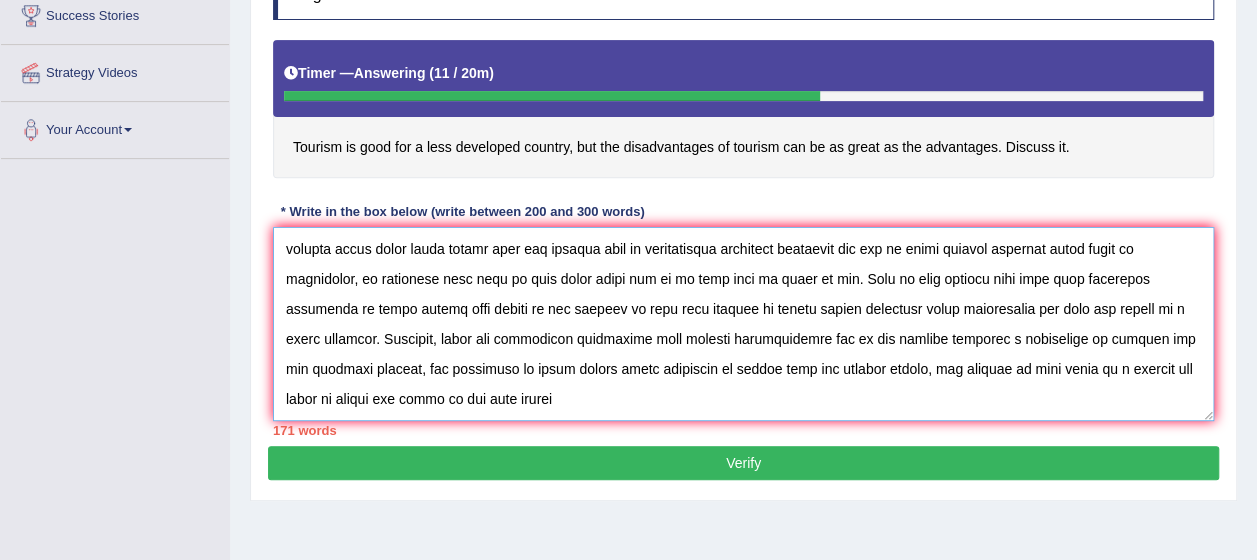 click at bounding box center (743, 324) 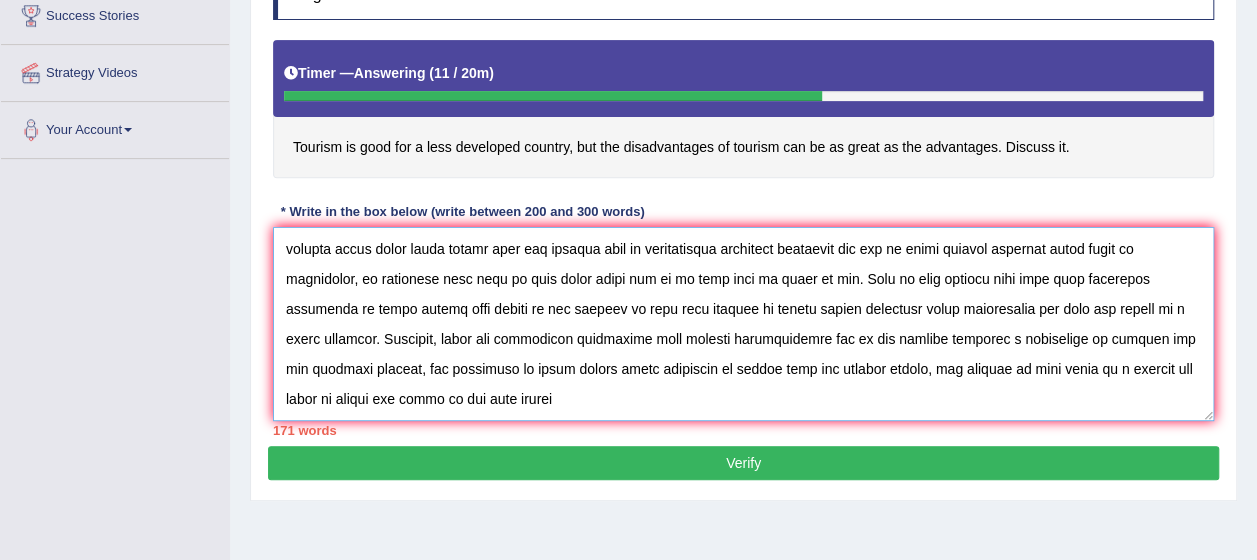 click at bounding box center [743, 324] 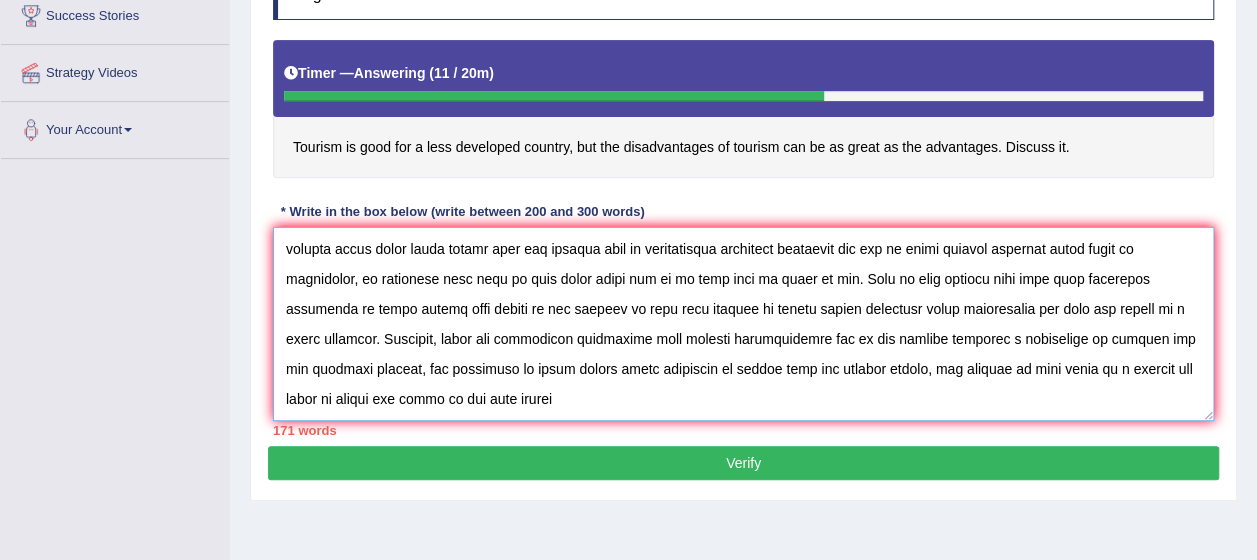 drag, startPoint x: 479, startPoint y: 400, endPoint x: 446, endPoint y: 398, distance: 33.06055 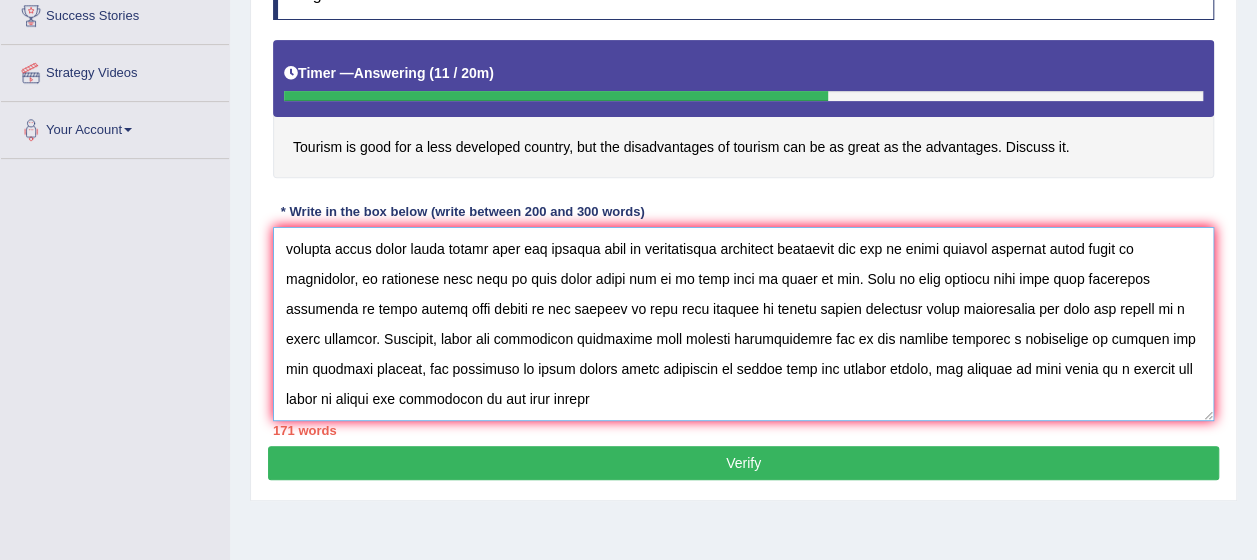 click at bounding box center [743, 324] 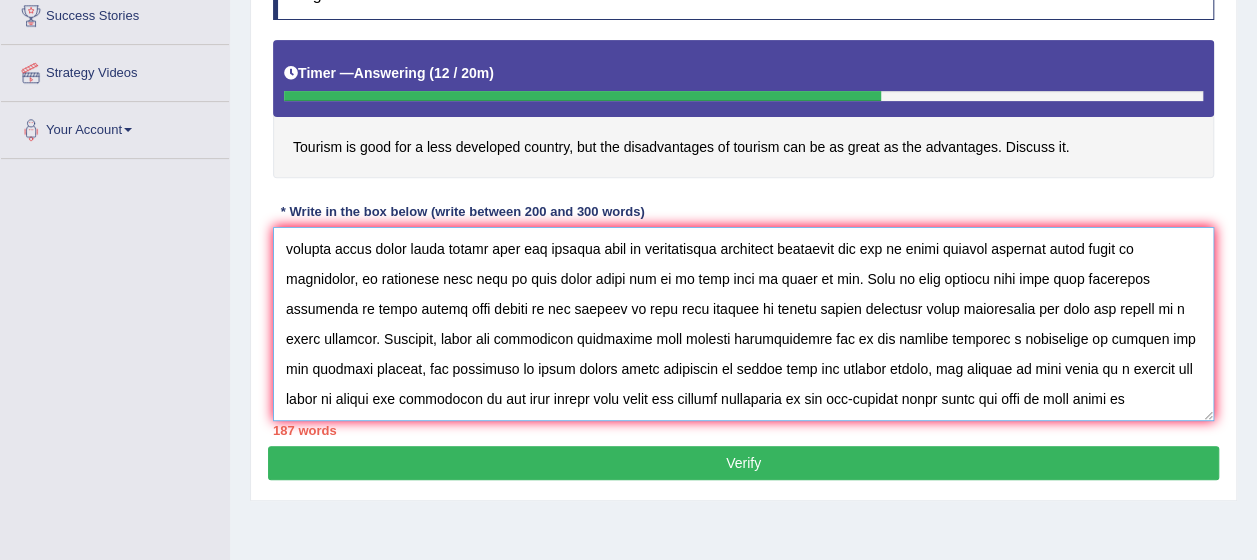 scroll, scrollTop: 78, scrollLeft: 0, axis: vertical 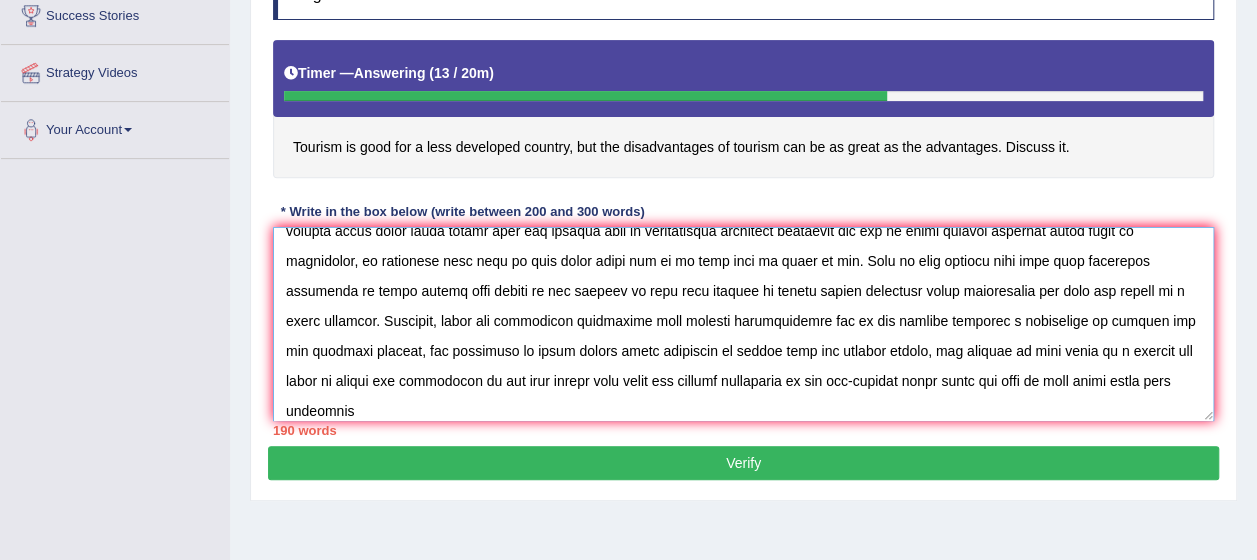 click at bounding box center (743, 324) 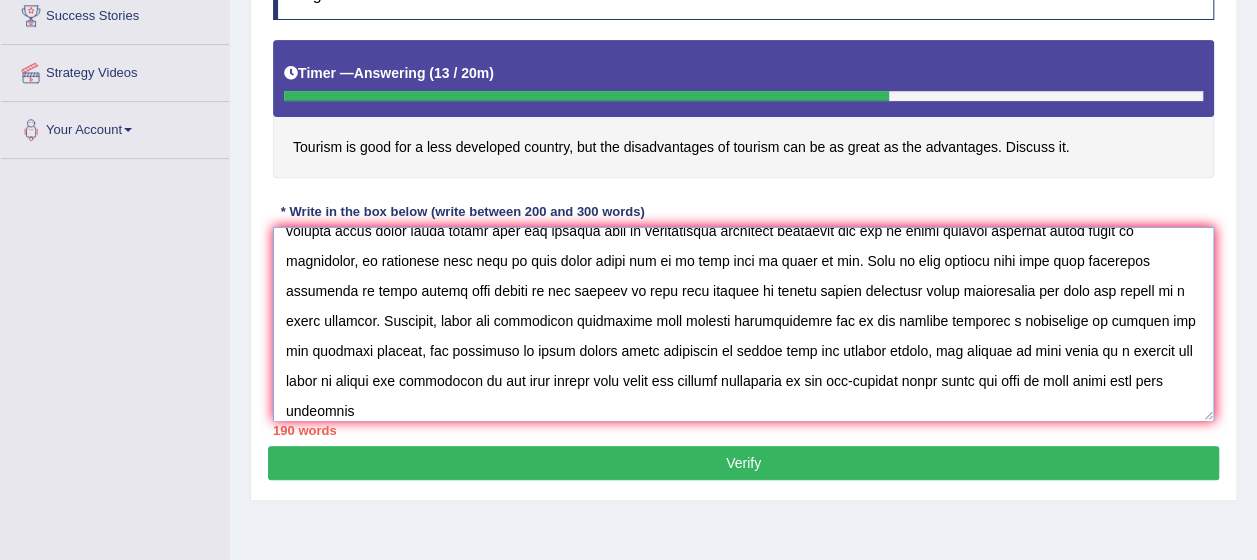 click at bounding box center (743, 324) 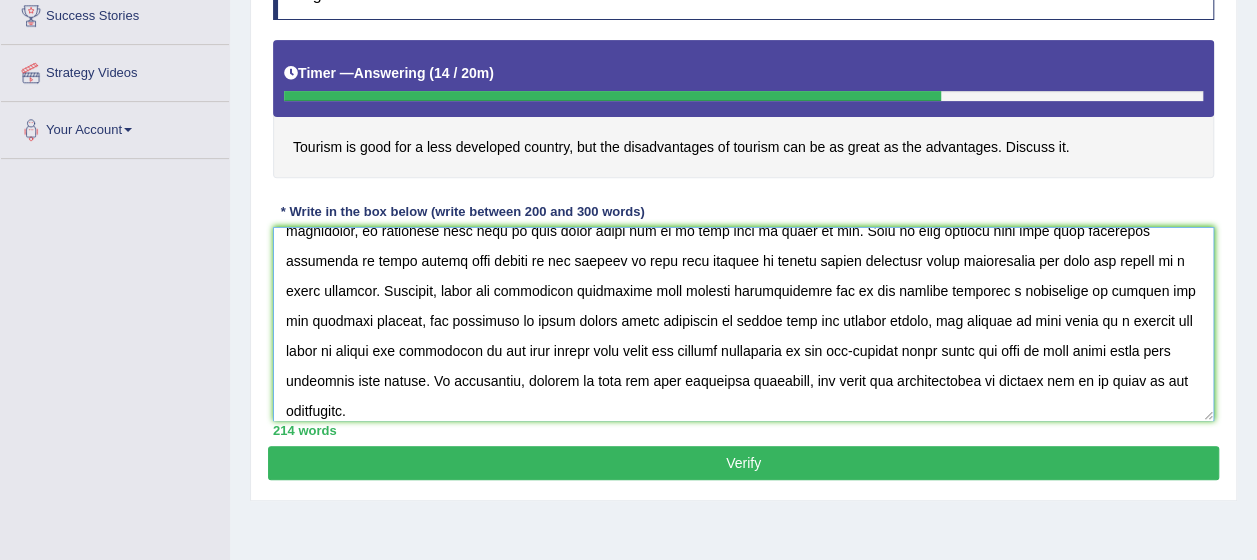 scroll, scrollTop: 0, scrollLeft: 0, axis: both 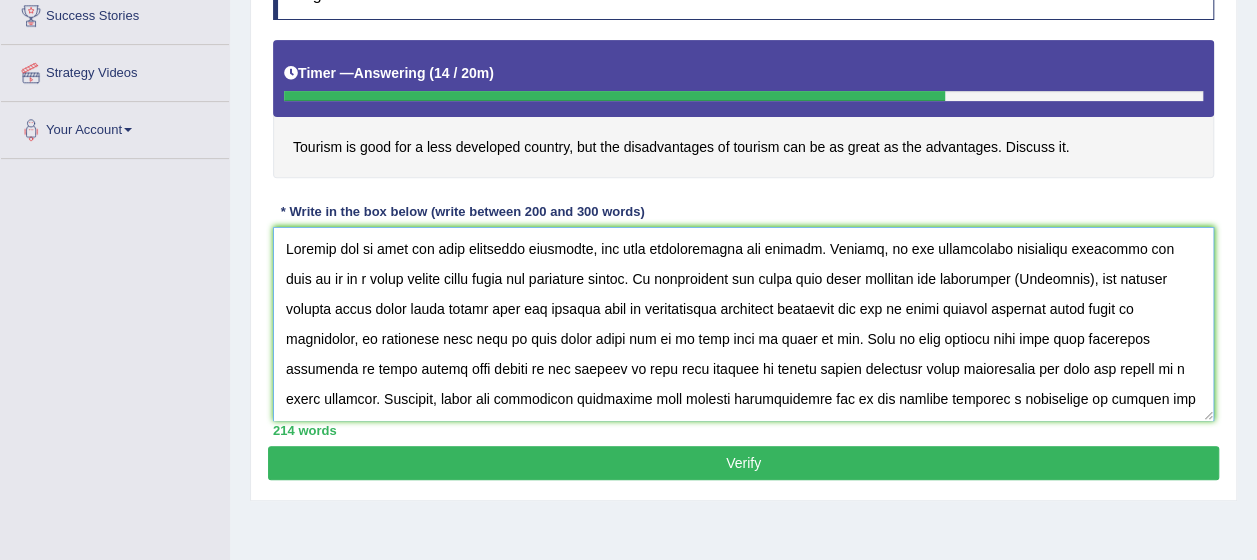 click at bounding box center [743, 324] 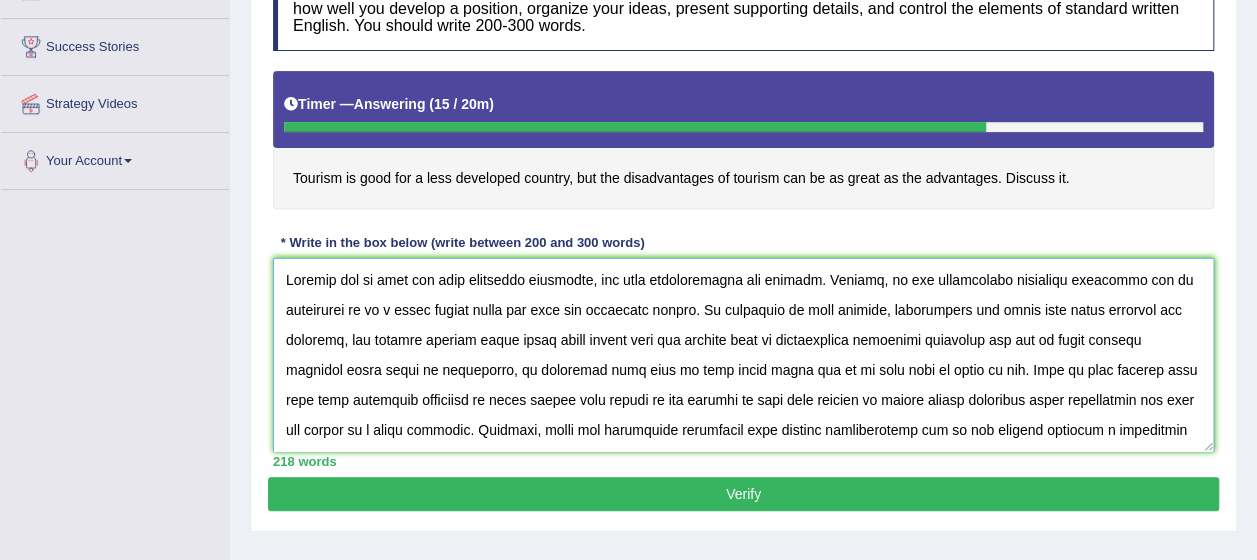 scroll, scrollTop: 307, scrollLeft: 0, axis: vertical 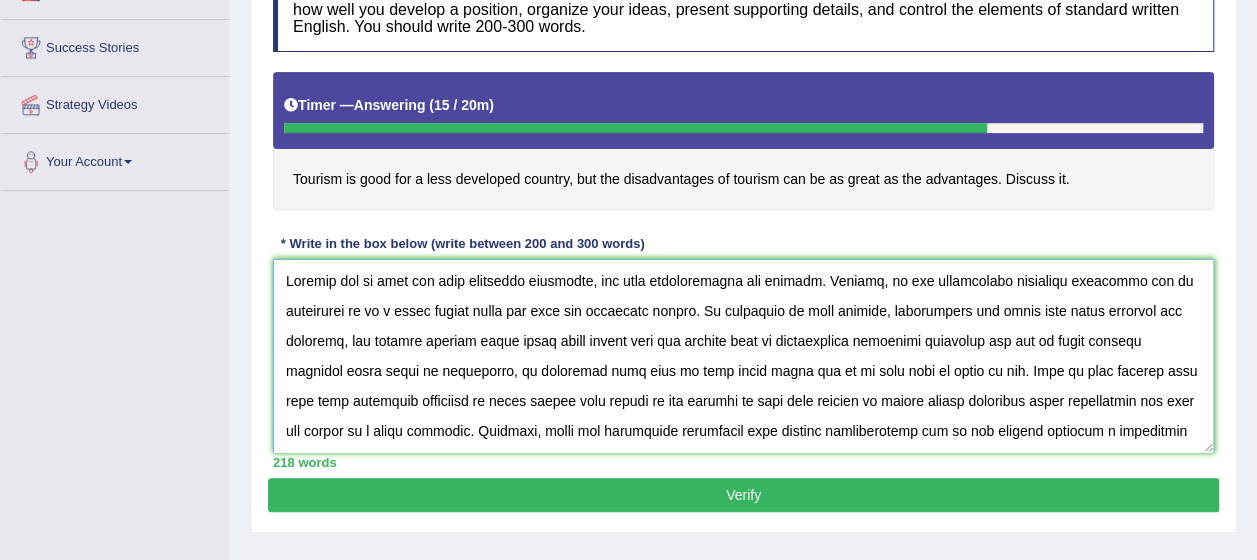 click at bounding box center [743, 356] 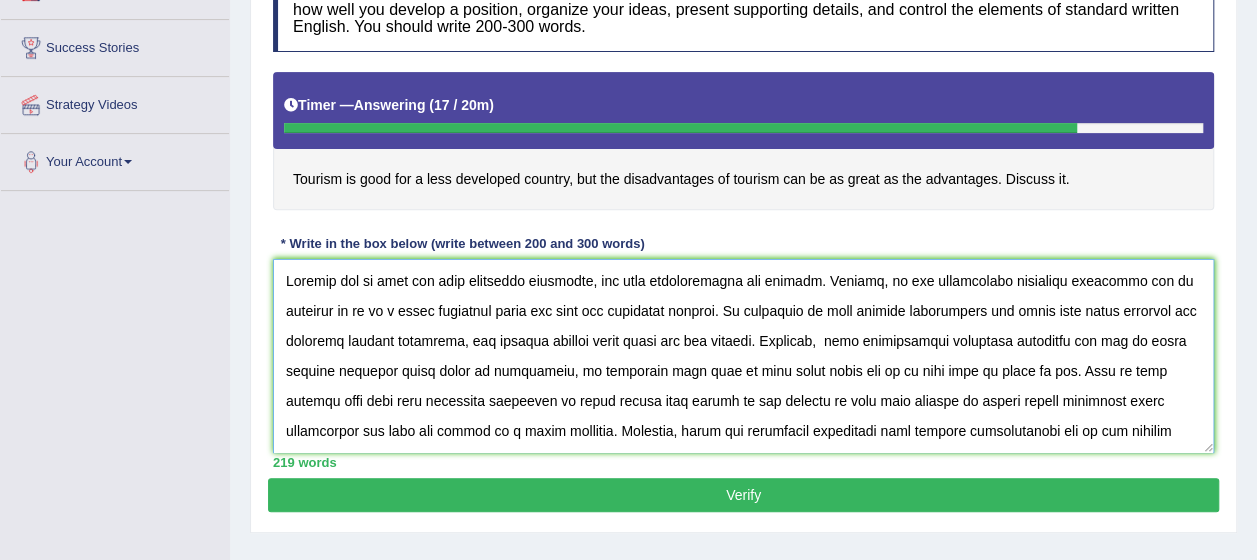 click at bounding box center (743, 356) 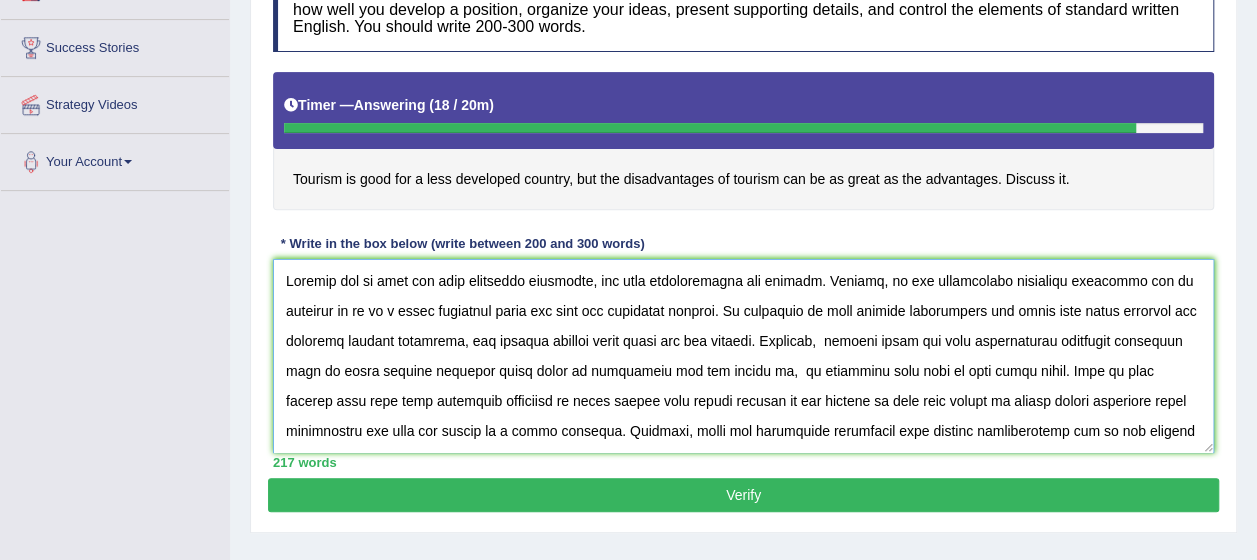 drag, startPoint x: 352, startPoint y: 432, endPoint x: 306, endPoint y: 436, distance: 46.173584 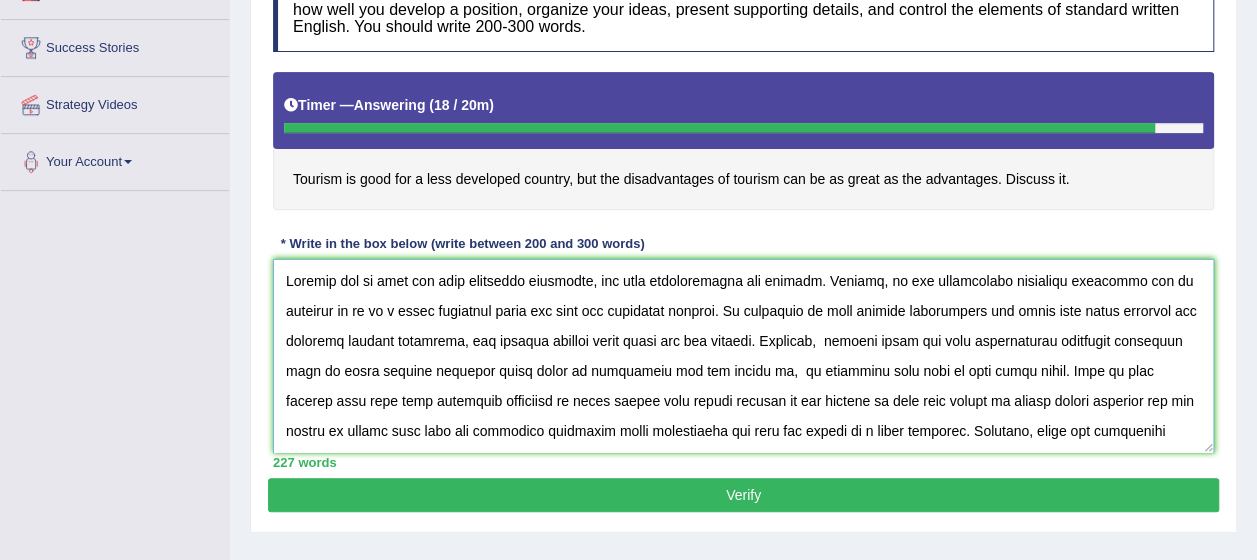 click at bounding box center (743, 356) 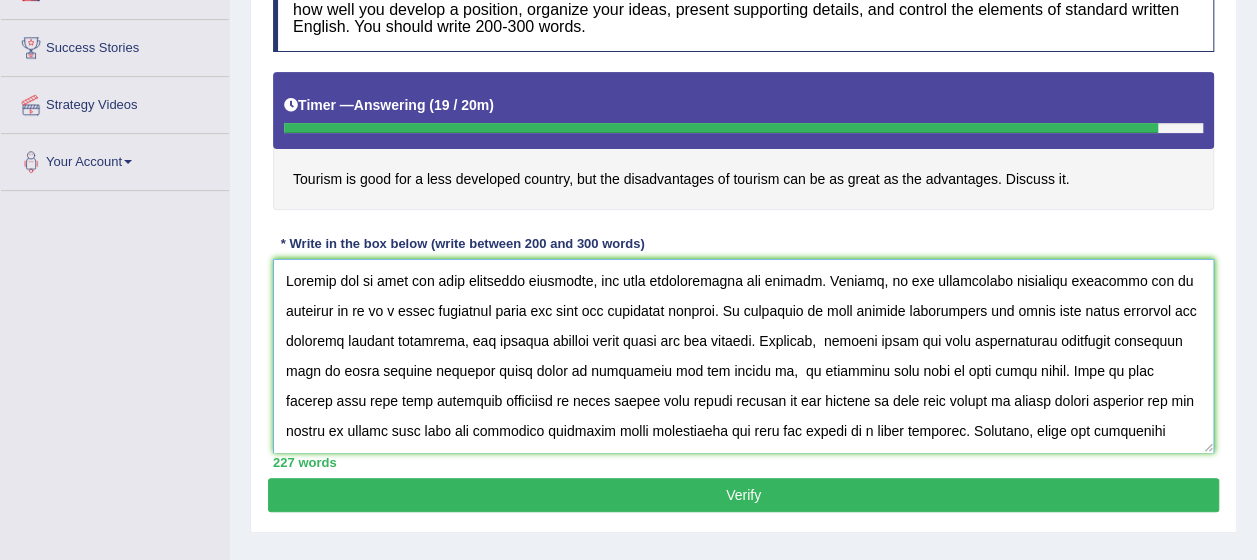 click at bounding box center (743, 356) 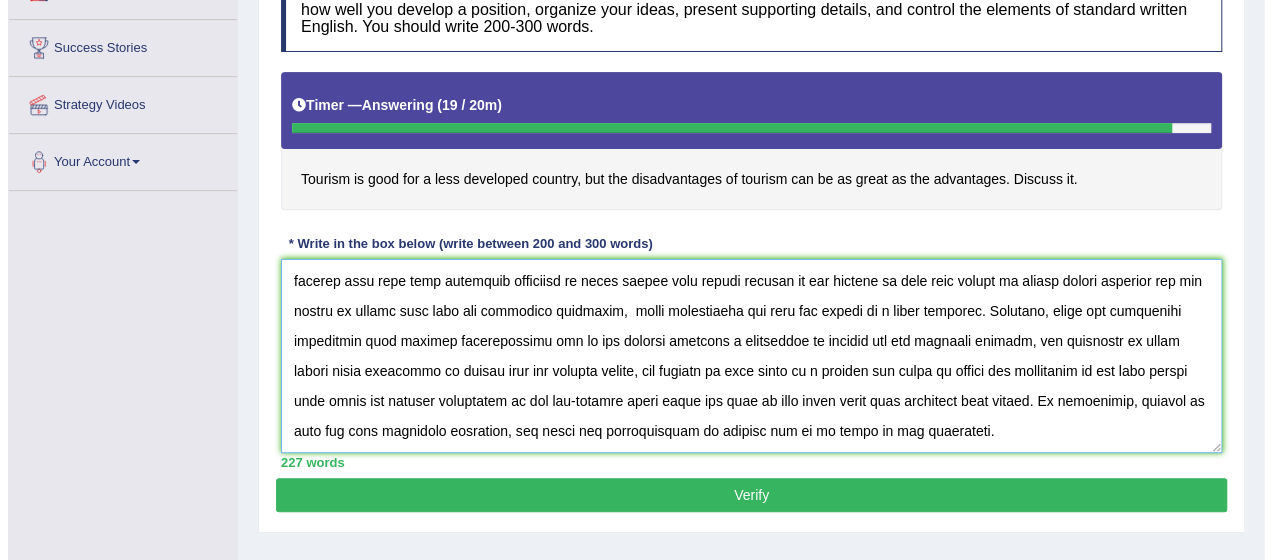 scroll, scrollTop: 119, scrollLeft: 0, axis: vertical 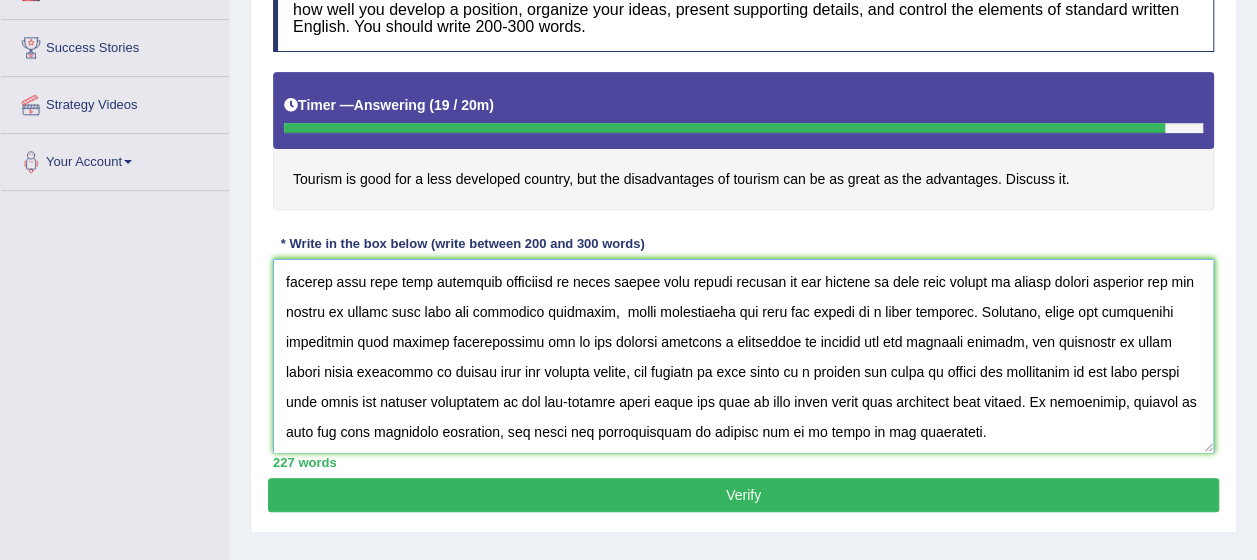 type on "Toursim can be good for less developed countries, but some disadvantages are evident. Tourism, in low ecemoically developed countries can be improved as it is a major component which can fund the countries economy. An advantage is that tourism circlulates the money into small business and tourists visting monuments, the tourism creates extra money for the country. Moreover,  tourism funds the less economically developed countries adds to their already existing money which is circuating and can double it,  as countries need this to fund their place. This is also helpful when some more labourous countries in which people dont invest usually in the country or make just enough to afford living expenses can not afford to invest back into the countries economies,  money circulating can lead the ecnomy to a major downfall. Although, these are advantages associated with tourism disadvantages can be the country creating a dependancy on tourism and teh external funding, and focausing on those places which encourage ..." 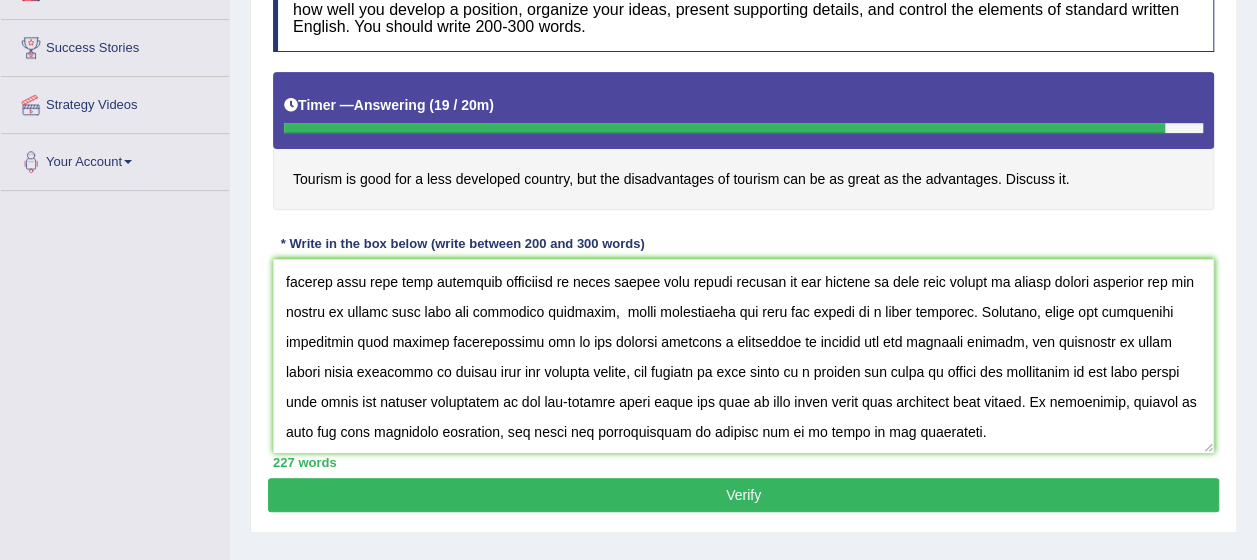 click on "Verify" at bounding box center [743, 495] 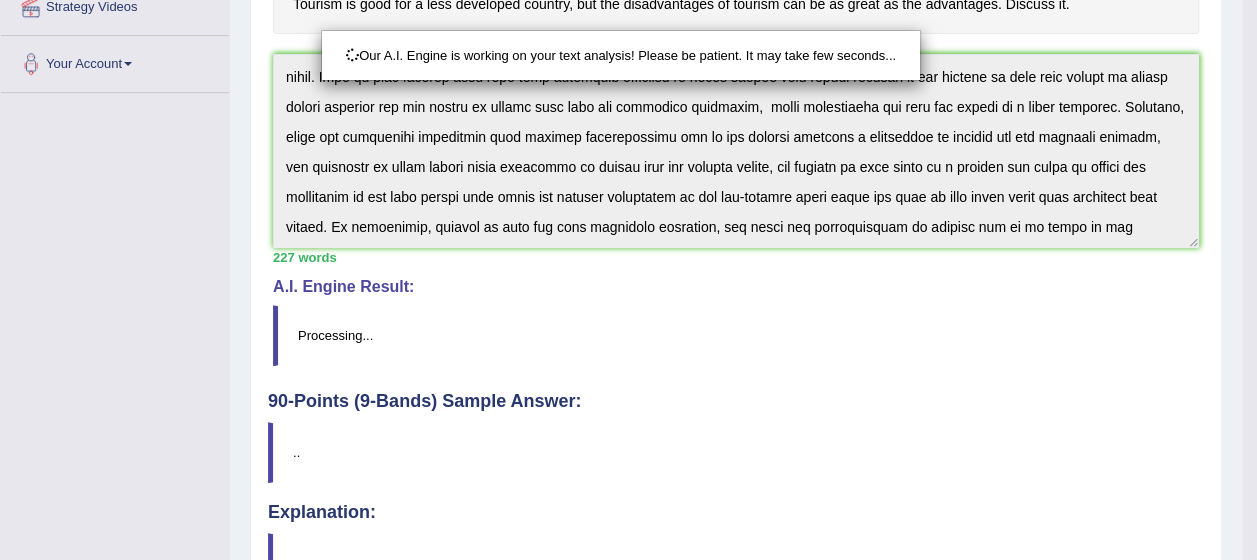 scroll, scrollTop: 530, scrollLeft: 0, axis: vertical 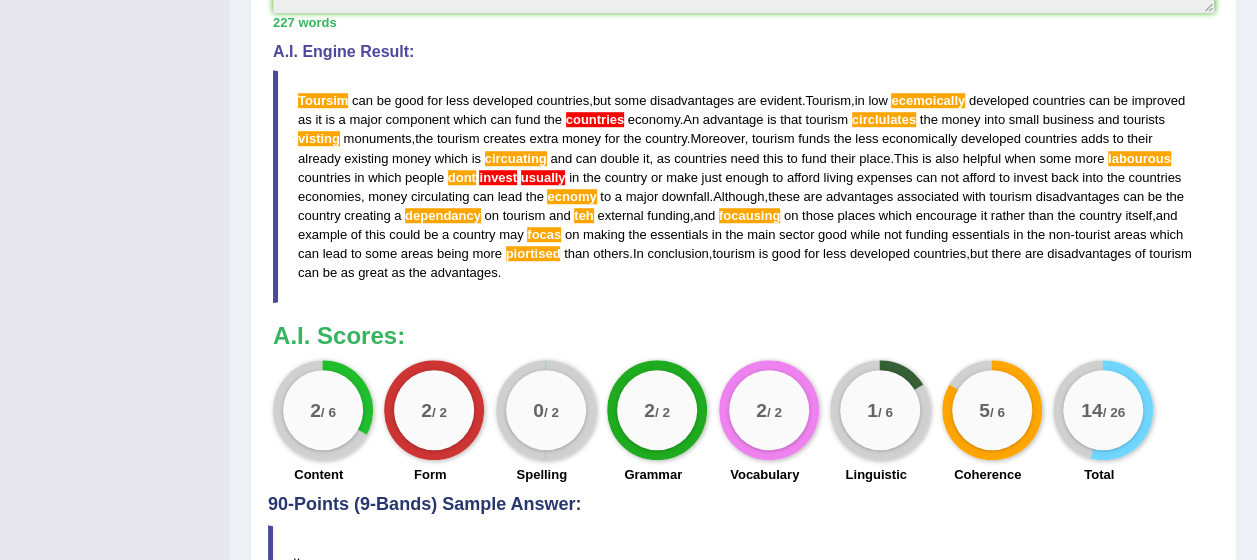 click on "funding" at bounding box center (668, 215) 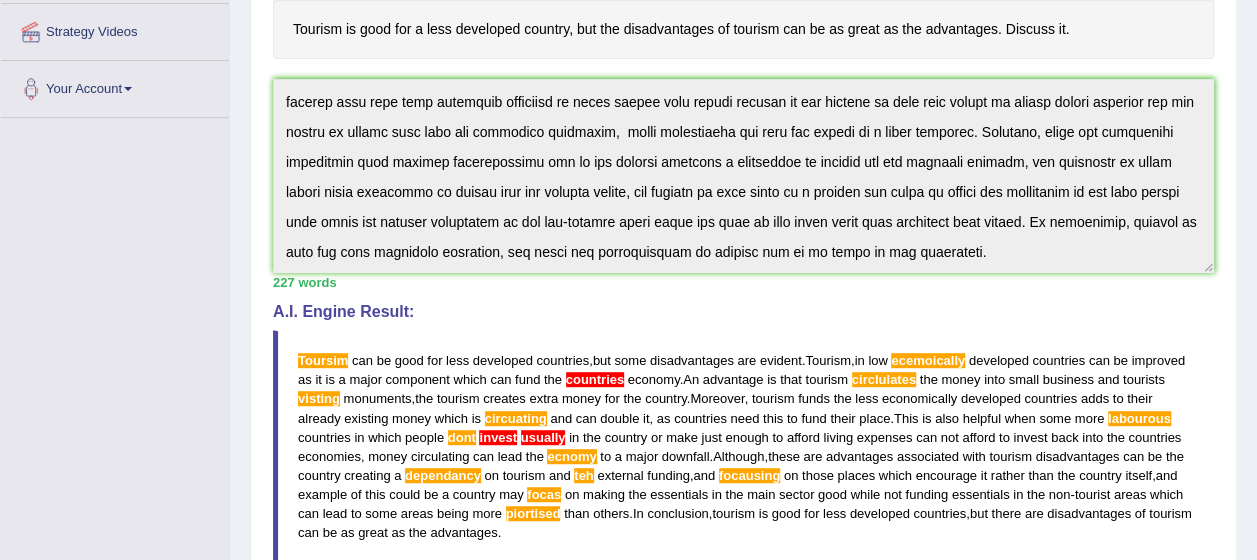scroll, scrollTop: 378, scrollLeft: 0, axis: vertical 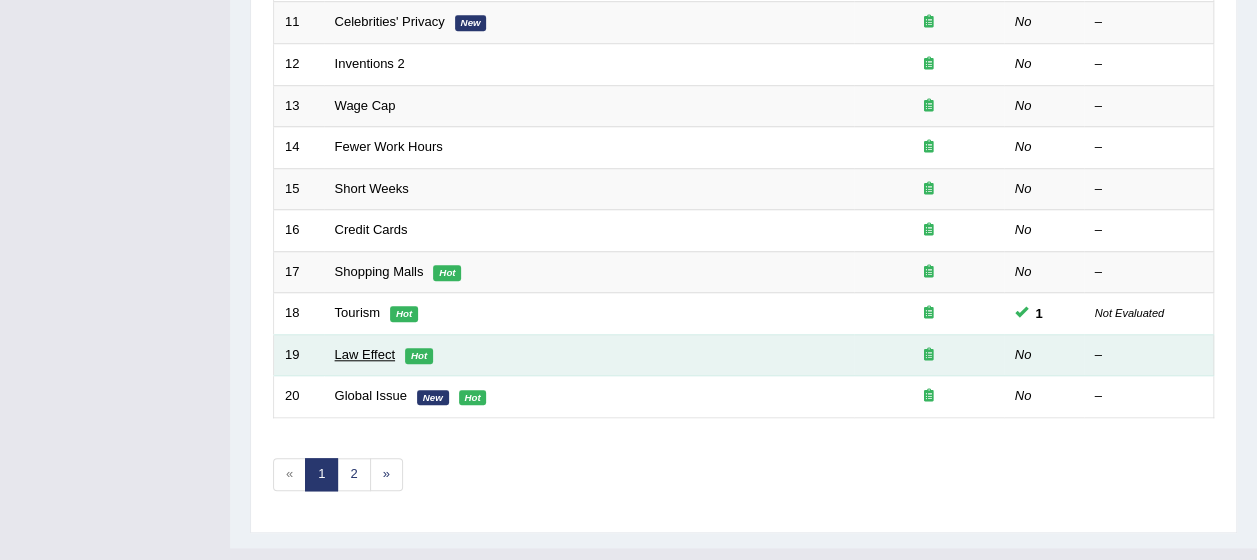 click on "Law Effect" at bounding box center [365, 354] 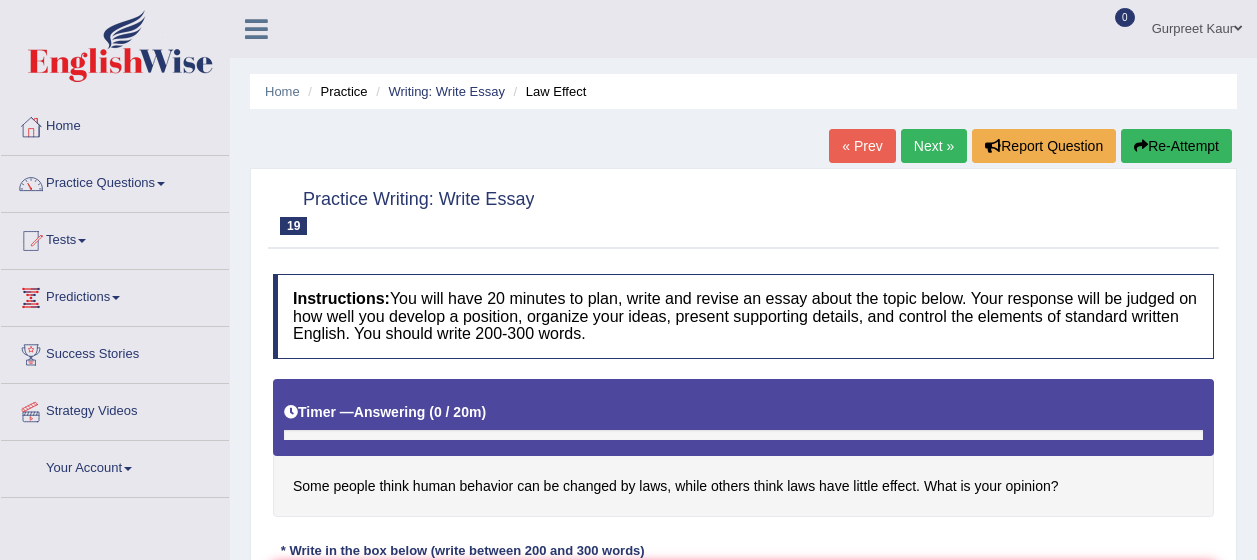 scroll, scrollTop: 0, scrollLeft: 0, axis: both 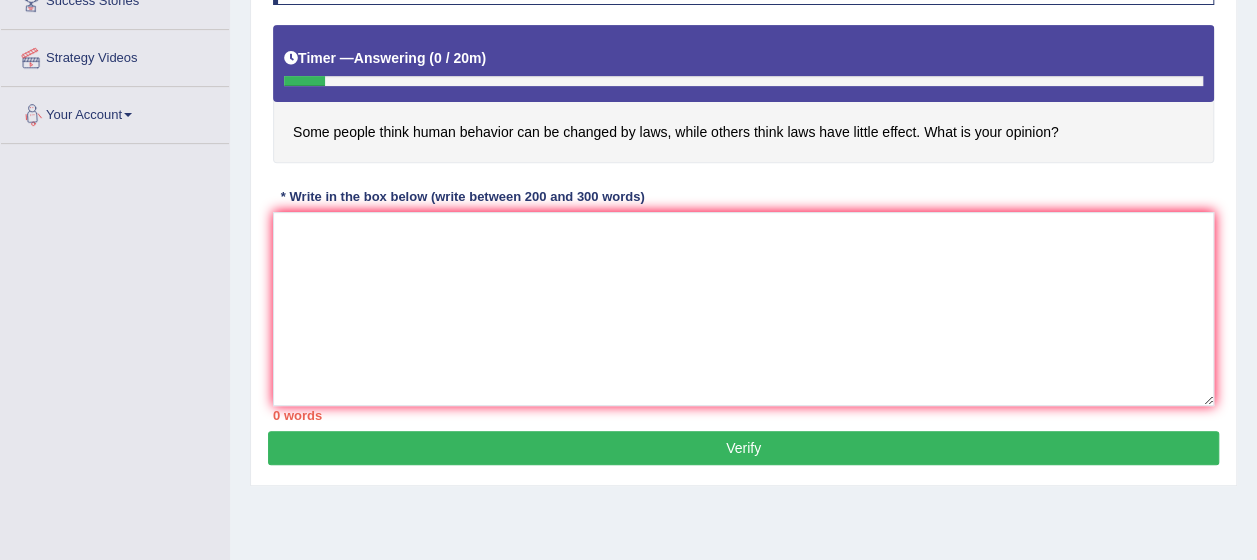 click on "Toggle navigation
Home
Practice Questions   Speaking Practice Read Aloud
Repeat Sentence
Describe Image
Re-tell Lecture
Answer Short Question
Summarize Group Discussion
Respond To A Situation
Writing Practice  Summarize Written Text
Write Essay
Reading Practice  Reading & Writing: Fill In The Blanks
Choose Multiple Answers
Re-order Paragraphs
Fill In The Blanks
Choose Single Answer
Listening Practice  Summarize Spoken Text
Highlight Incorrect Words
Highlight Correct Summary
Select Missing Word
Choose Single Answer
Choose Multiple Answers
Fill In The Blanks
Write From Dictation
Pronunciation
Tests  Take Practice Sectional Test
Take Mock Test" at bounding box center (628, 166) 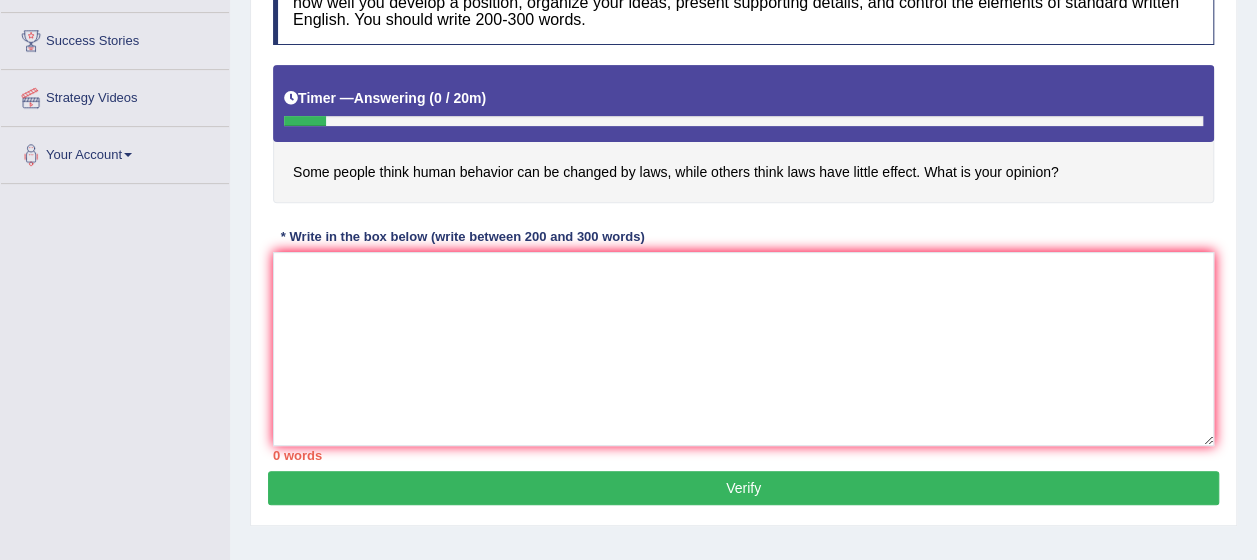 scroll, scrollTop: 0, scrollLeft: 0, axis: both 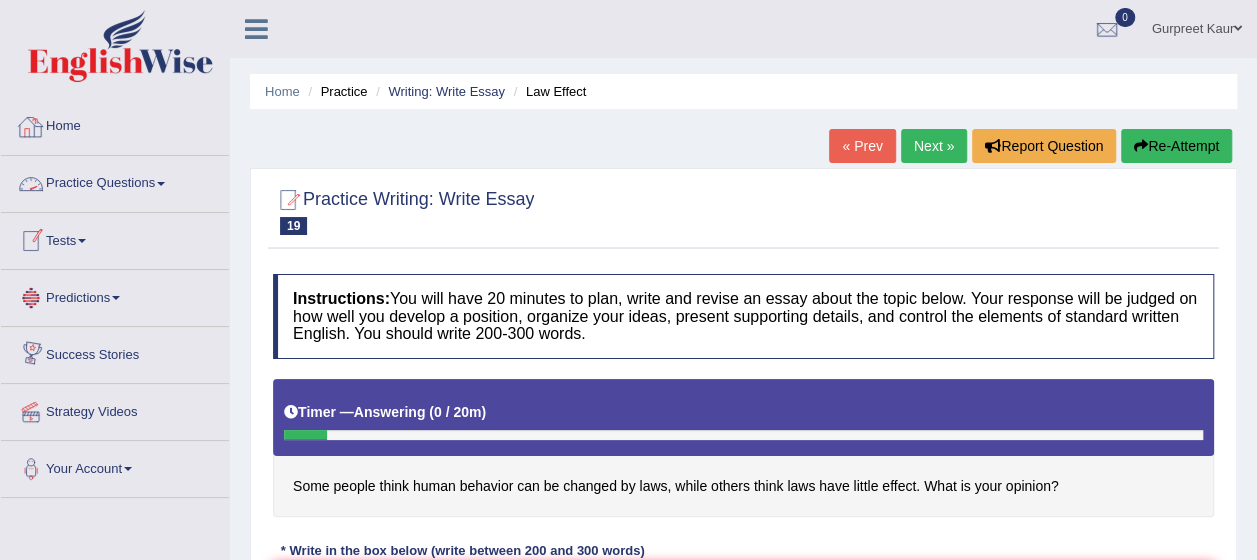 click on "Practice Questions" at bounding box center (115, 181) 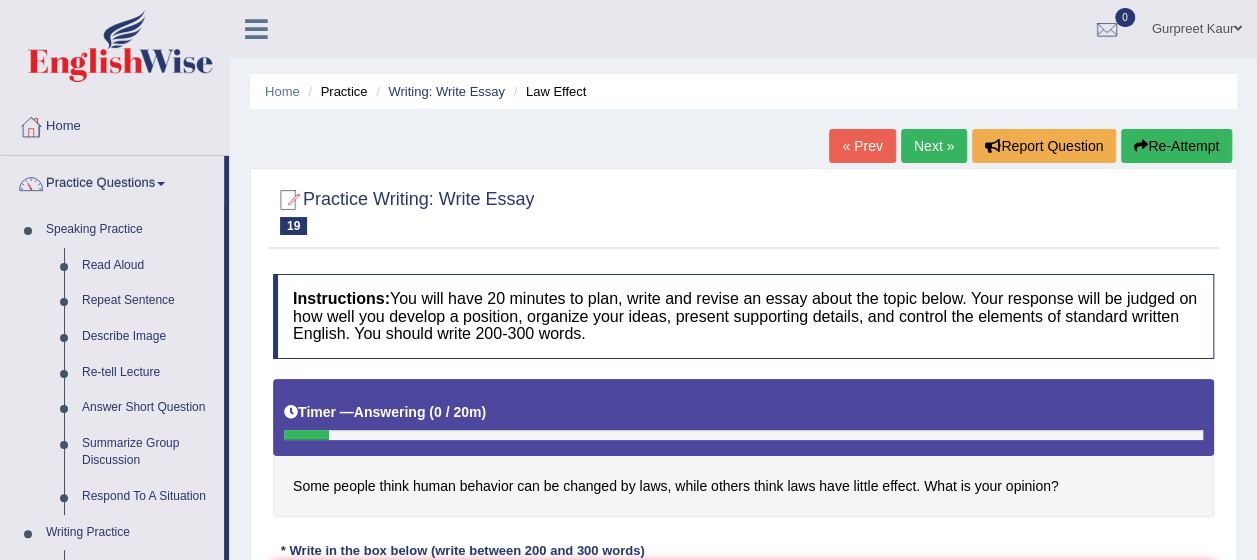 click on "Home
Practice
Writing: Write Essay
Law Effect
« Prev Next »  Report Question  Re-Attempt
Practice Writing: Write Essay
19
Law Effect
Instructions:  You will have 20 minutes to plan, write and revise an essay about the topic below. Your response will be judged on how well you develop a position, organize your ideas, present supporting details, and control the elements of standard written English. You should write 200-300 words.
Timer —  Answering   ( 0 / 20m ) Skip Some people think human behavior can be changed by laws, while others think laws have little effect. What is your opinion? * Write in the box below (write between 200 and 300 words) 0 words Written Keywords: A.I. Engine Result: Processing... 90-Points (9-Bands) Sample Answer:
Explanation:  Verify" at bounding box center (743, 500) 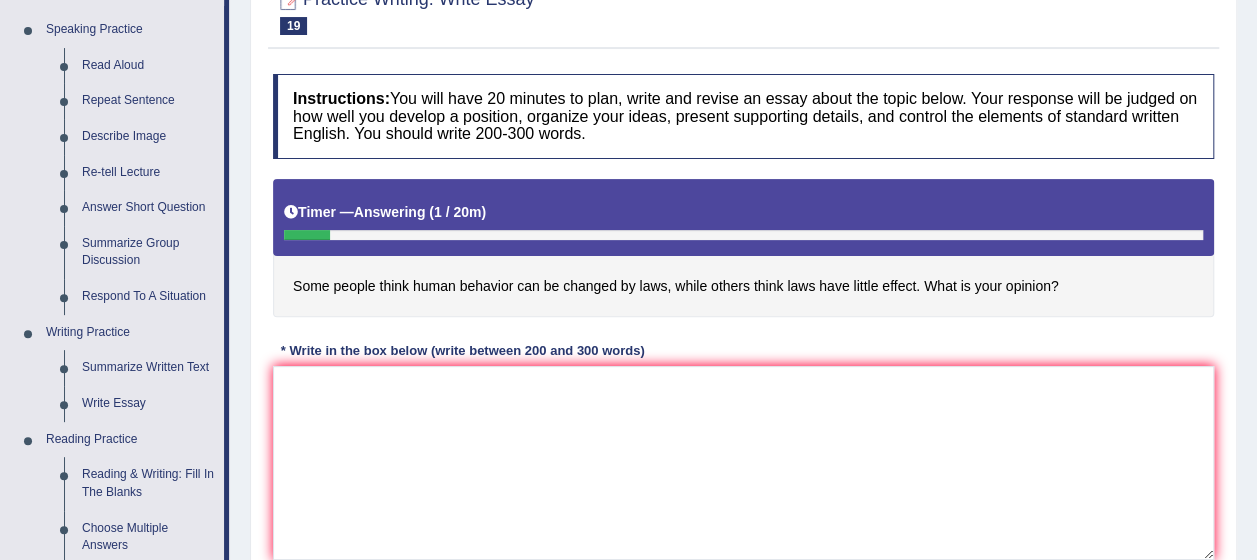 scroll, scrollTop: 320, scrollLeft: 0, axis: vertical 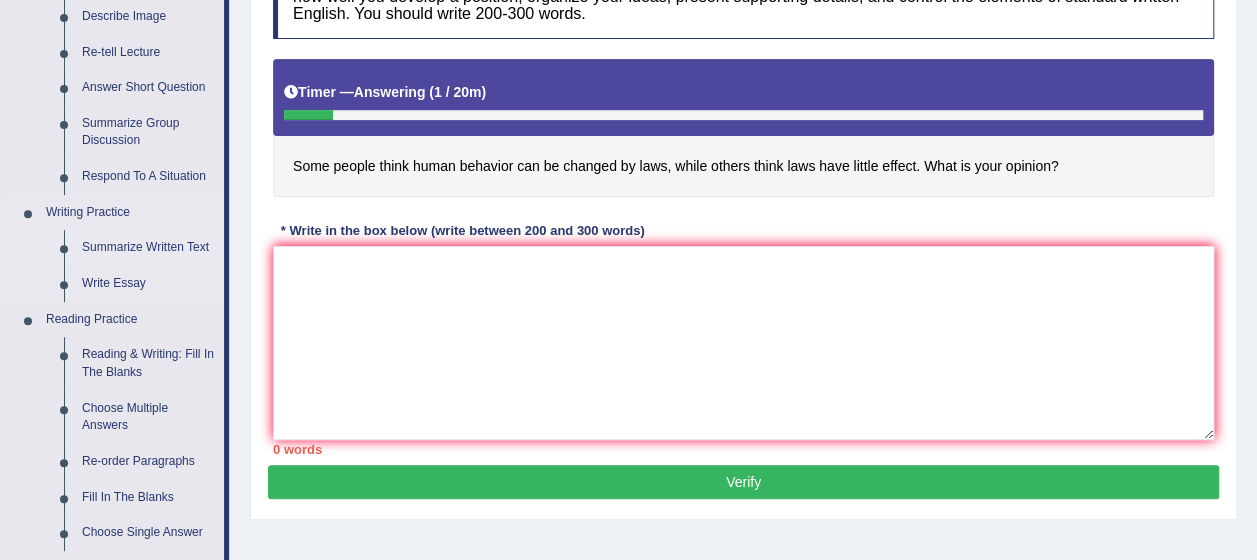click on "Summarize Written Text" at bounding box center (148, 248) 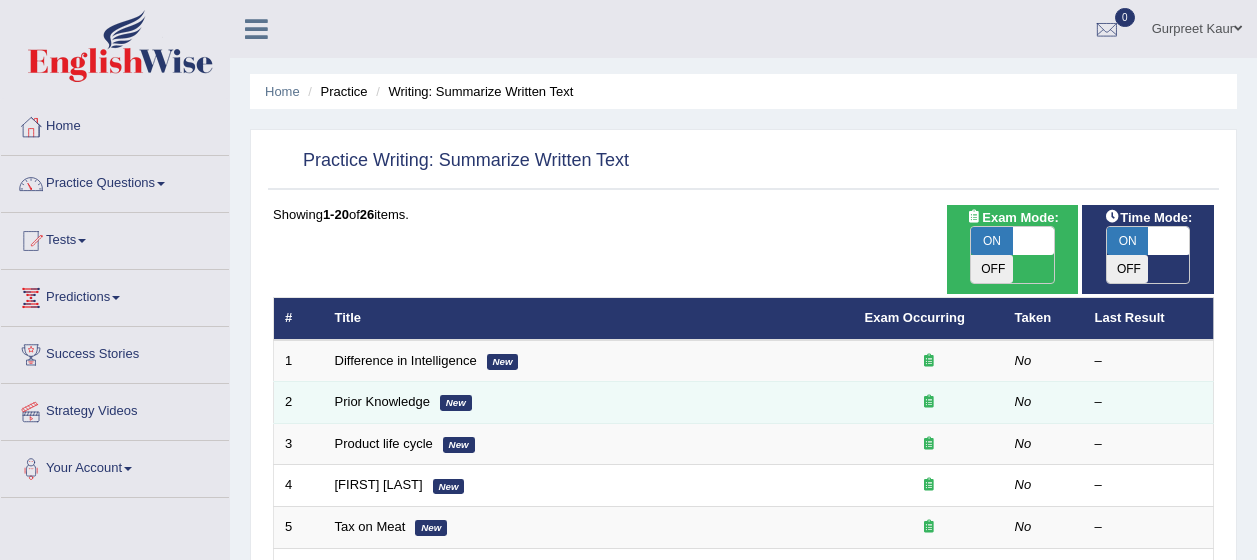 scroll, scrollTop: 0, scrollLeft: 0, axis: both 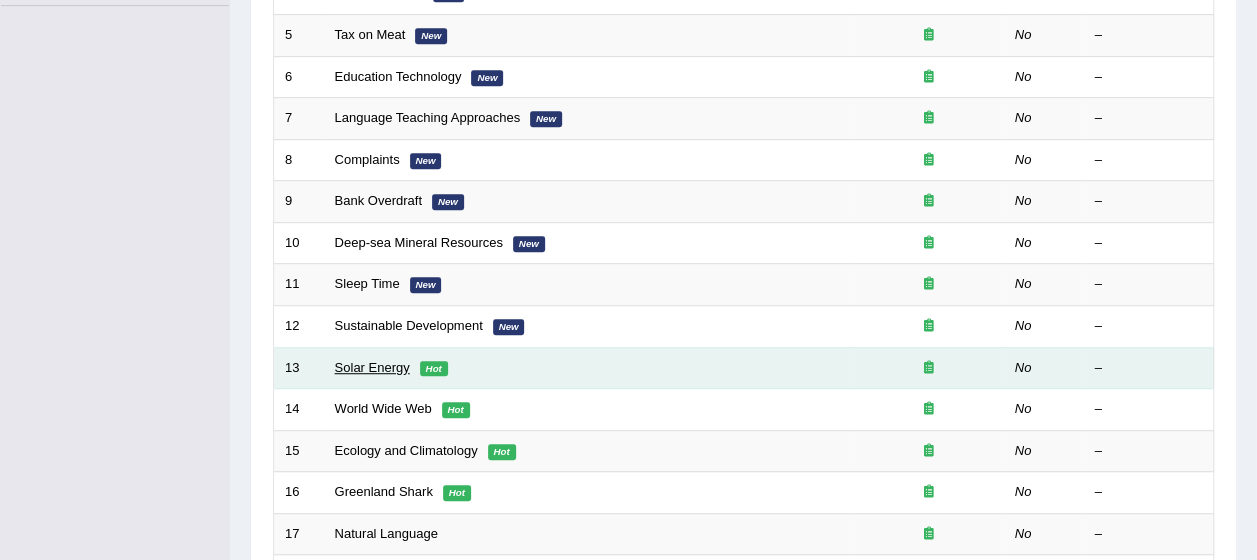 click on "Solar Energy" at bounding box center (372, 367) 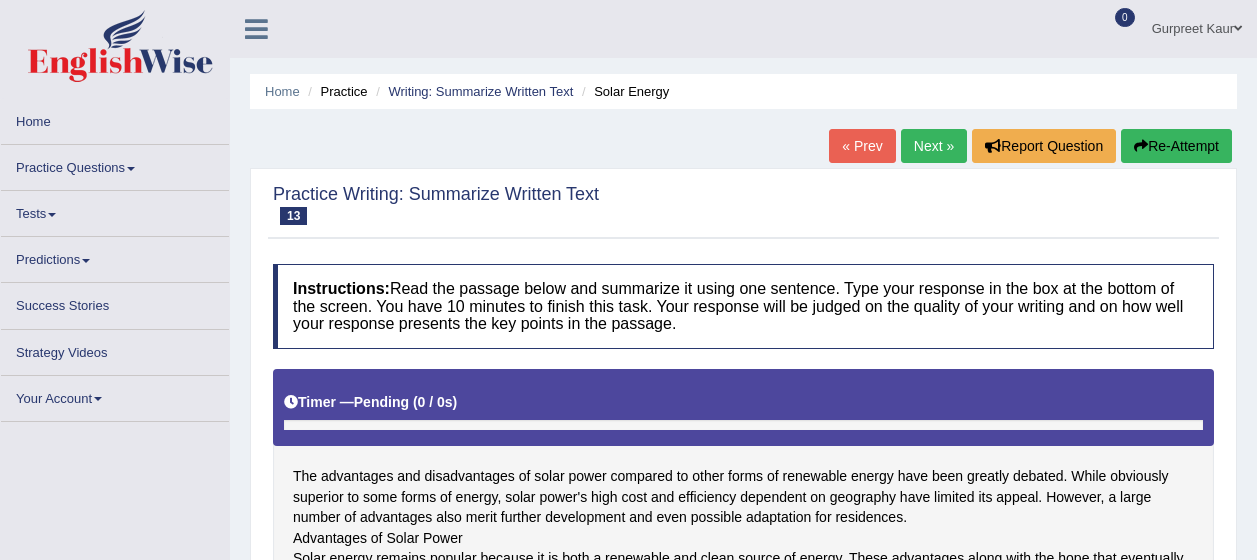 scroll, scrollTop: 0, scrollLeft: 0, axis: both 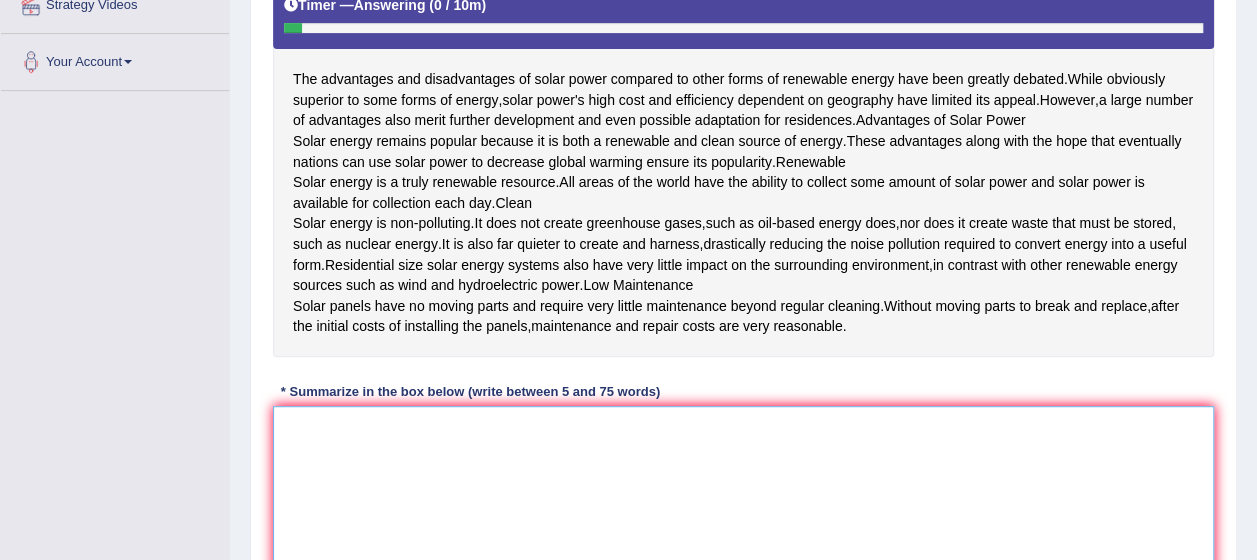 click at bounding box center (743, 503) 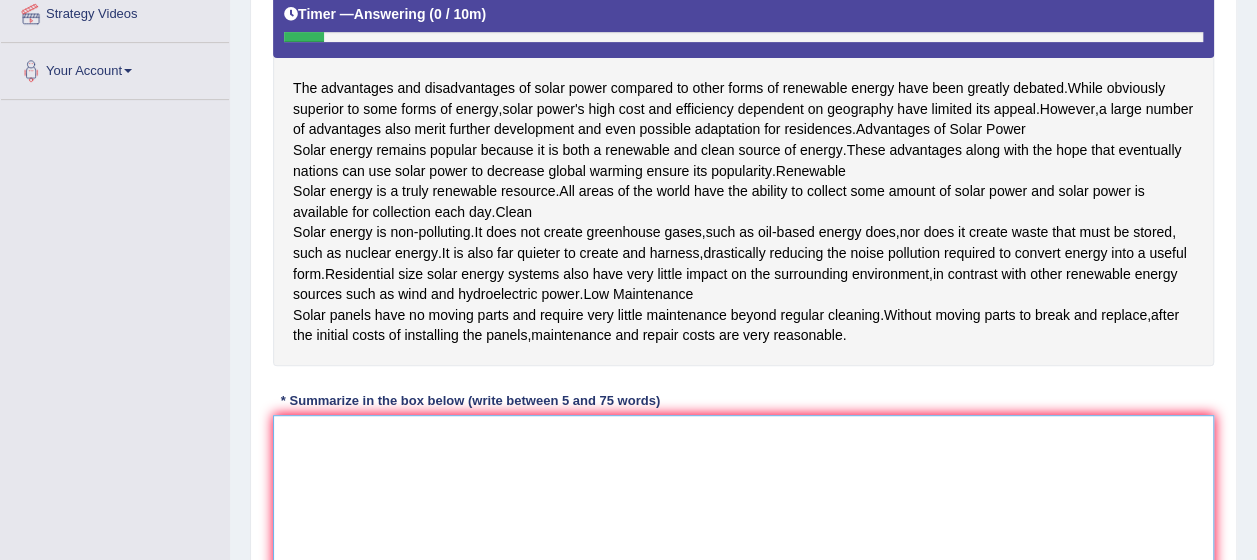 scroll, scrollTop: 399, scrollLeft: 0, axis: vertical 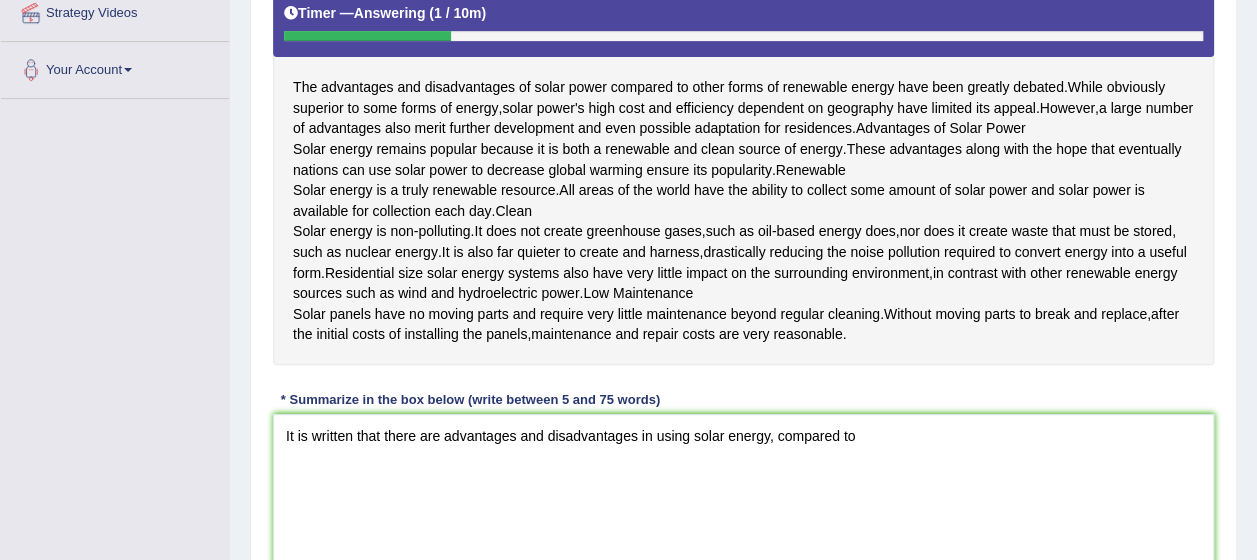drag, startPoint x: 862, startPoint y: 412, endPoint x: 486, endPoint y: 268, distance: 402.63135 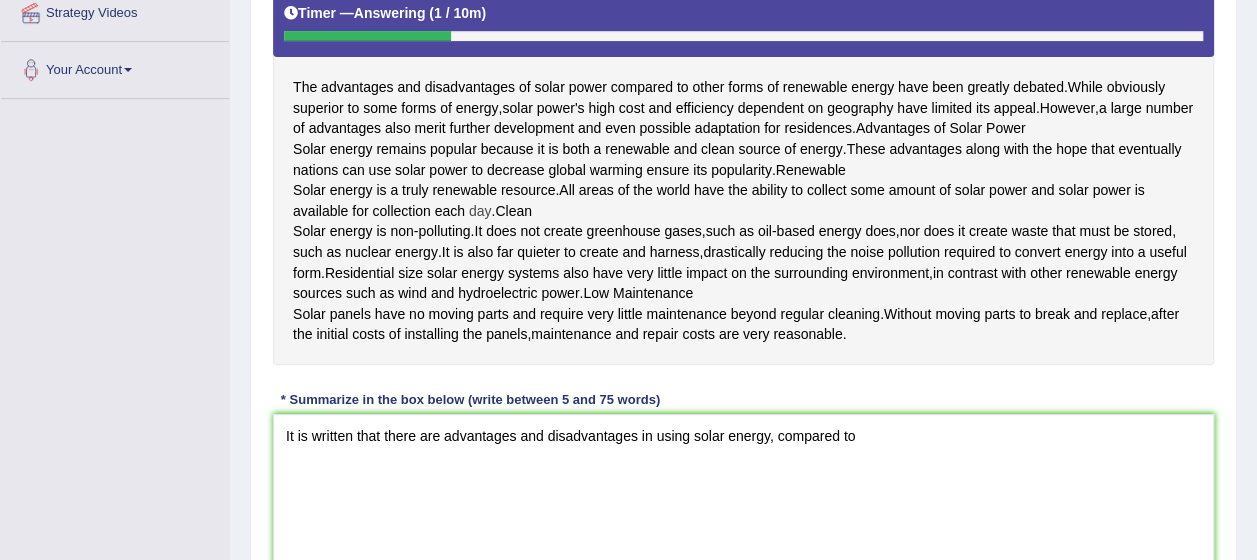 click on "day" at bounding box center [480, 211] 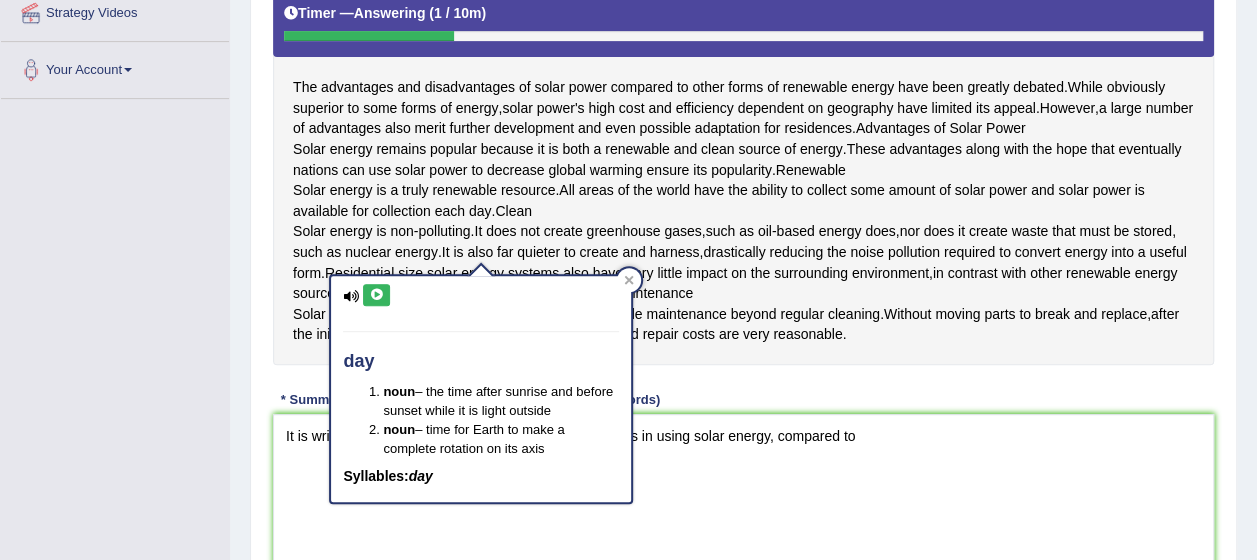 click on "The   advantages   and   disadvantages   of   solar   power   compared   to   other   forms   of   renewable   energy   have   been   greatly   debated .  While   obviously   superior   to   some   forms   of   energy ,  solar   power's   high   cost   and   efficiency   dependent   on   geography   have   limited   its   appeal .  However ,  a   large   number   of   advantages   also   merit   further   development   and   even   possible   adaptation   for   residences .
Advantages   of   Solar   Power
Solar   energy   remains   popular   because   it   is   both   a   renewable   and   clean   source   of   energy .  These   advantages   along   with   the   hope   that   eventually   nations   can   use   solar   power   to   decrease   global   warming   ensure   its   popularity .
Renewable
Solar   energy   is   a   truly   renewable   resource .  All   areas   of   the   world   have   the   ability   to   collect   some   amount   of   solar   power   and   solar   power   is   available   for" at bounding box center [743, 172] 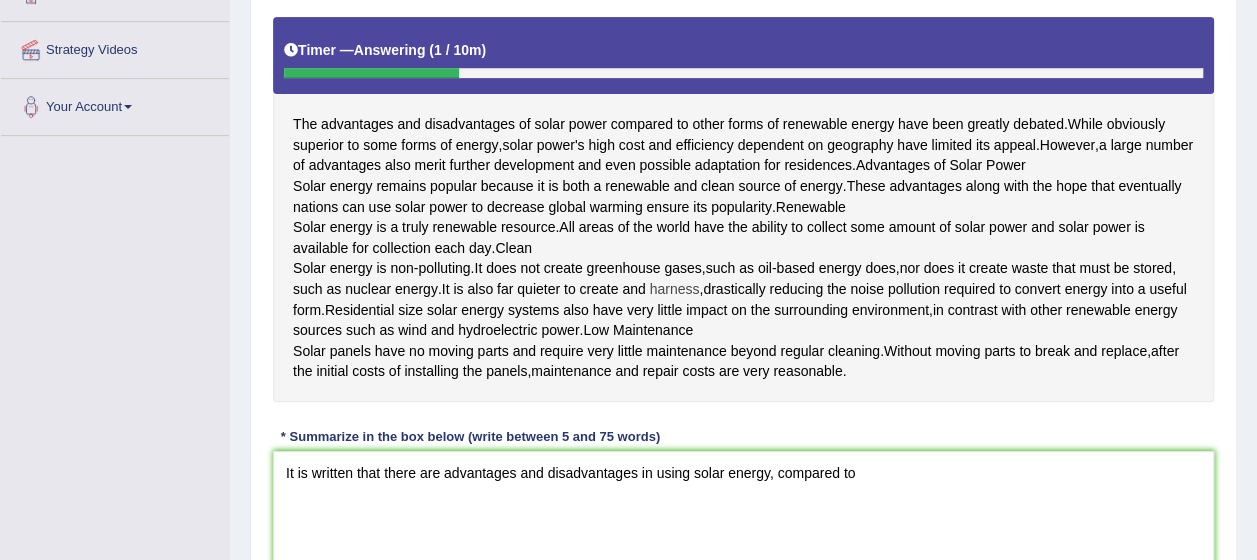 scroll, scrollTop: 361, scrollLeft: 0, axis: vertical 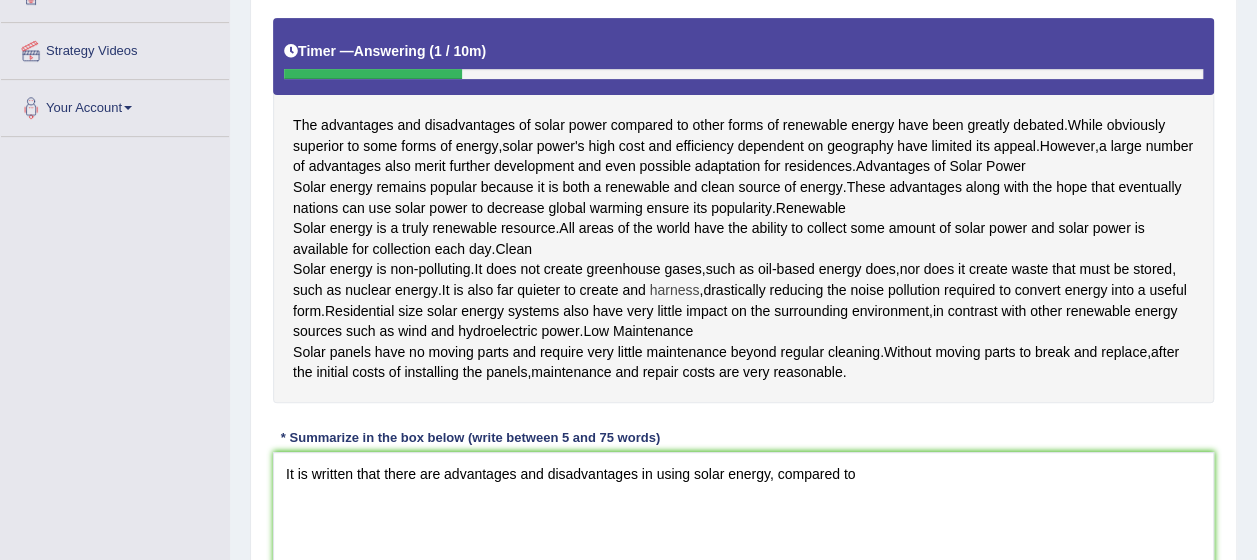 click on "The   advantages   and   disadvantages   of   solar   power   compared   to   other   forms   of   renewable   energy   have   been   greatly   debated .  While   obviously   superior   to   some   forms   of   energy ,  solar   power's   high   cost   and   efficiency   dependent   on   geography   have   limited   its   appeal .  However ,  a   large   number   of   advantages   also   merit   further   development   and   even   possible   adaptation   for   residences .
Advantages   of   Solar   Power
Solar   energy   remains   popular   because   it   is   both   a   renewable   and   clean   source   of   energy .  These   advantages   along   with   the   hope   that   eventually   nations   can   use   solar   power   to   decrease   global   warming   ensure   its   popularity .
Renewable
Solar   energy   is   a   truly   renewable   resource .  All   areas   of   the   world   have   the   ability   to   collect   some   amount   of   solar   power   and   solar   power   is   available   for" at bounding box center (743, 210) 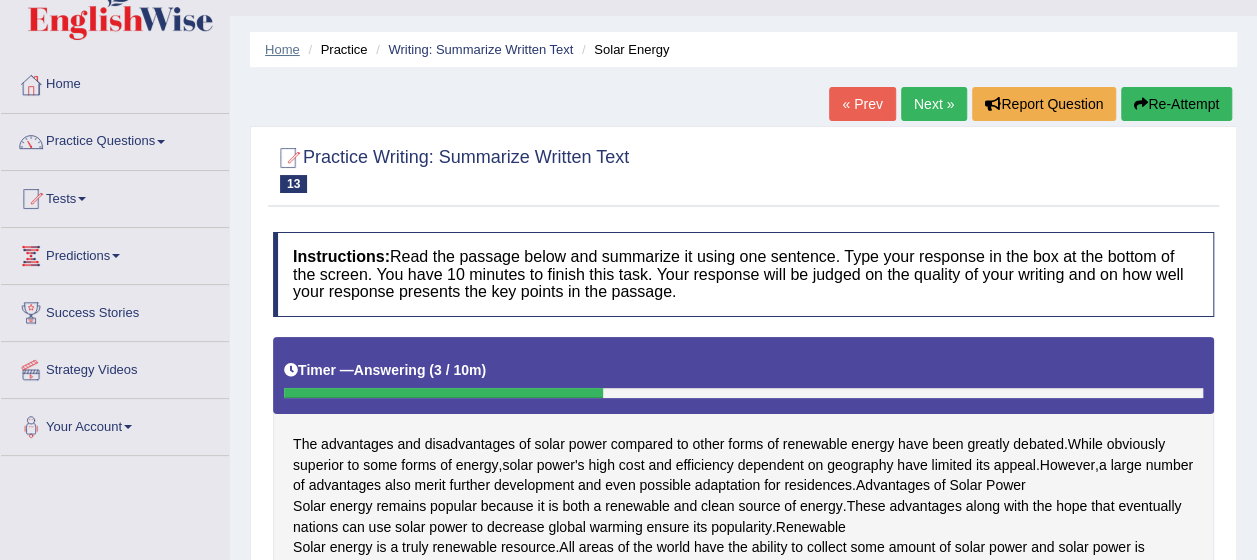 scroll, scrollTop: 0, scrollLeft: 0, axis: both 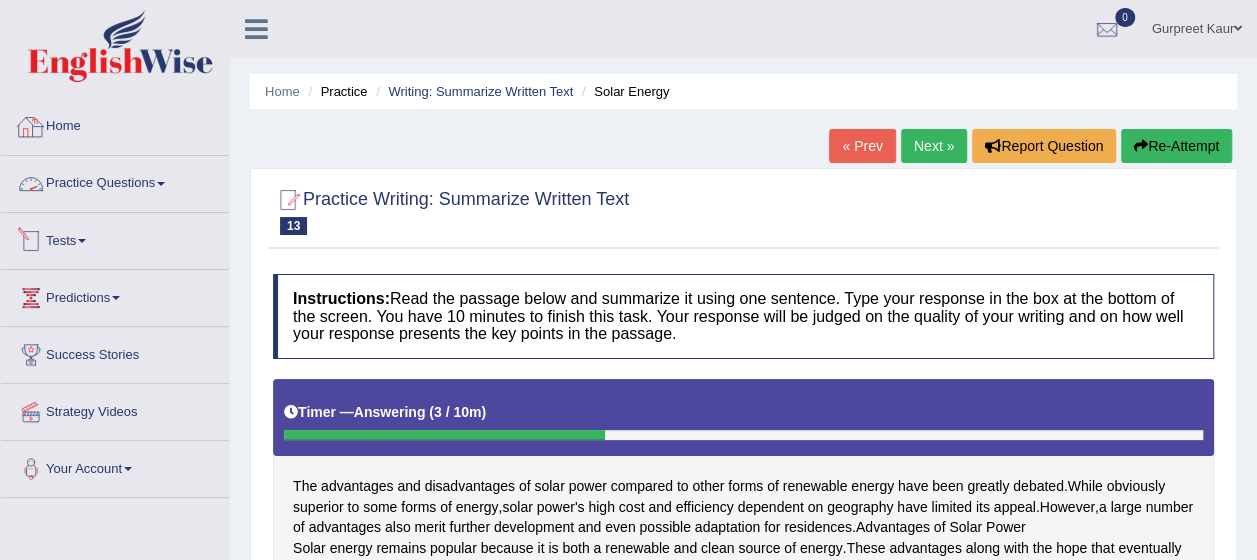 click on "Practice Questions" at bounding box center (115, 181) 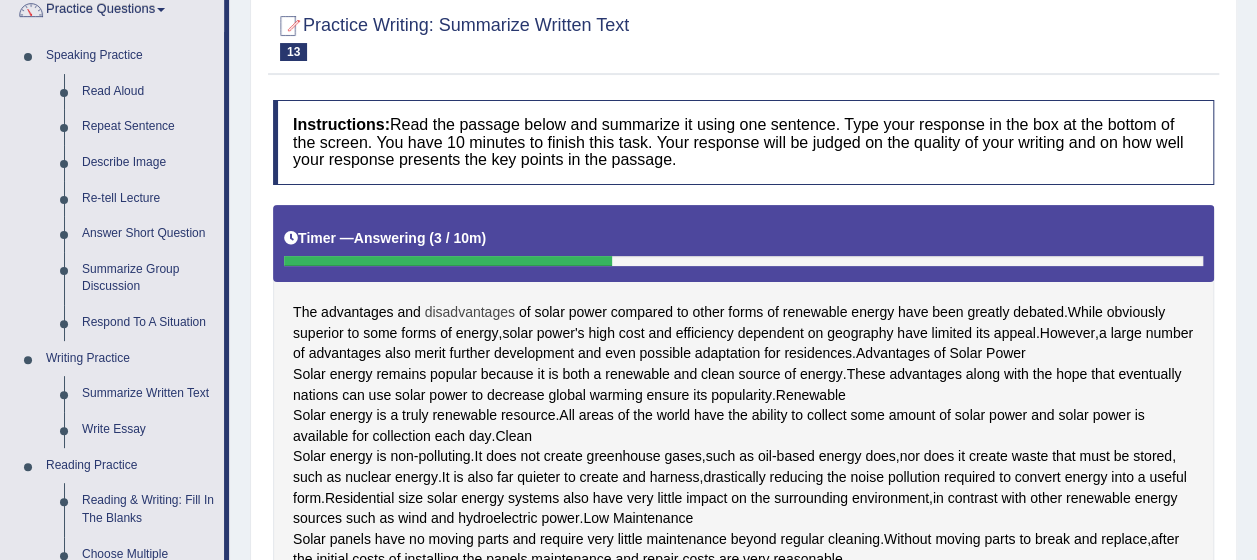 scroll, scrollTop: 104, scrollLeft: 0, axis: vertical 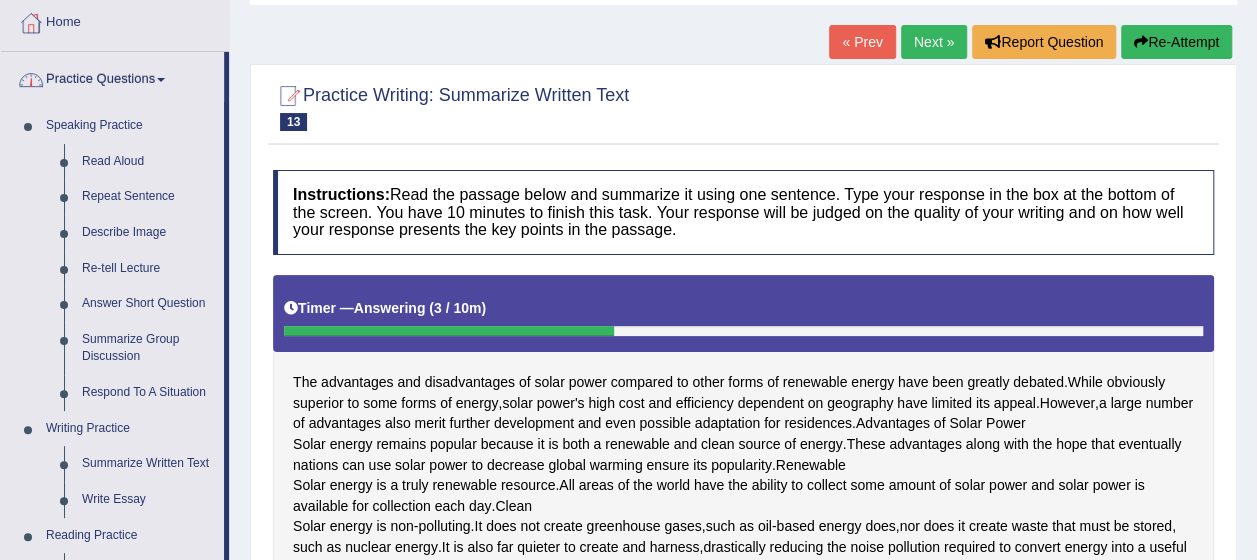 click on "Practice Questions" at bounding box center [112, 77] 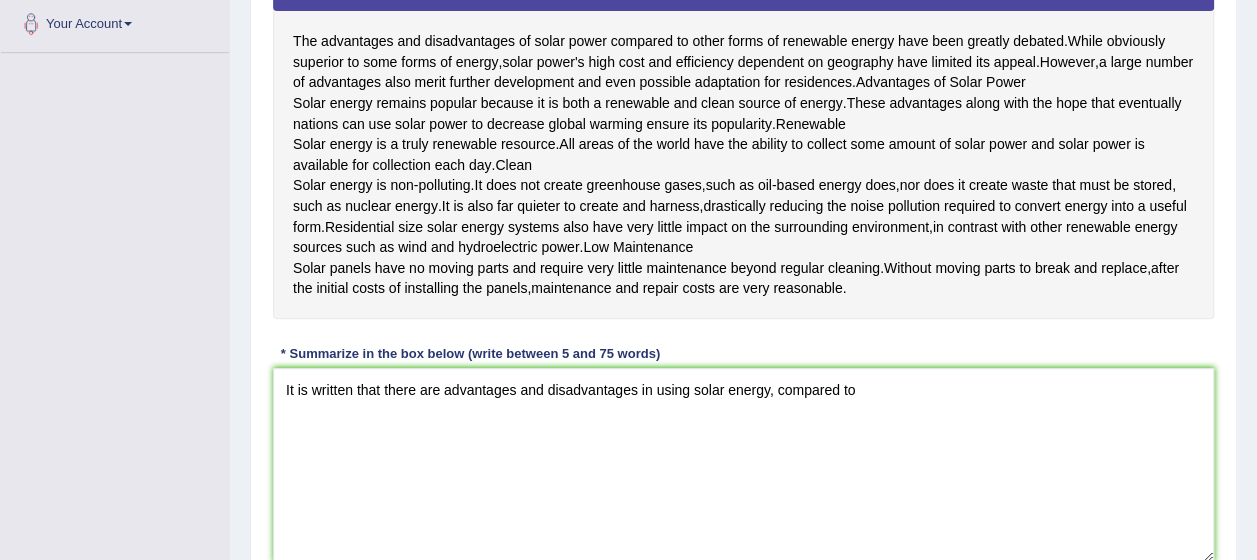 scroll, scrollTop: 444, scrollLeft: 0, axis: vertical 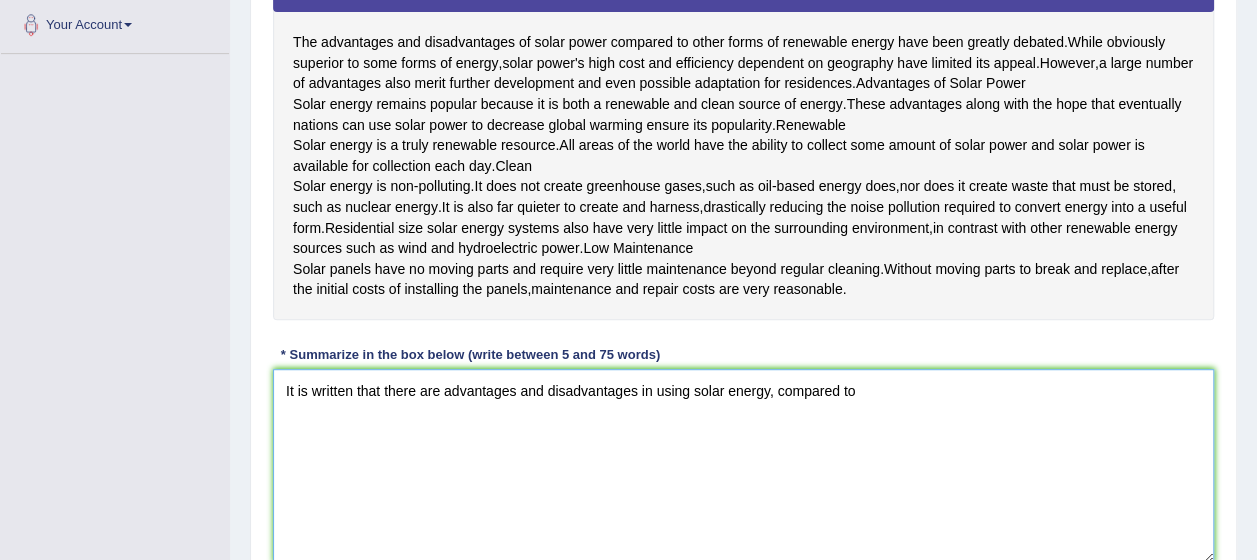 drag, startPoint x: 880, startPoint y: 477, endPoint x: 250, endPoint y: 504, distance: 630.5783 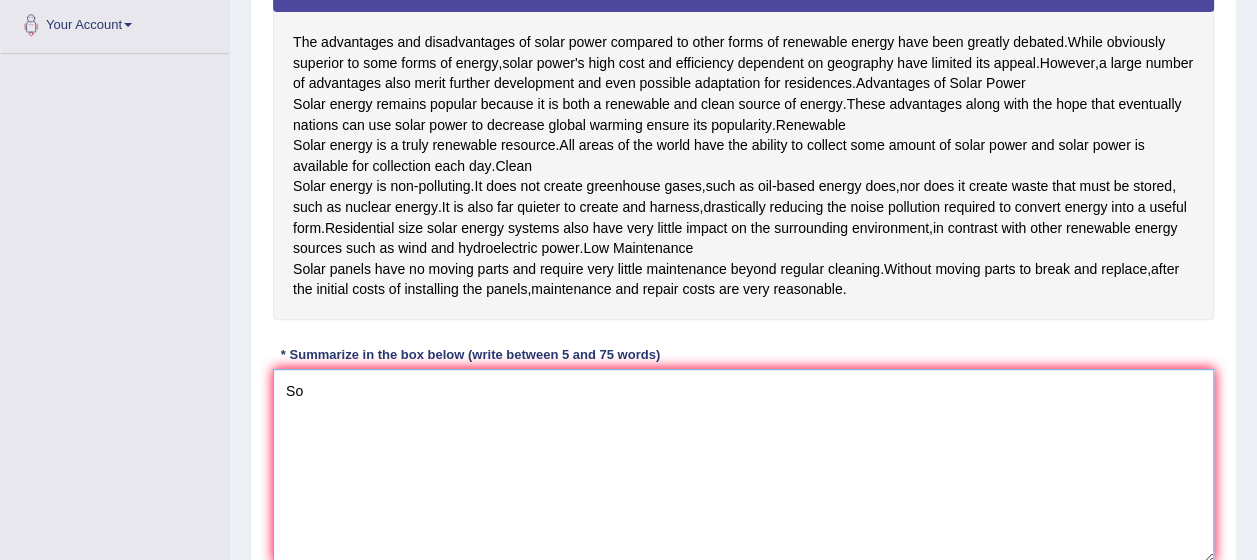 type on "S" 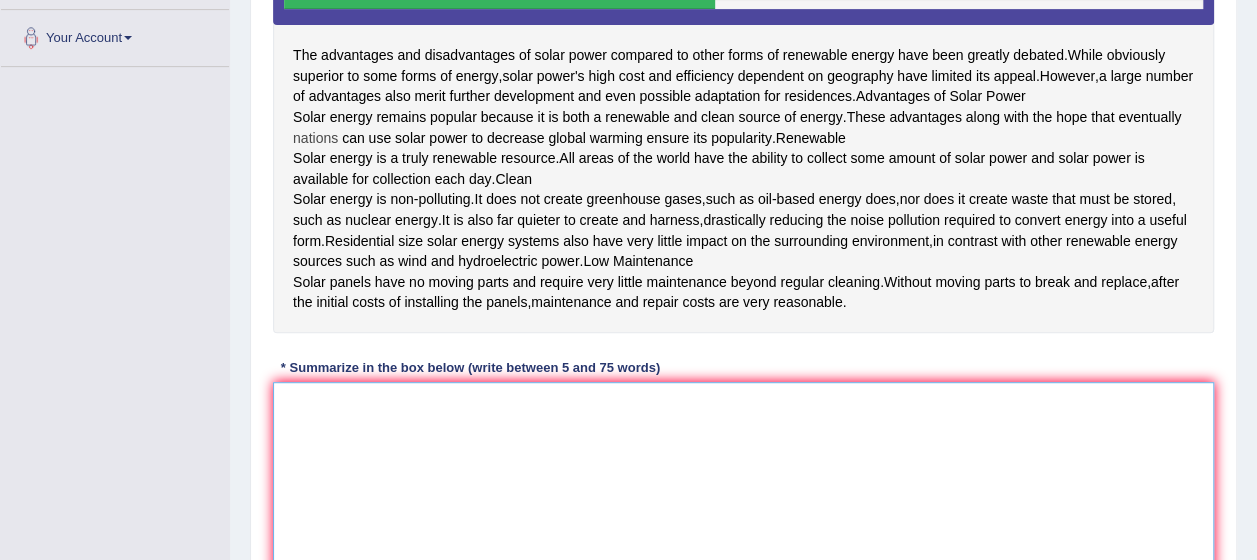 scroll, scrollTop: 432, scrollLeft: 0, axis: vertical 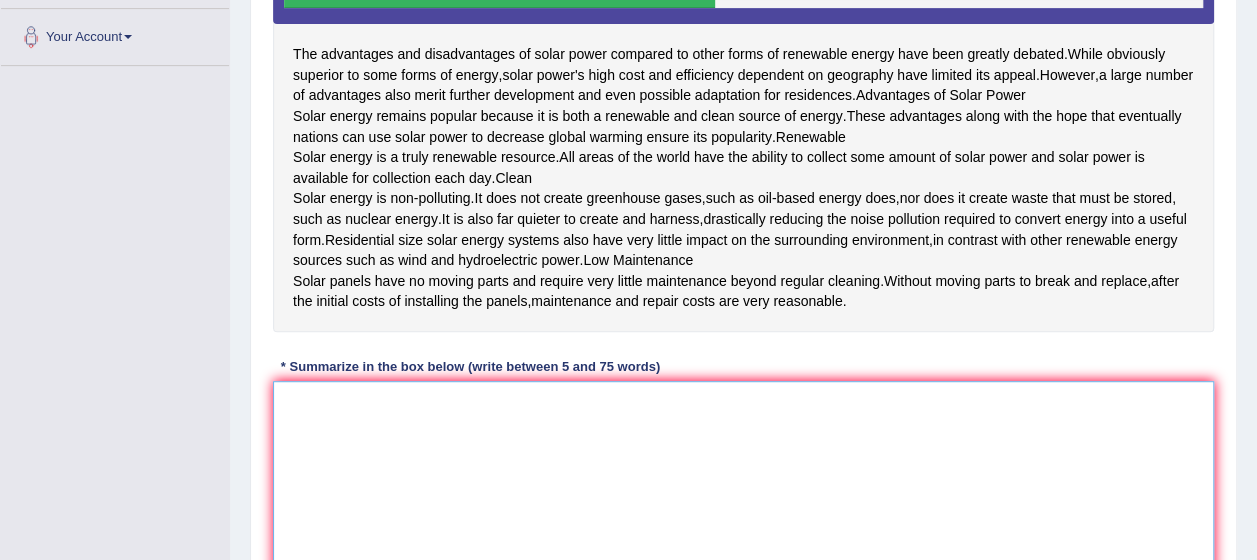 type 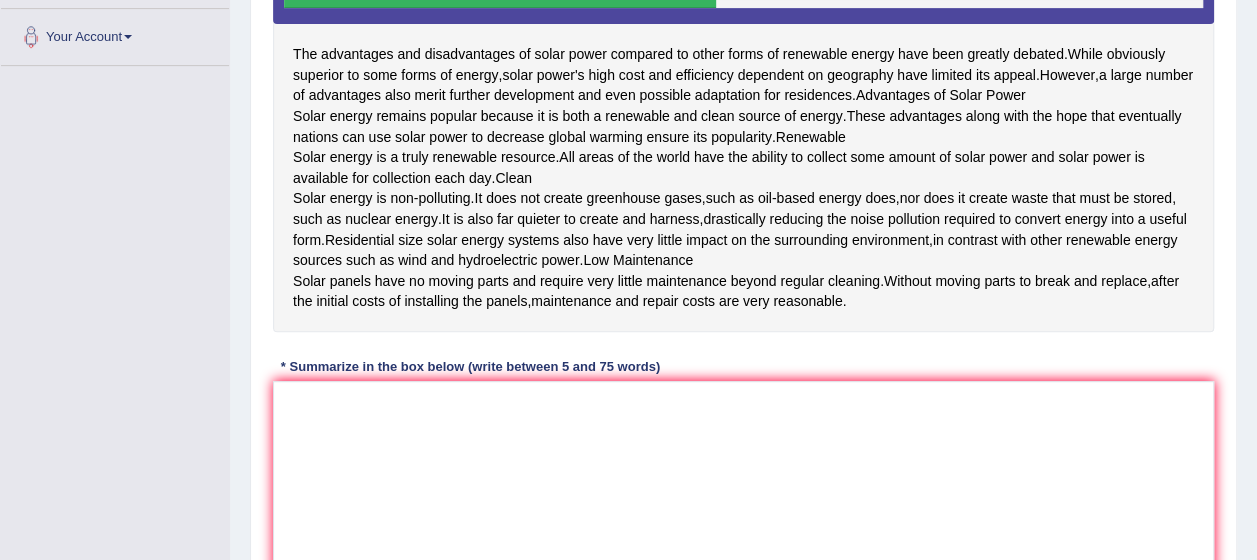 drag, startPoint x: 291, startPoint y: 42, endPoint x: 392, endPoint y: 172, distance: 164.62381 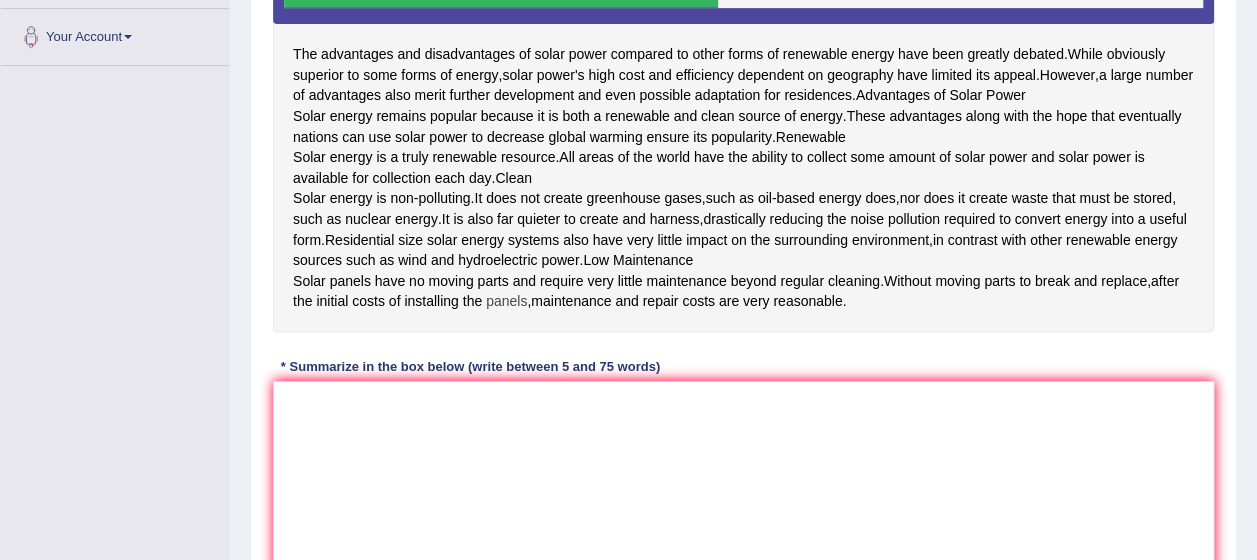 drag, startPoint x: 526, startPoint y: 332, endPoint x: 508, endPoint y: 390, distance: 60.728905 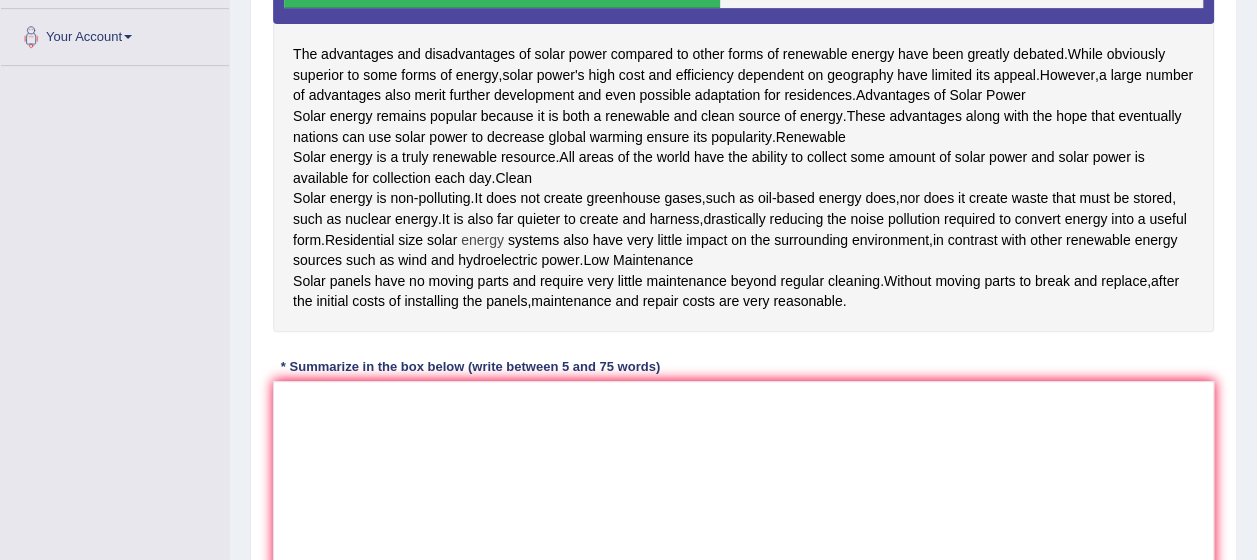 drag, startPoint x: 470, startPoint y: 267, endPoint x: 473, endPoint y: 305, distance: 38.118237 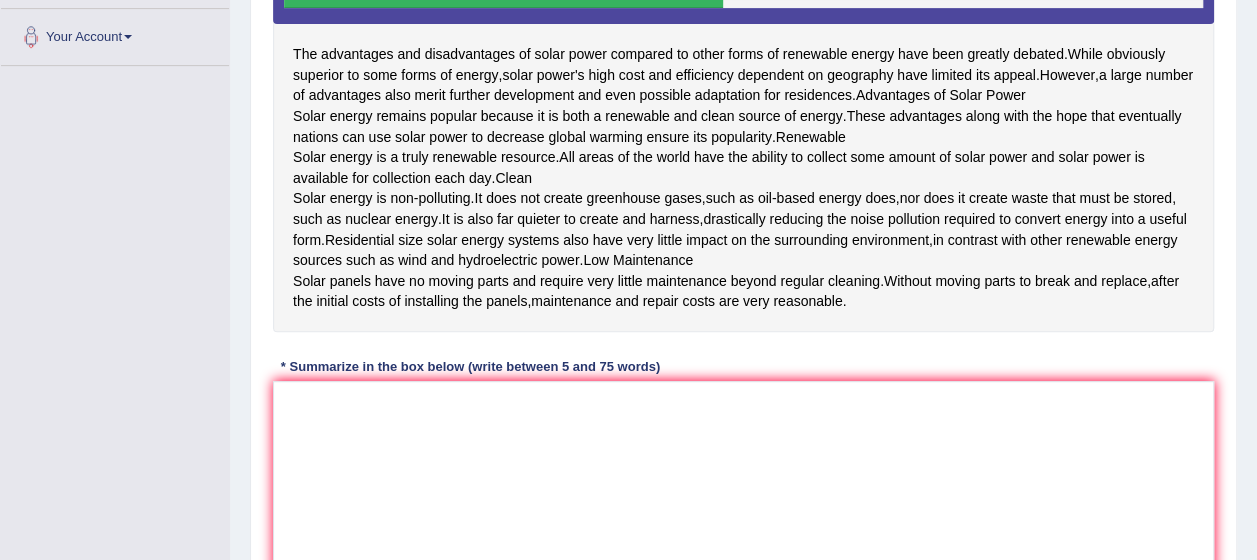 drag, startPoint x: 478, startPoint y: 280, endPoint x: 466, endPoint y: 542, distance: 262.27466 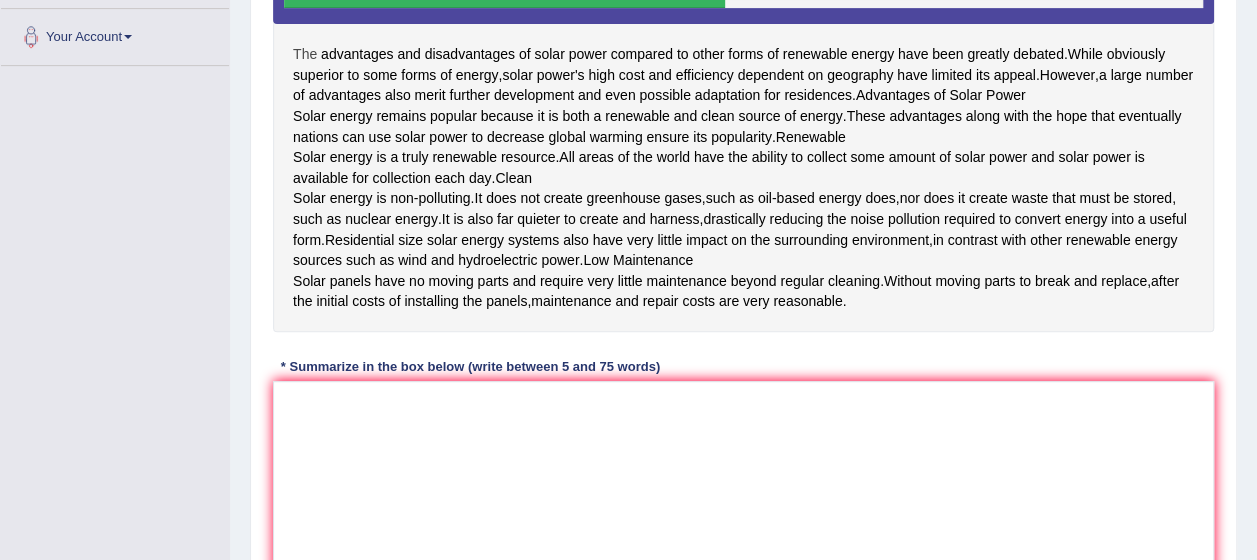drag, startPoint x: 869, startPoint y: 394, endPoint x: 301, endPoint y: 49, distance: 664.5668 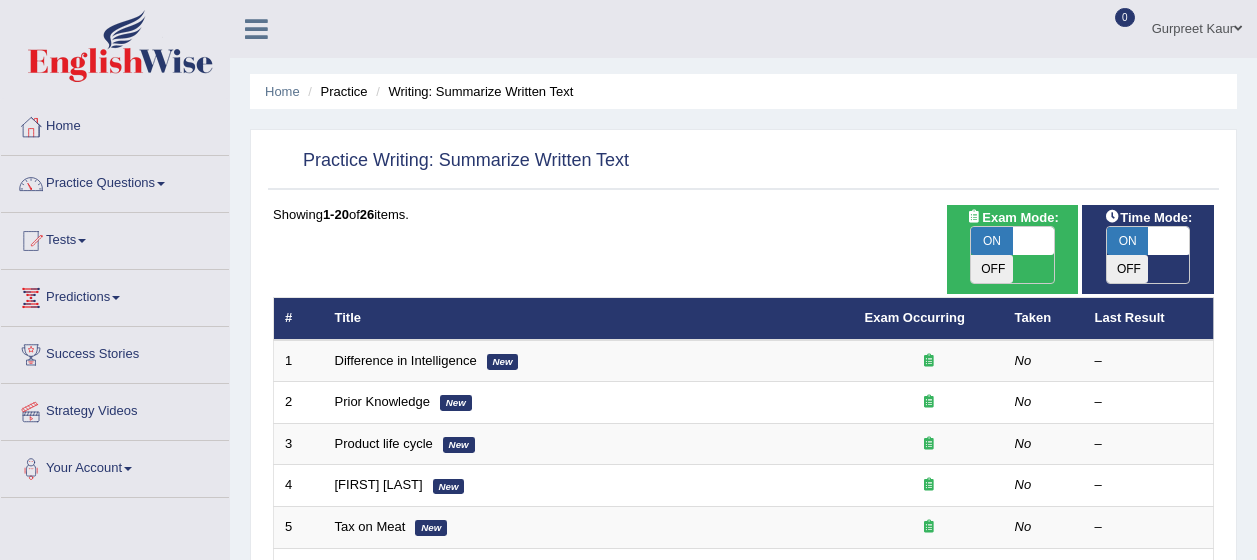 scroll, scrollTop: 334, scrollLeft: 0, axis: vertical 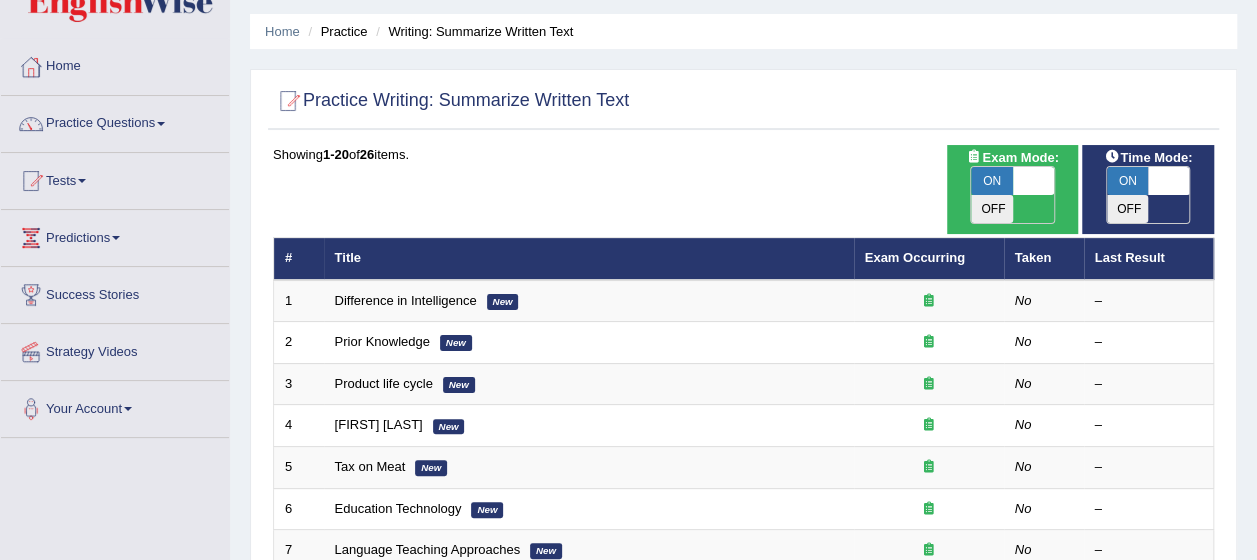 click on "Practice Questions" at bounding box center (115, 121) 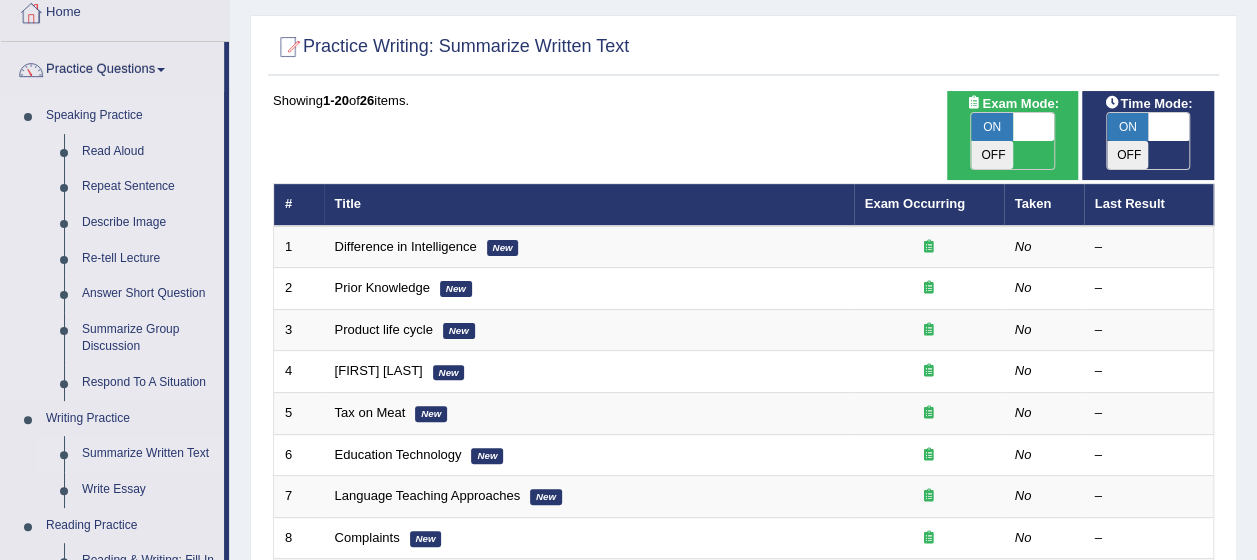 scroll, scrollTop: 115, scrollLeft: 0, axis: vertical 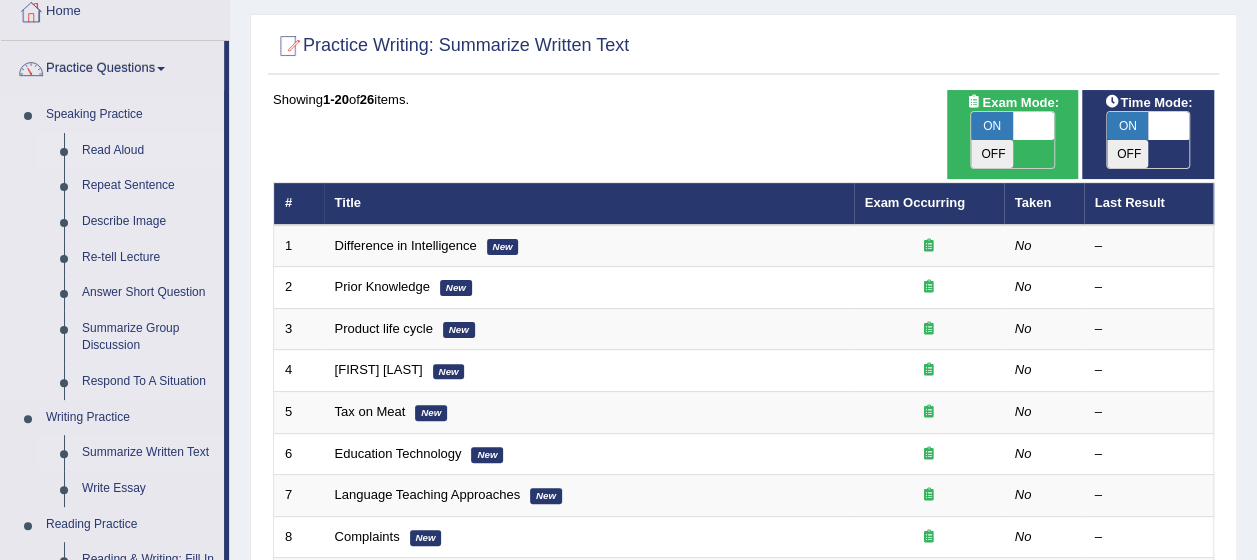 click on "Read Aloud" at bounding box center [148, 151] 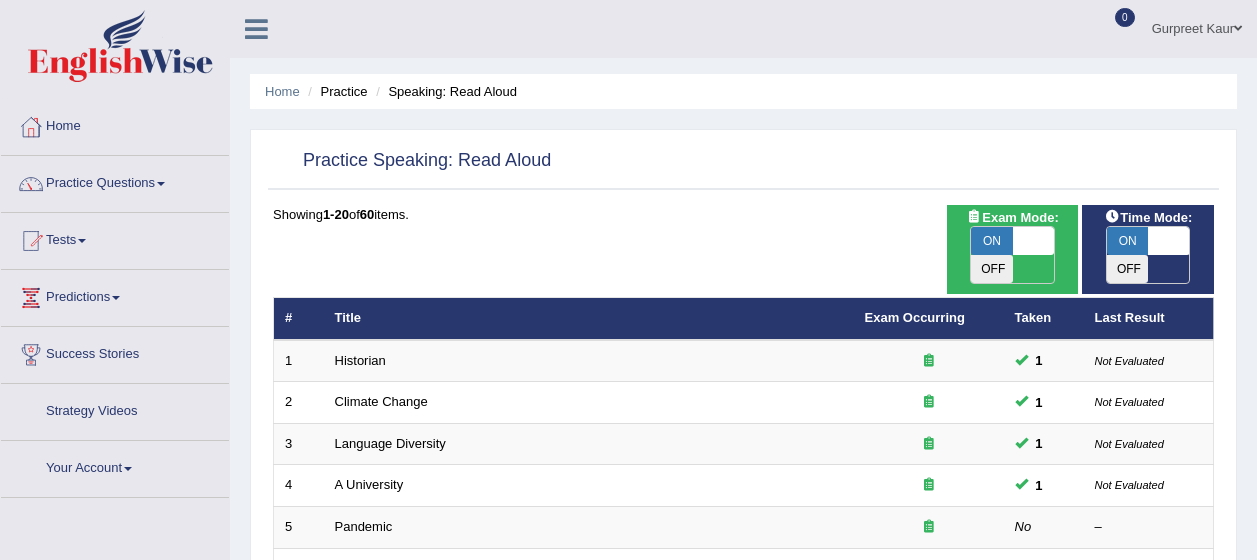 scroll, scrollTop: 0, scrollLeft: 0, axis: both 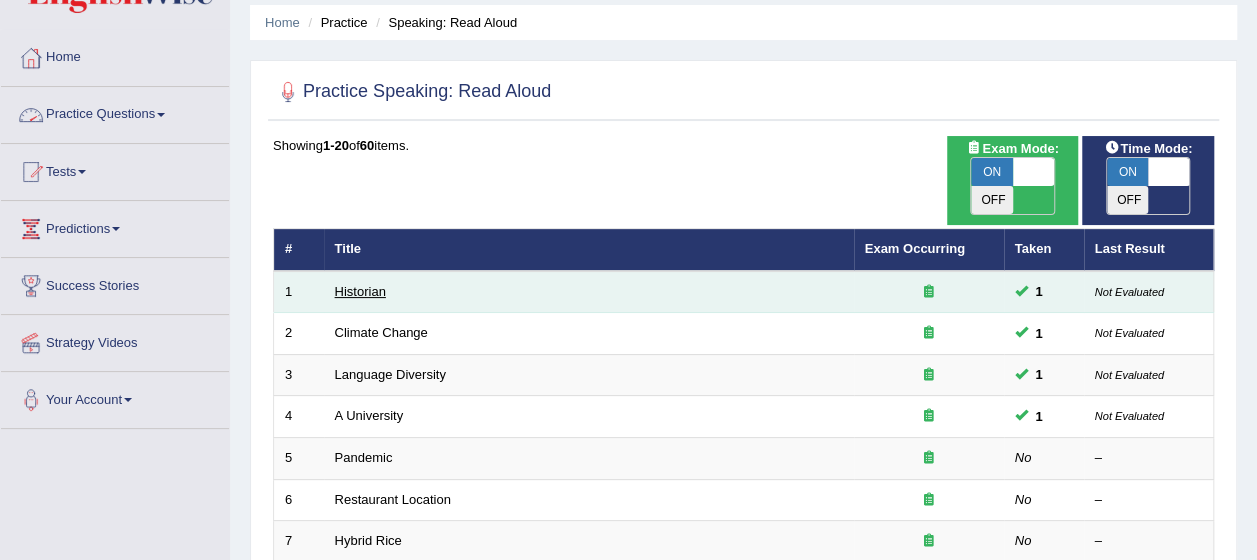 click on "Historian" at bounding box center [360, 291] 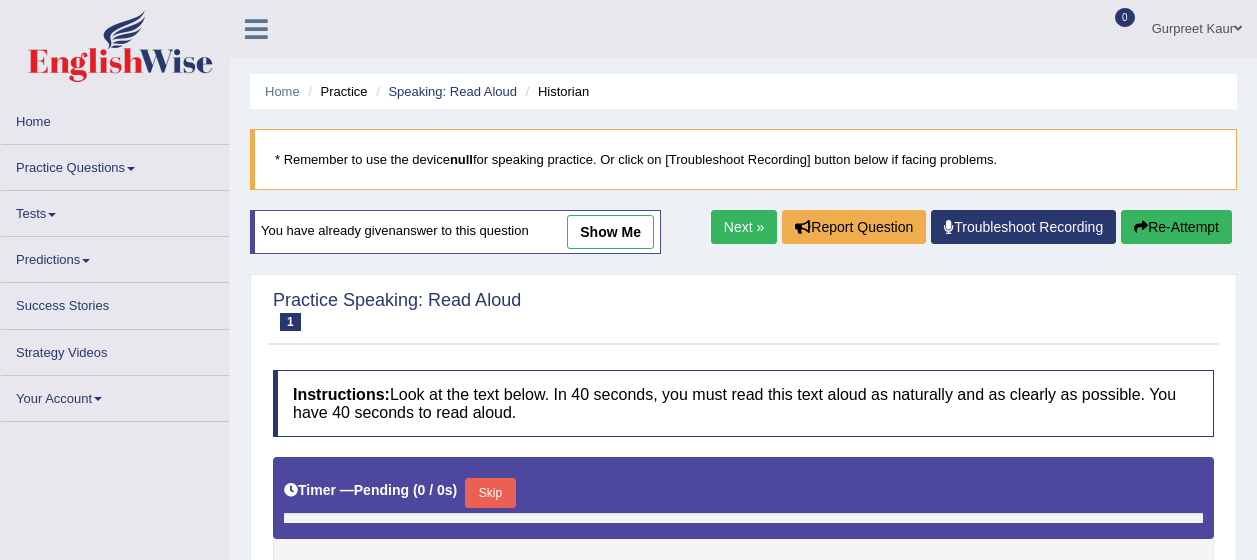 scroll, scrollTop: 0, scrollLeft: 0, axis: both 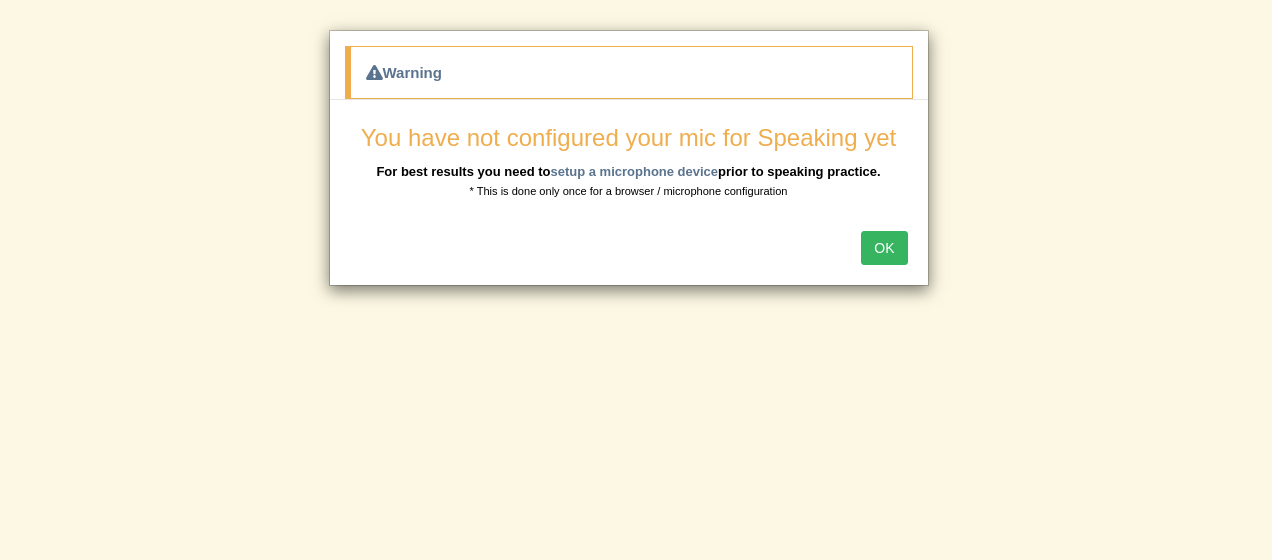 click on "OK" at bounding box center [884, 248] 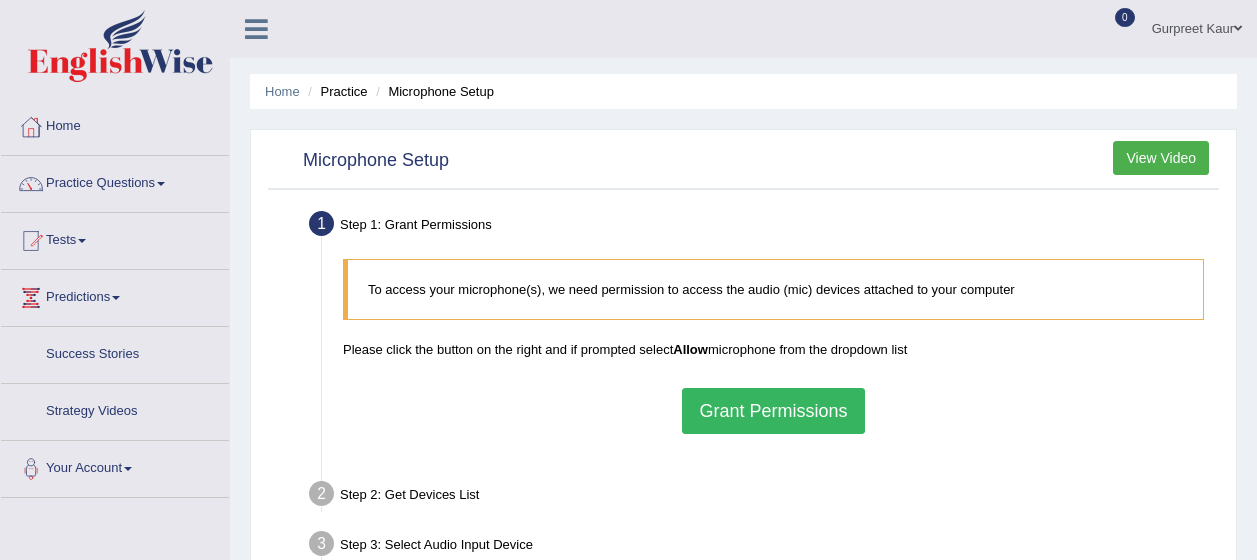 scroll, scrollTop: 0, scrollLeft: 0, axis: both 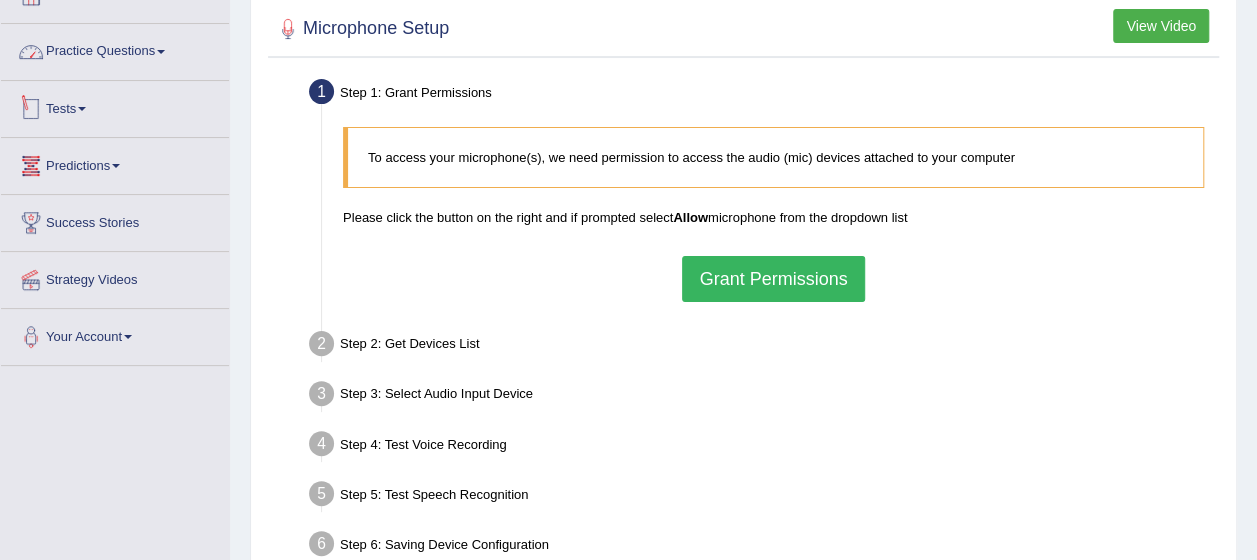 click on "Practice Questions" at bounding box center [115, 49] 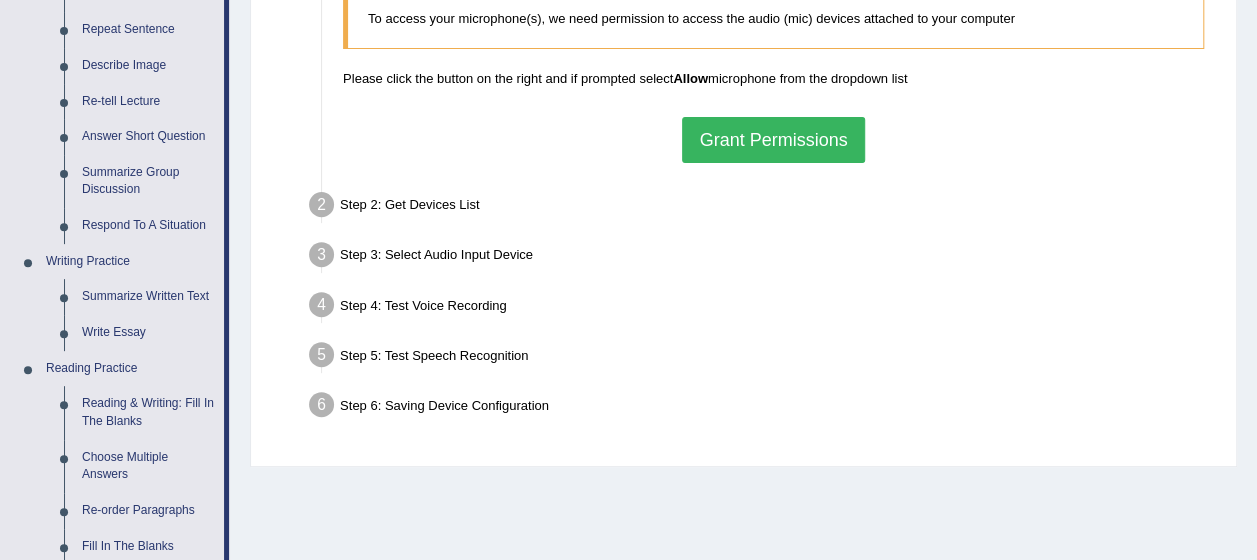scroll, scrollTop: 0, scrollLeft: 0, axis: both 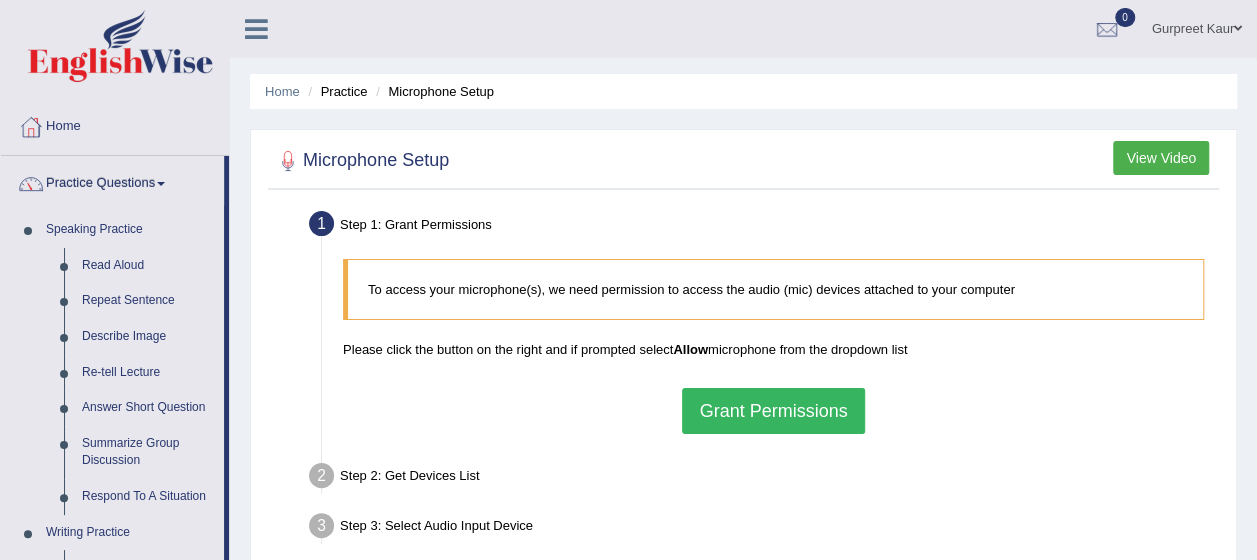 click on "Gurpreet Kaur" at bounding box center (1197, 26) 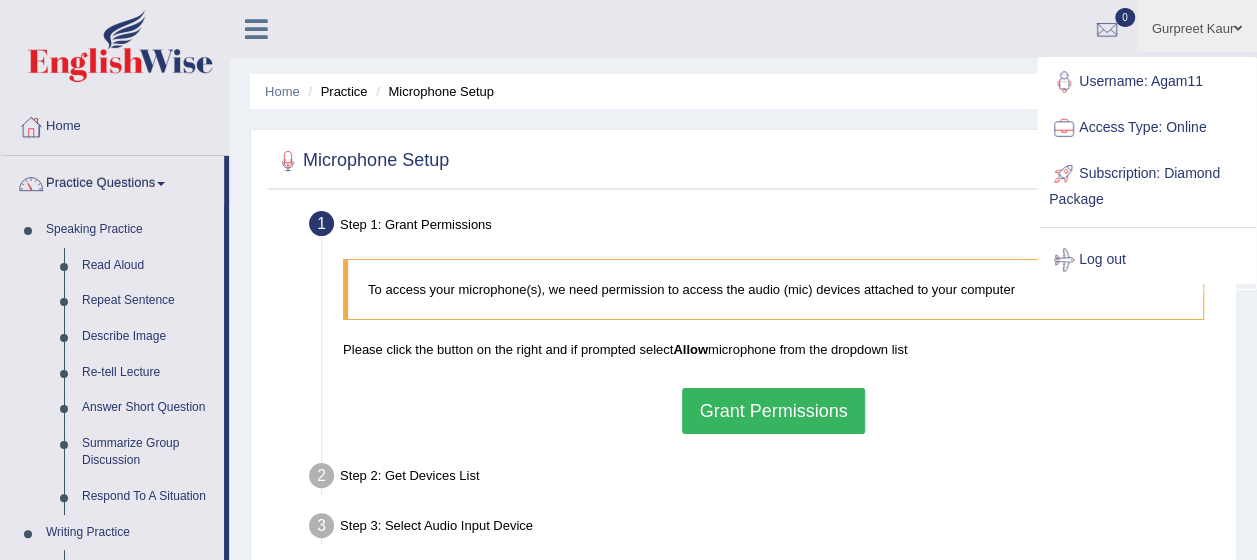 click on "Log out" at bounding box center (1147, 260) 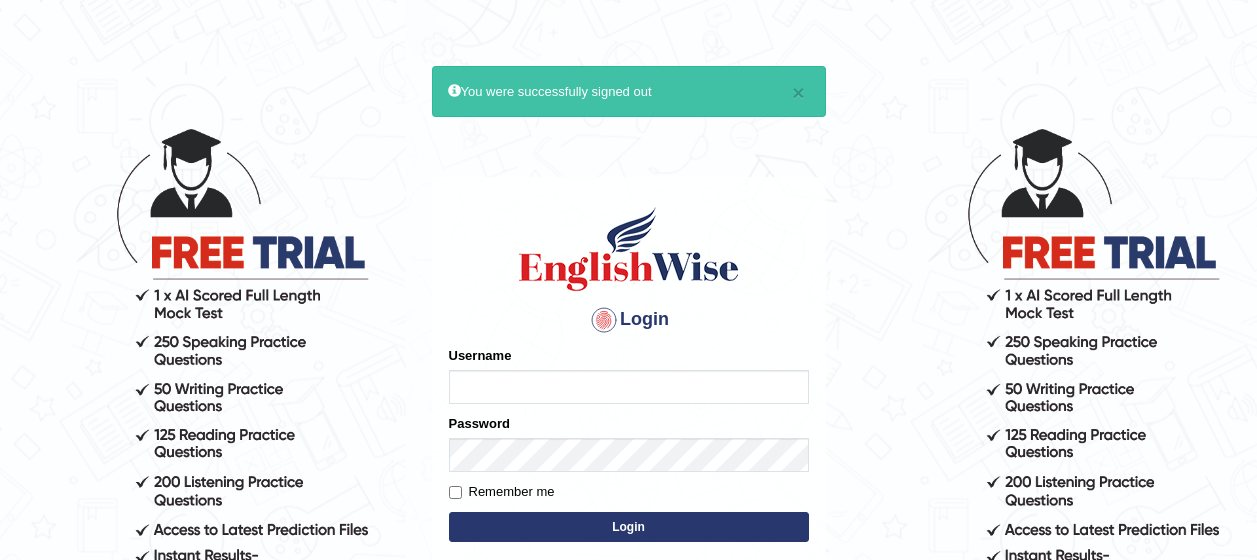scroll, scrollTop: 0, scrollLeft: 0, axis: both 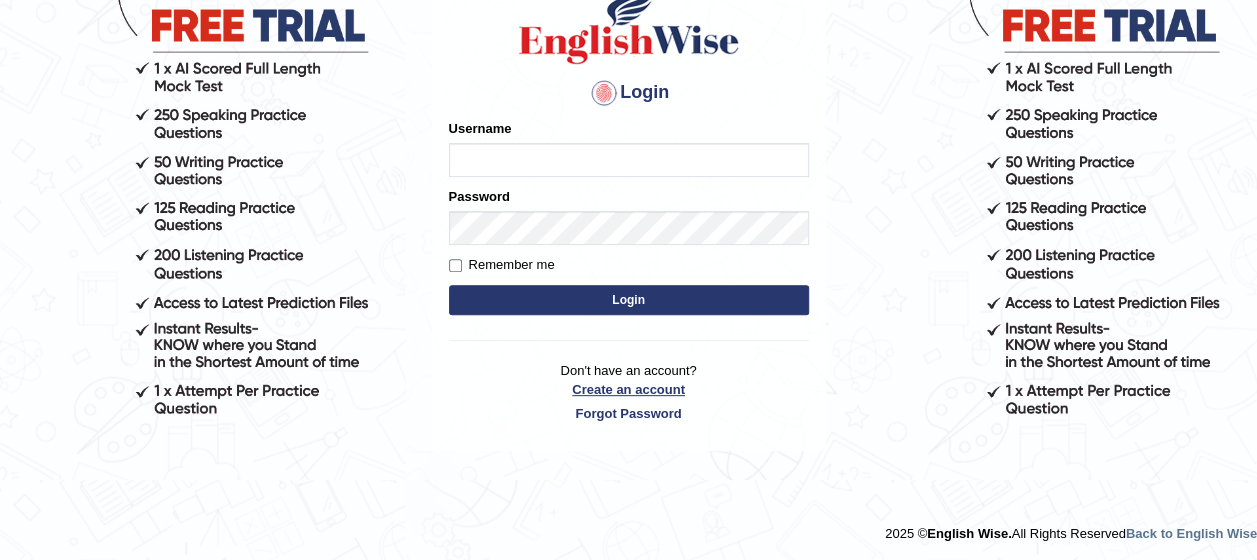 click on "Create an account" at bounding box center [629, 389] 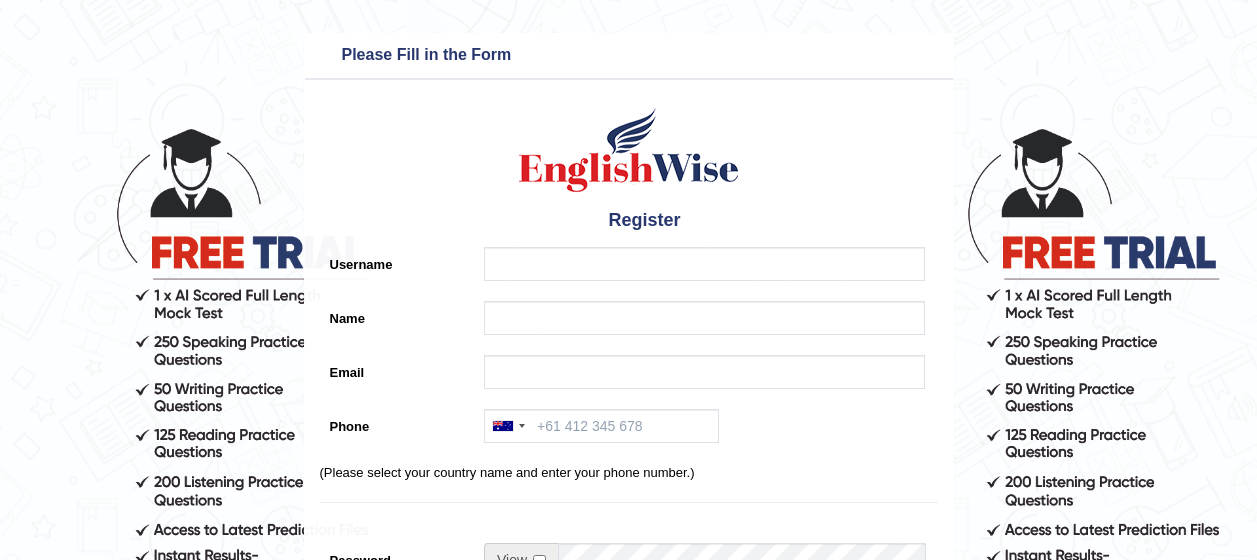 scroll, scrollTop: 0, scrollLeft: 0, axis: both 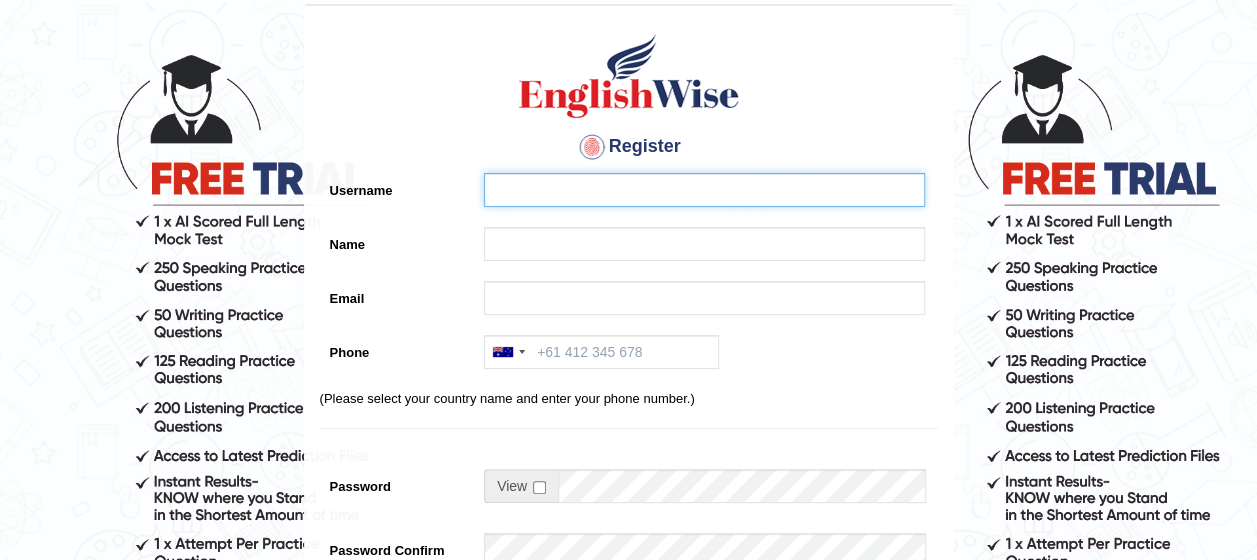 click on "Username" at bounding box center [704, 190] 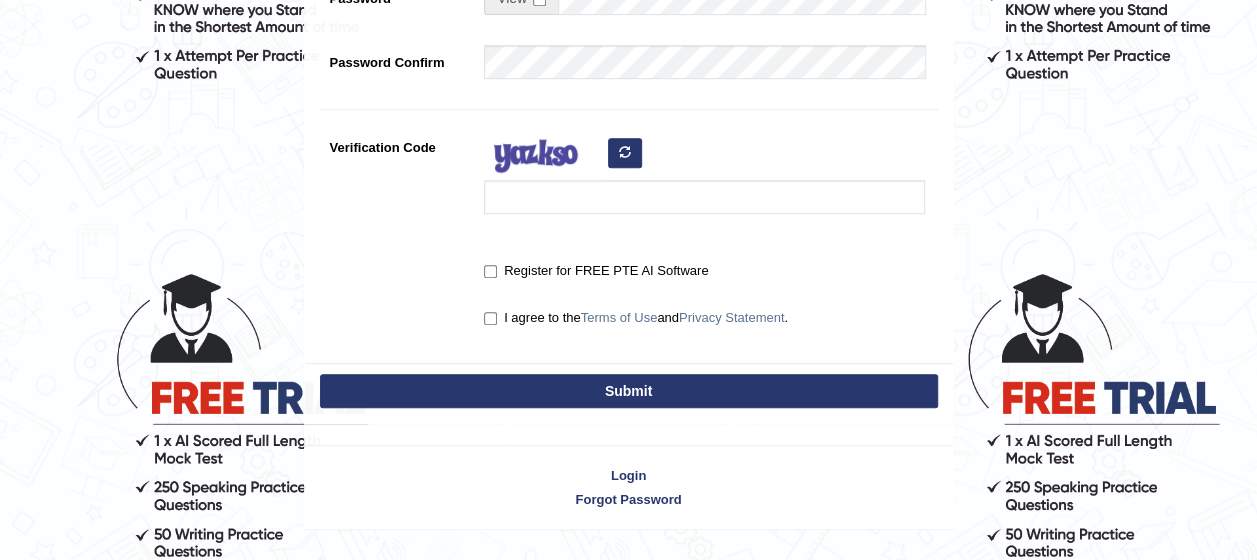 scroll, scrollTop: 609, scrollLeft: 0, axis: vertical 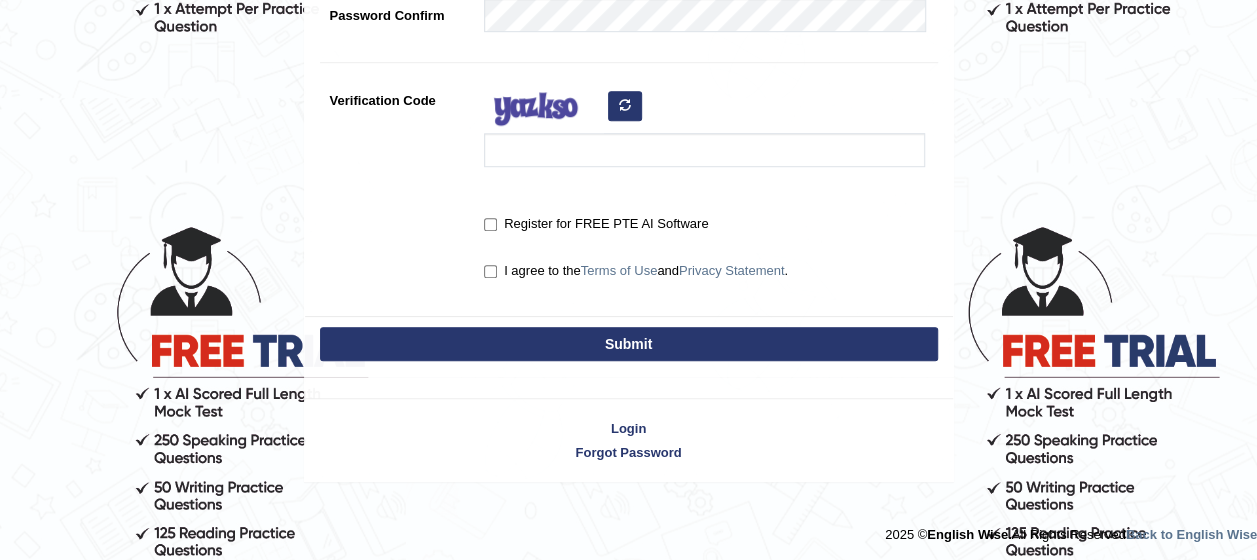 click on "Please fix the following errors:  Please Fill in the Form
Register
Username
Name
Email
Phone
Australia +61 India (भारत) +91 New Zealand +64 United States +1 Canada +1 United Arab Emirates (‫الإمارات العربية المتحدة‬‎) +971 Saudi Arabia (‫المملكة العربية السعودية‬‎) +966 Bahrain (‫البحرين‬‎) +973 Afghanistan (‫افغانستان‬‎) +93 Albania (Shqipëri) +355 Algeria (‫الجزائر‬‎) +213 American Samoa +1 Andorra +376 Angola +244 Anguilla +1 Antigua and Barbuda +1 Argentina +54 Armenia (Հայաստան) +374 Aruba +297 Australia +61 Austria (Österreich) +43 Azerbaijan (Azərbaycan) +994 Bahamas +1 Bahrain (‫البحرين‬‎) +973 Bangladesh (বাংলাদেশ) +880 Barbados +1 Belarus (Беларусь) +375 Belgium (België) +32 Belize +501 Benin (Bénin) +229 Bermuda +1 Bhutan (འབྲུག) +975 Bolivia +591 +387 Botswana +267 Brazil (Brasil) +55 +1" at bounding box center [628, -47] 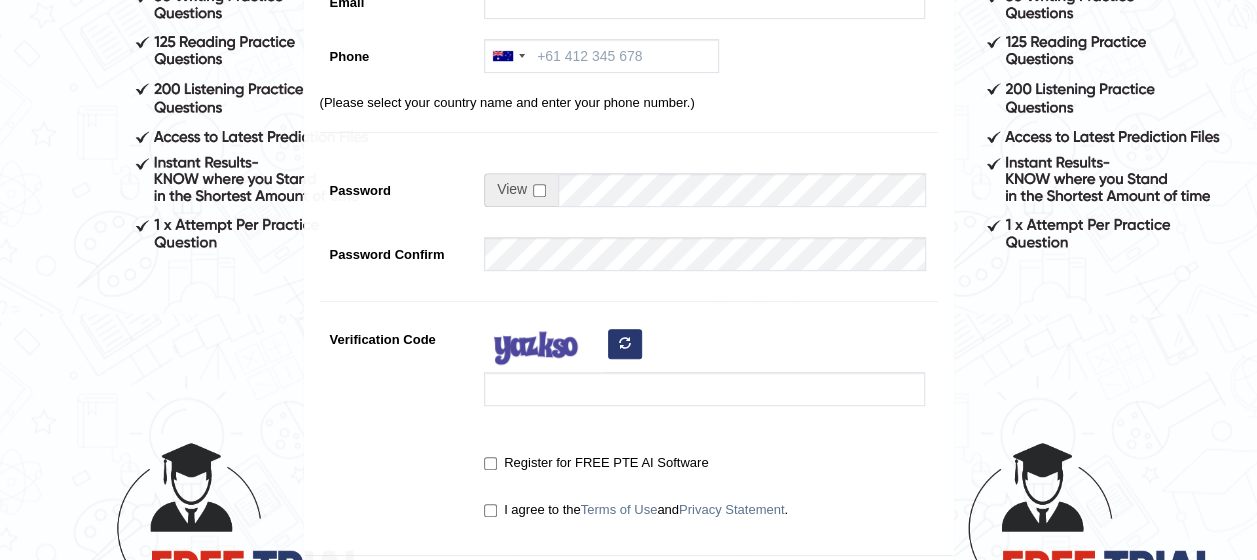 scroll, scrollTop: 632, scrollLeft: 0, axis: vertical 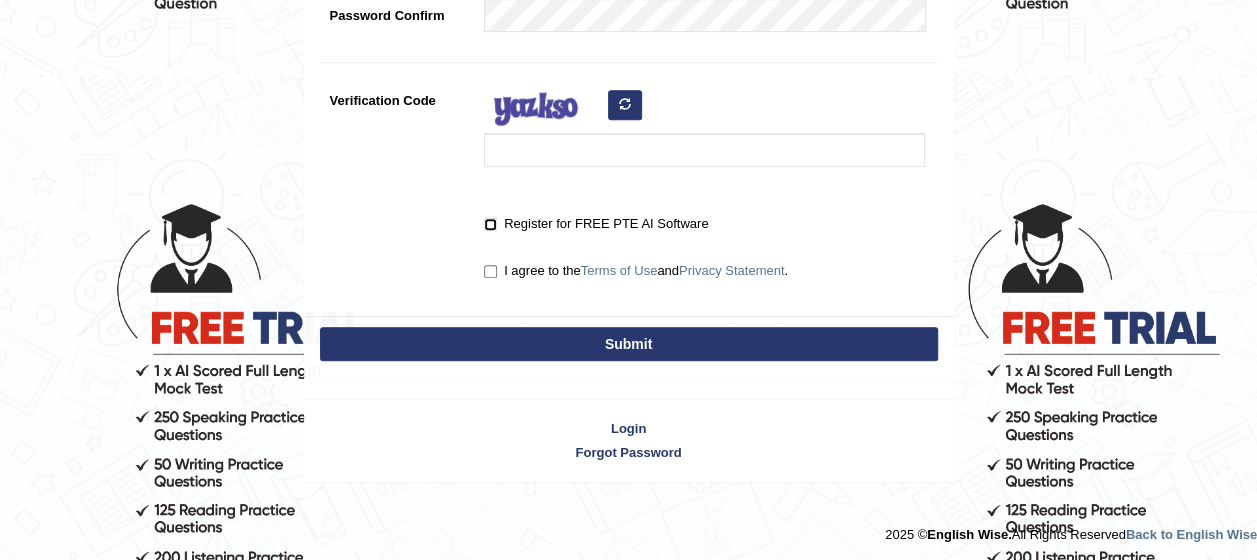 click on "Register for FREE PTE AI Software" at bounding box center (490, 224) 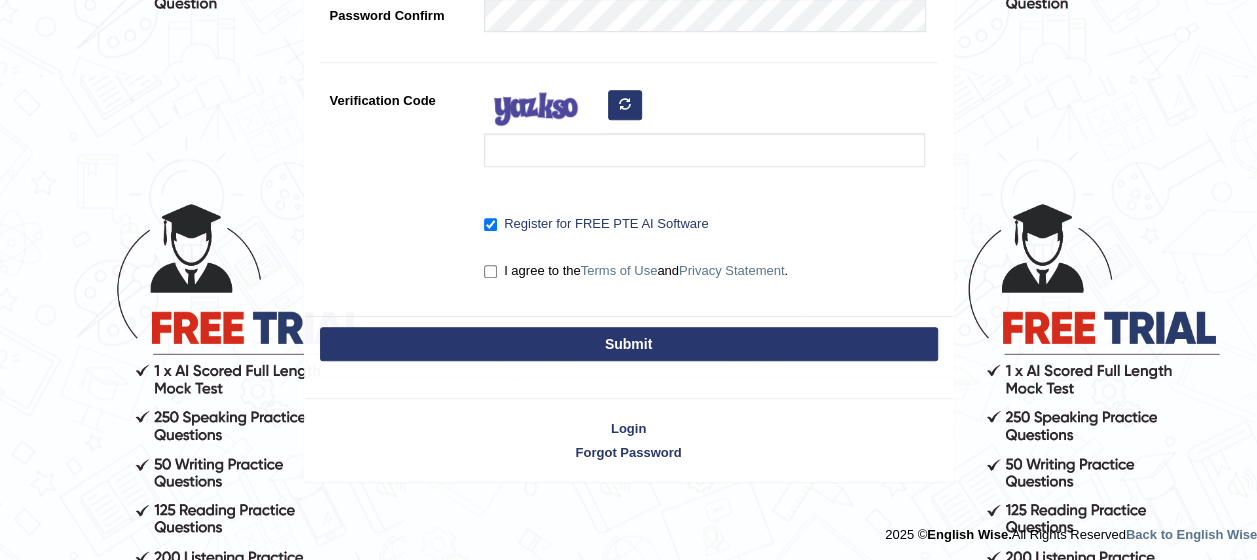 click on "I agree to the  Terms of Use  and  Privacy Statement ." at bounding box center [636, 271] 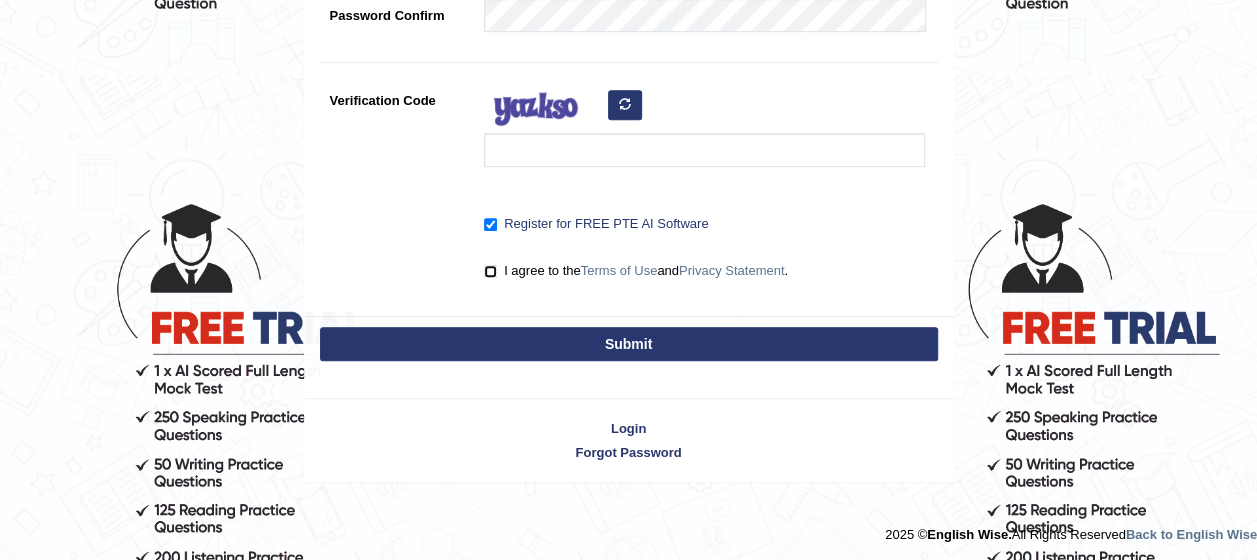 click on "I agree to the  Terms of Use  and  Privacy Statement ." at bounding box center [490, 271] 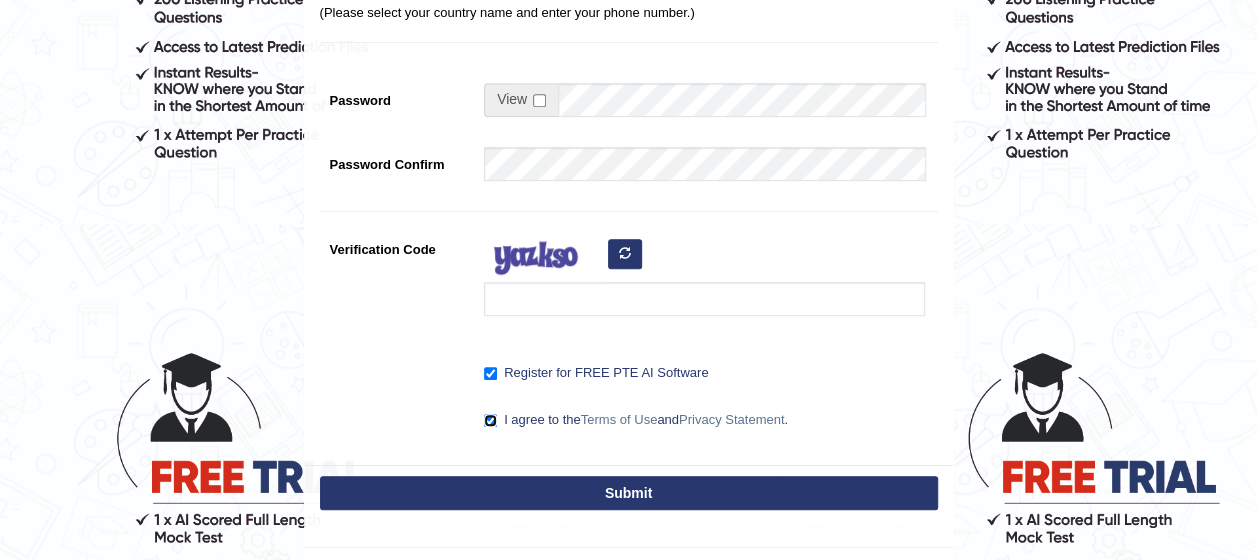 scroll, scrollTop: 482, scrollLeft: 0, axis: vertical 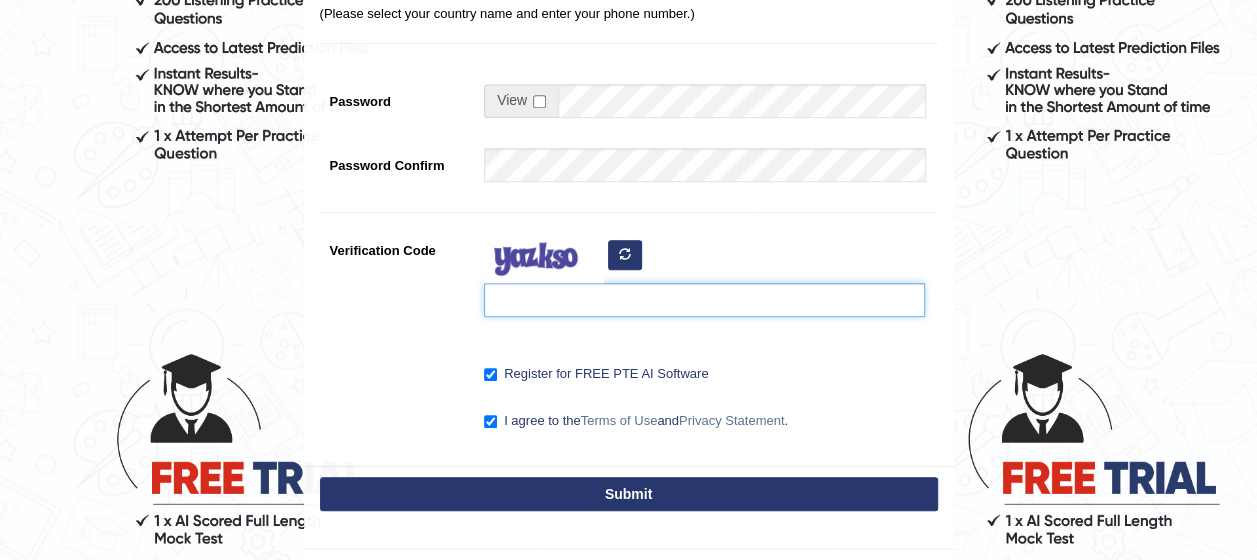 click on "Verification Code" at bounding box center [704, 300] 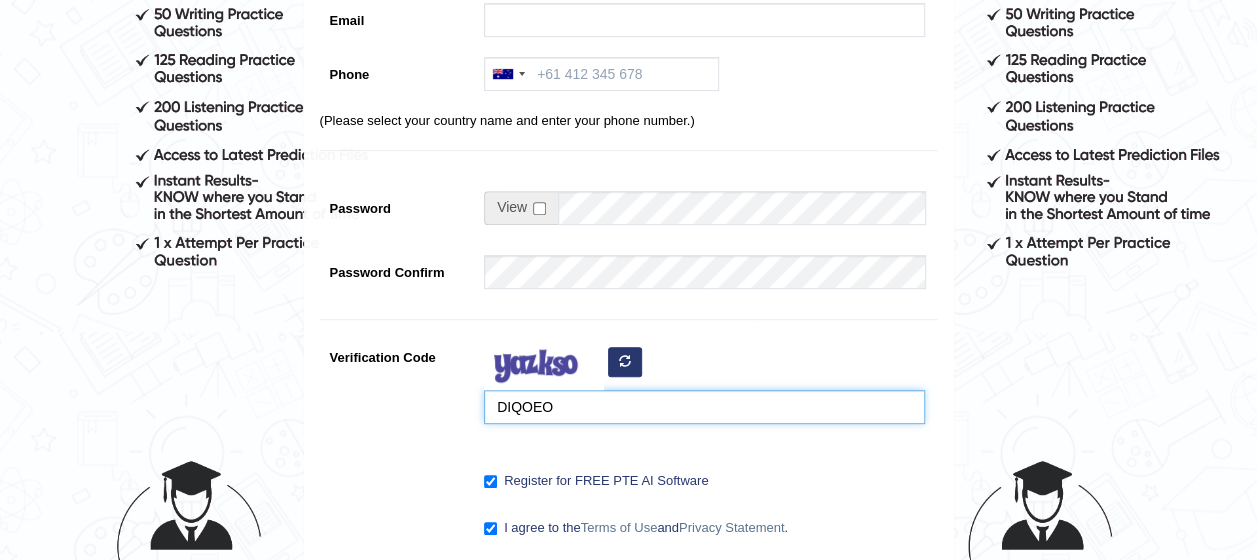 scroll, scrollTop: 367, scrollLeft: 0, axis: vertical 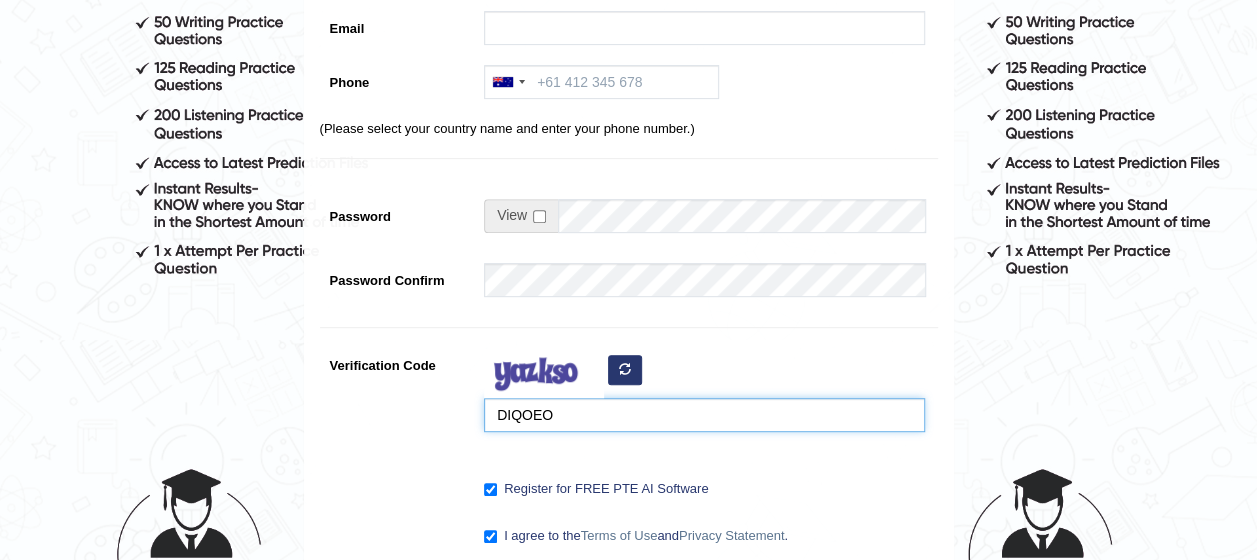 type on "DIQOEO" 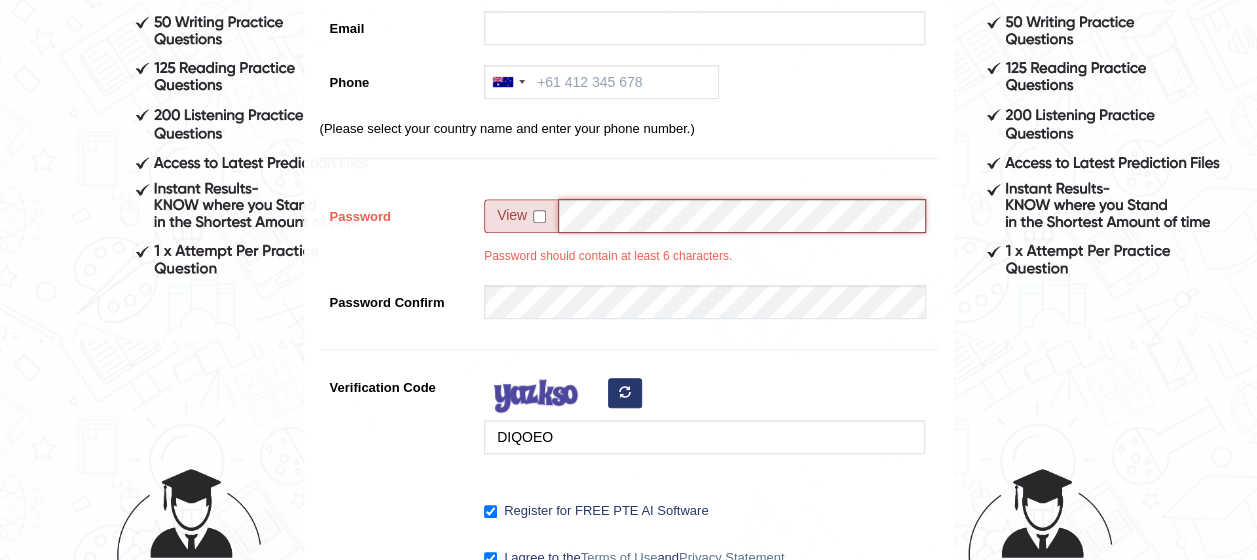 click at bounding box center [705, 216] 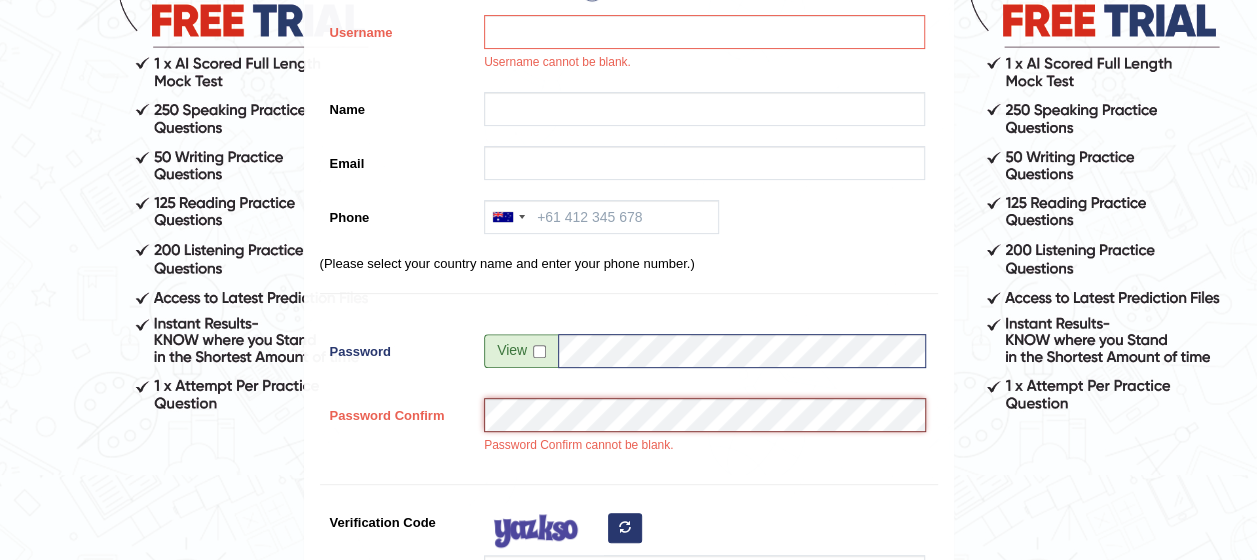 scroll, scrollTop: 230, scrollLeft: 0, axis: vertical 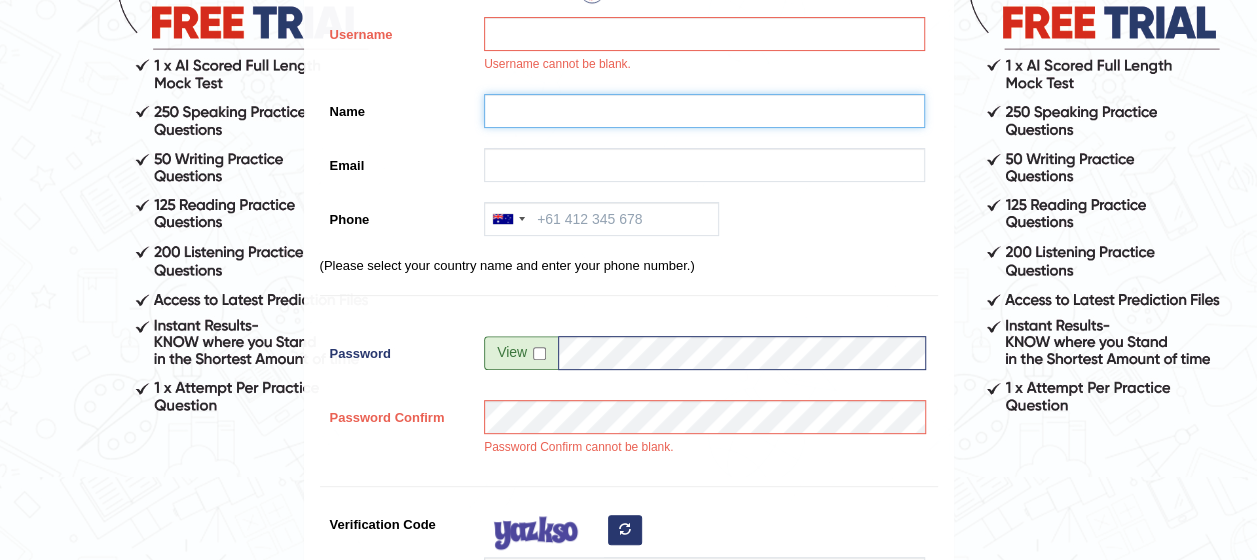 click on "Name" at bounding box center [704, 111] 